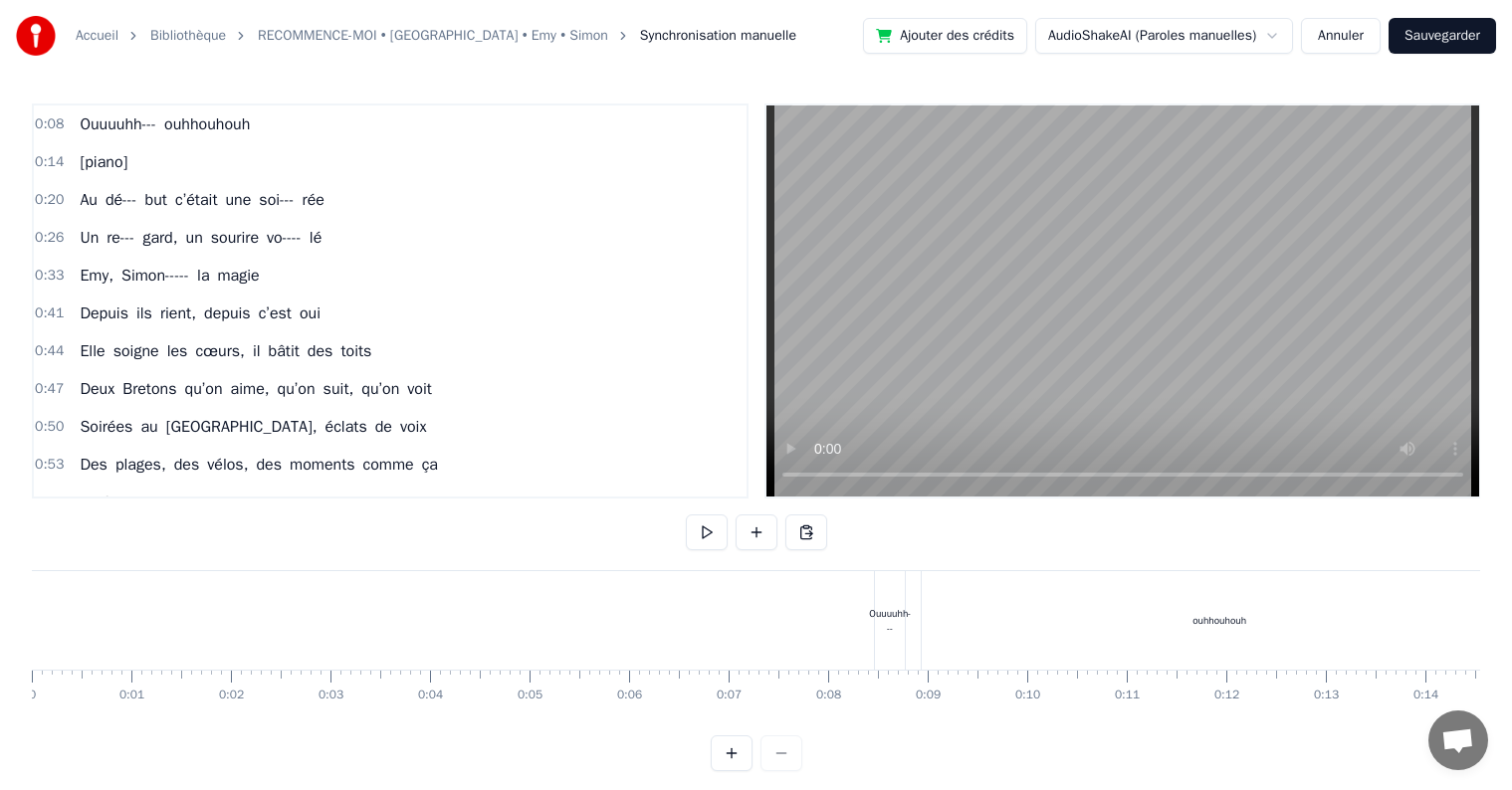 scroll, scrollTop: 0, scrollLeft: 0, axis: both 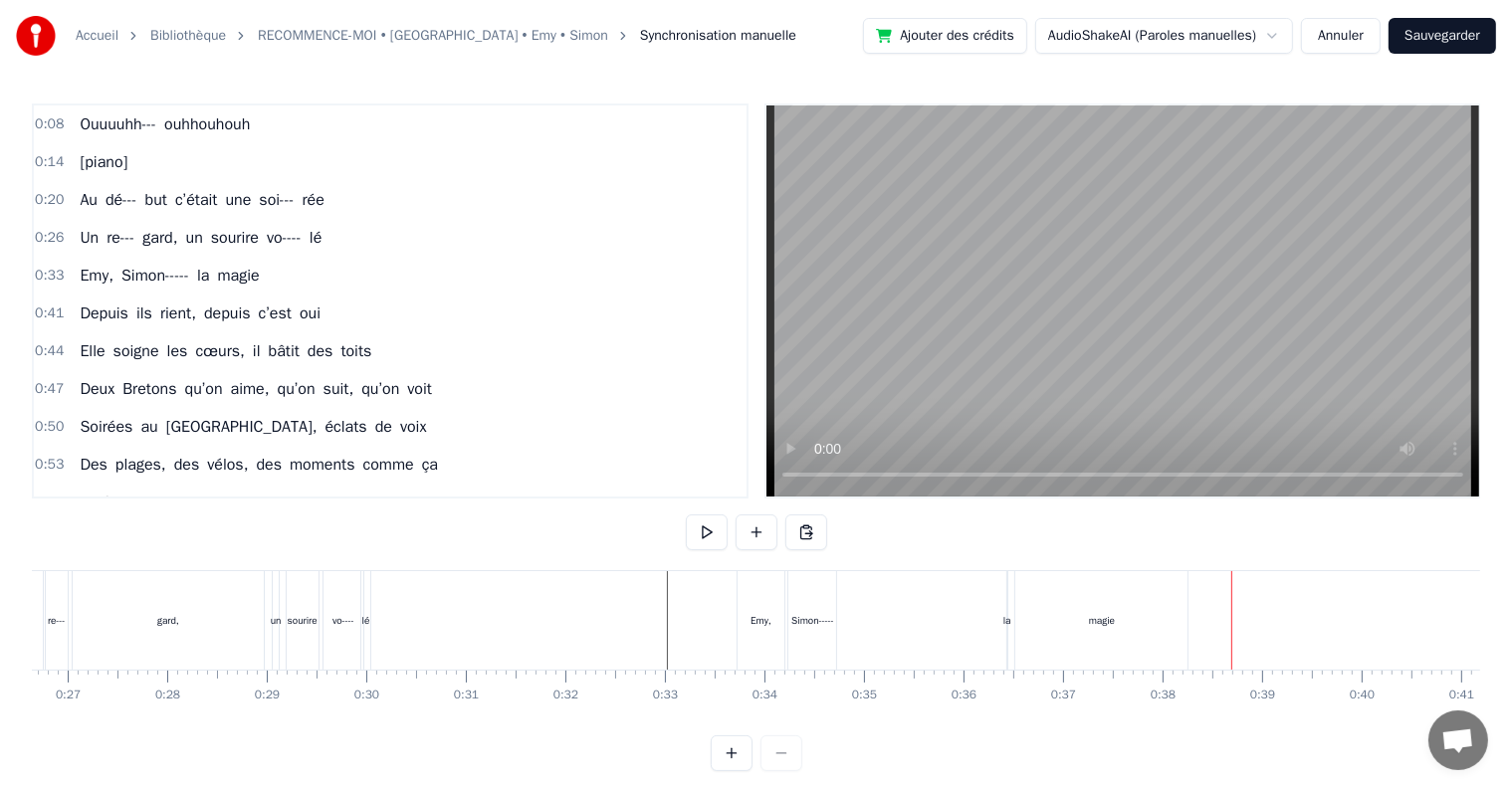 click on "Emy," at bounding box center [761, 620] 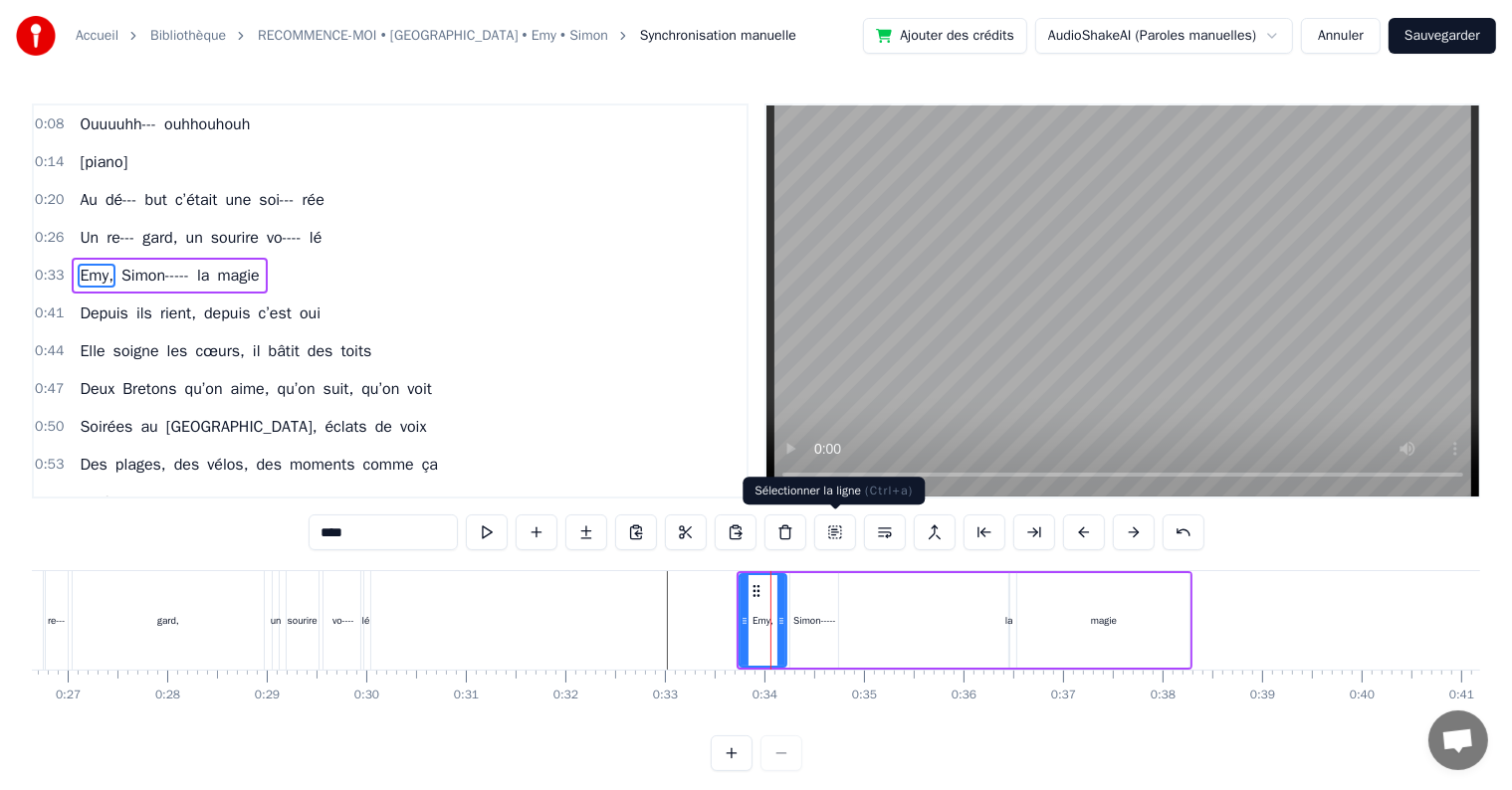 click at bounding box center [835, 532] 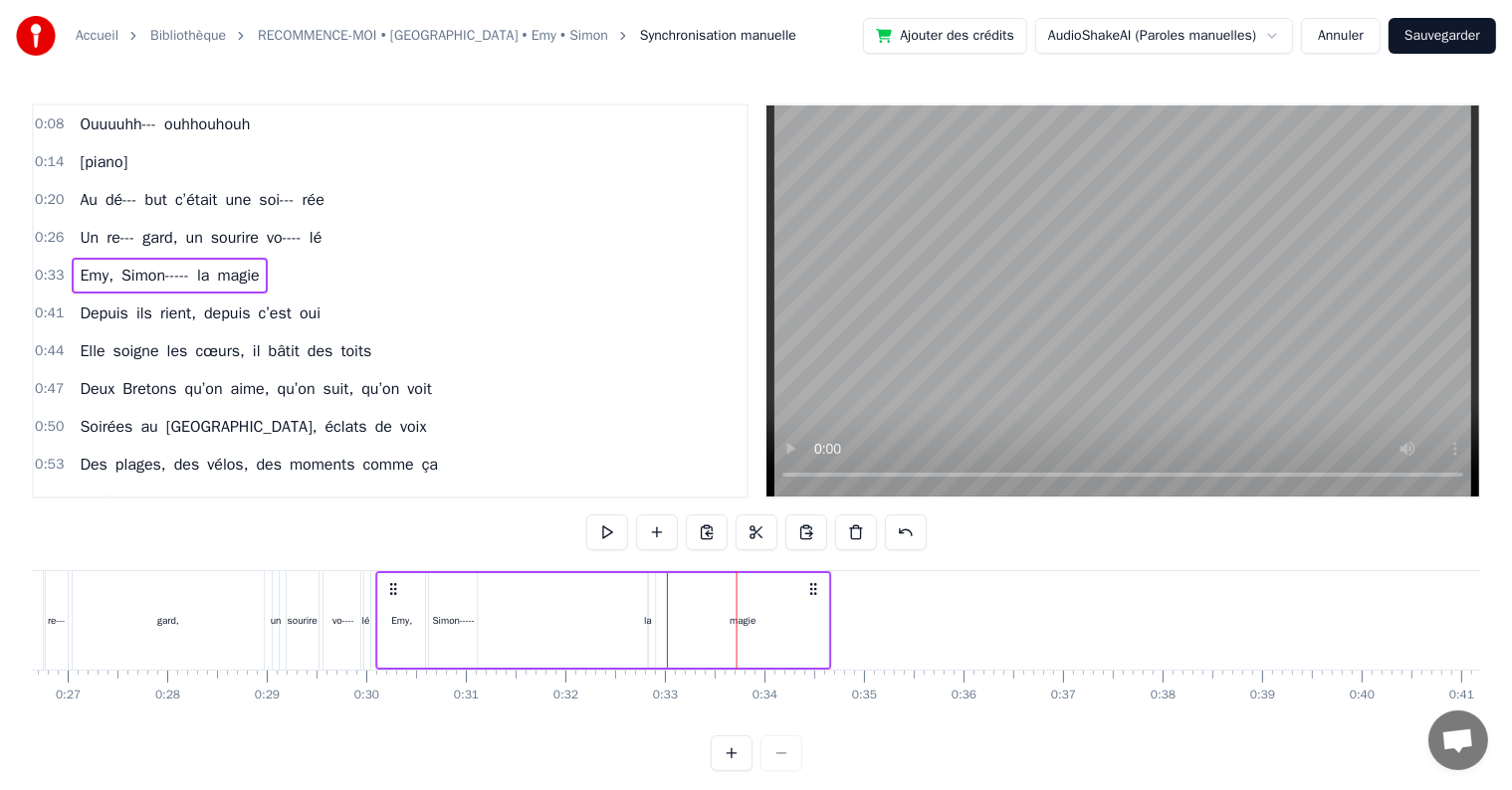 drag, startPoint x: 1176, startPoint y: 588, endPoint x: 817, endPoint y: 617, distance: 360.1694 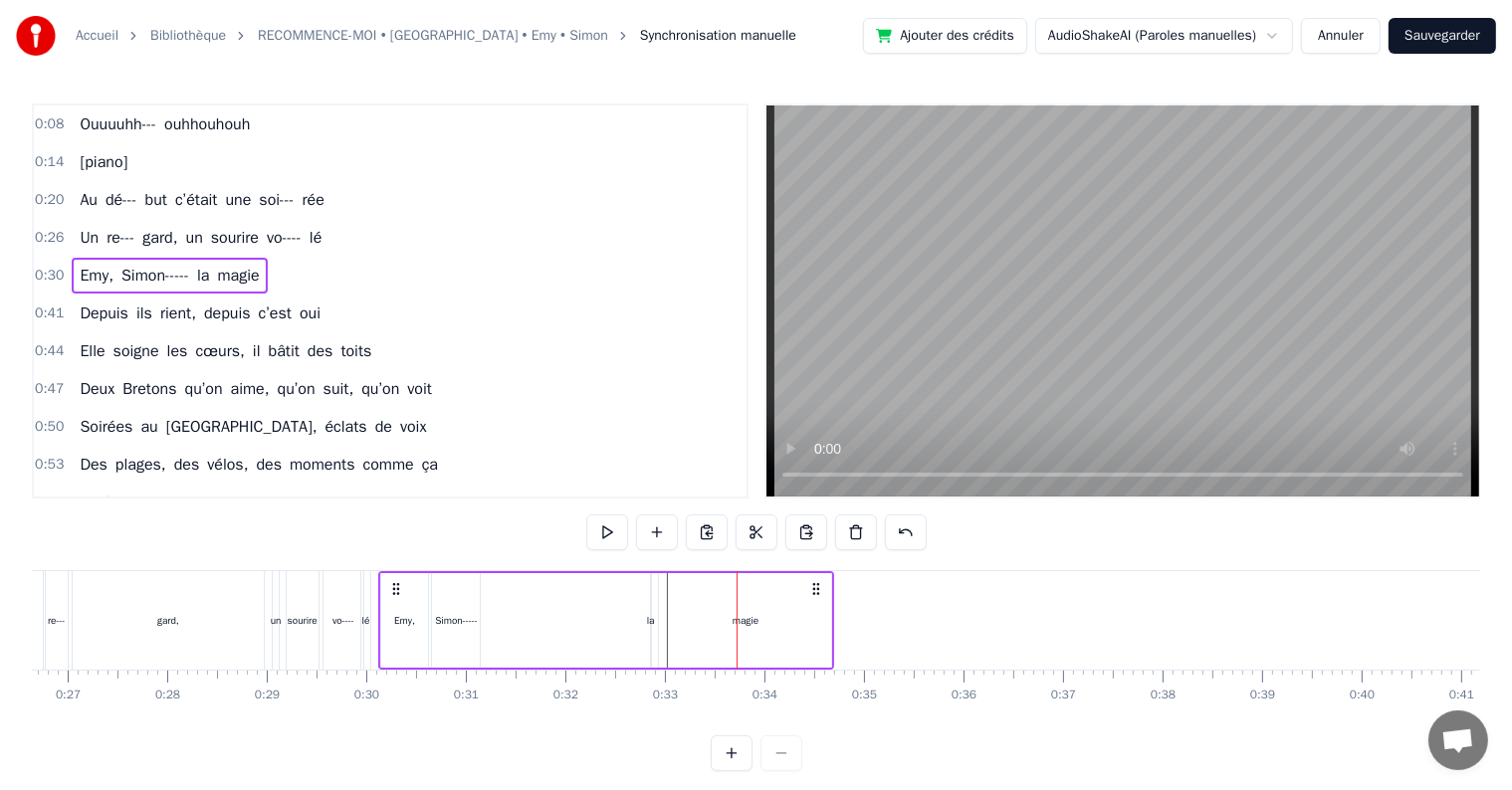 click on "un" at bounding box center (276, 620) 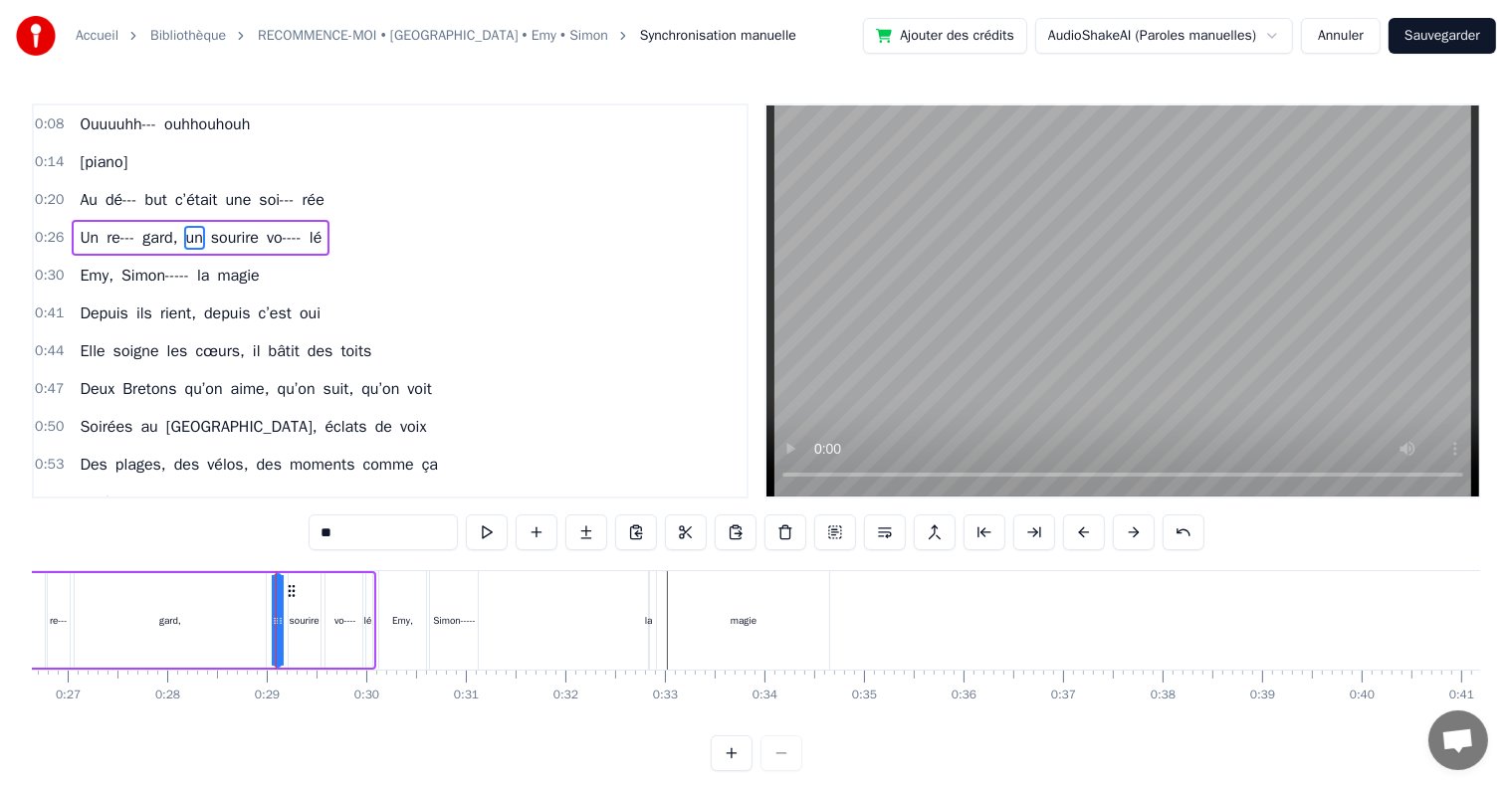 click on "sourire" at bounding box center [305, 620] 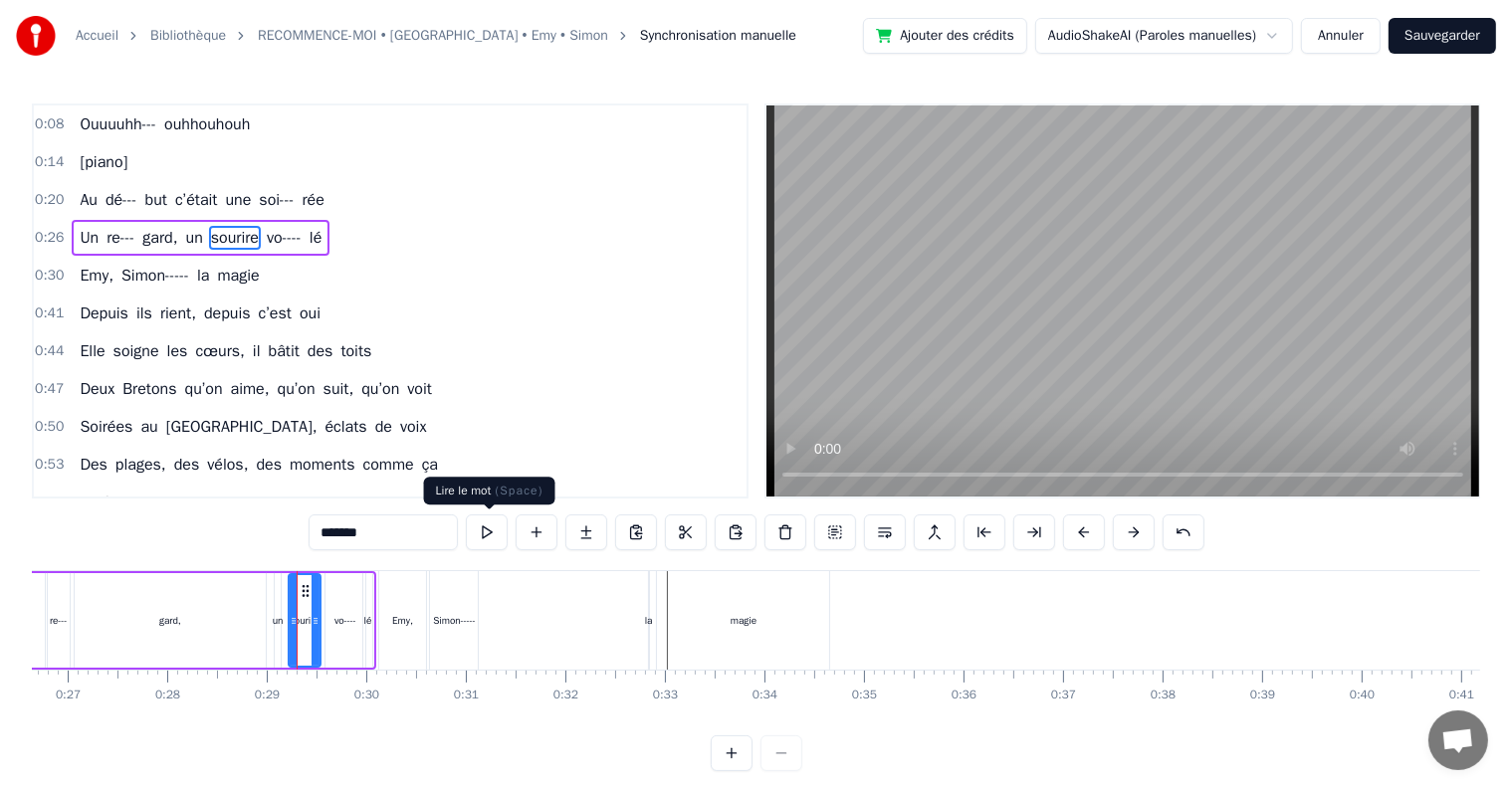 click on "0:50 Soirées au Niagara, éclats de voix" at bounding box center (390, 427) 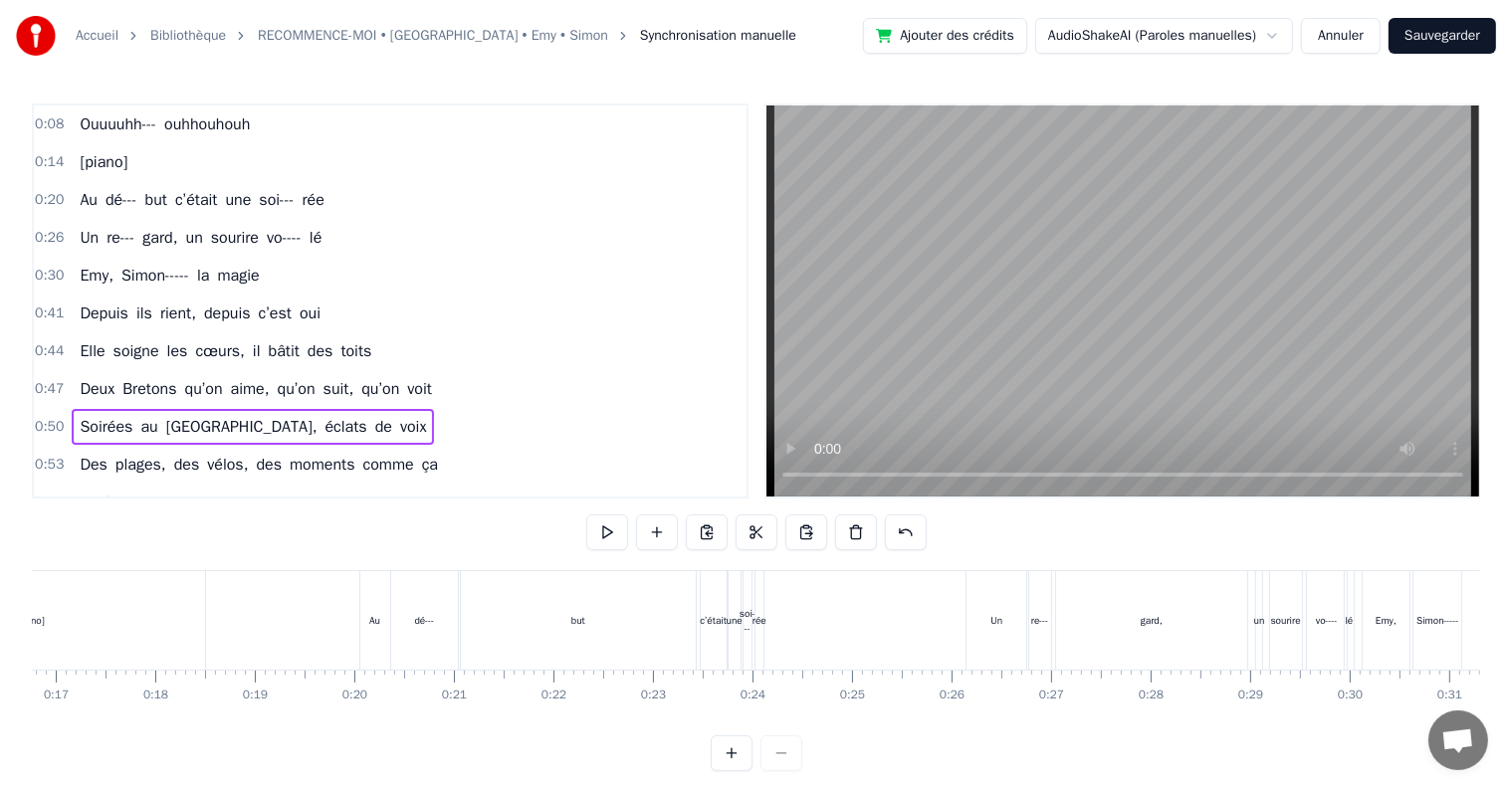 scroll, scrollTop: 0, scrollLeft: 1670, axis: horizontal 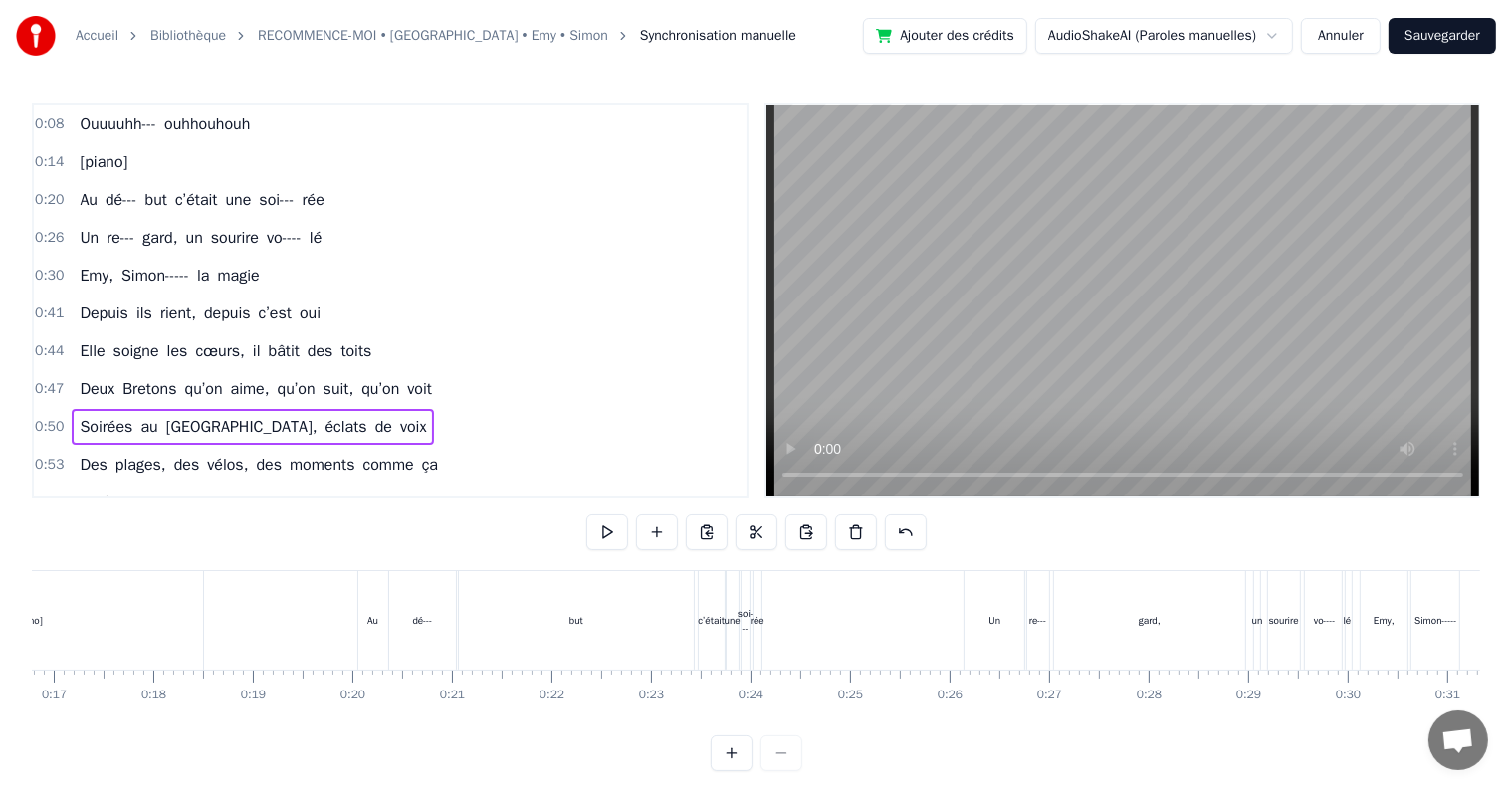 click on "Au" at bounding box center (372, 620) 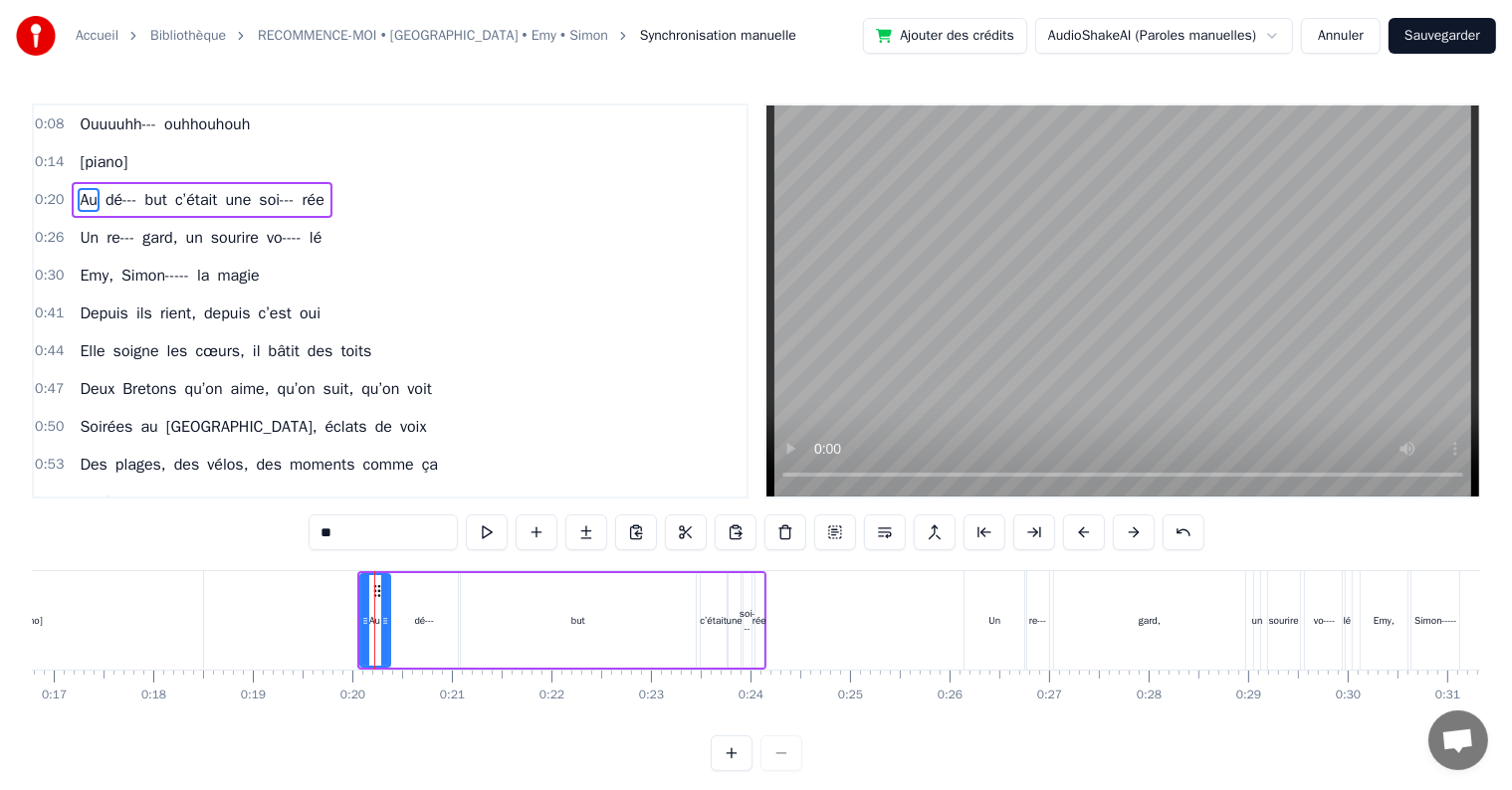 click on "Un" at bounding box center (994, 620) 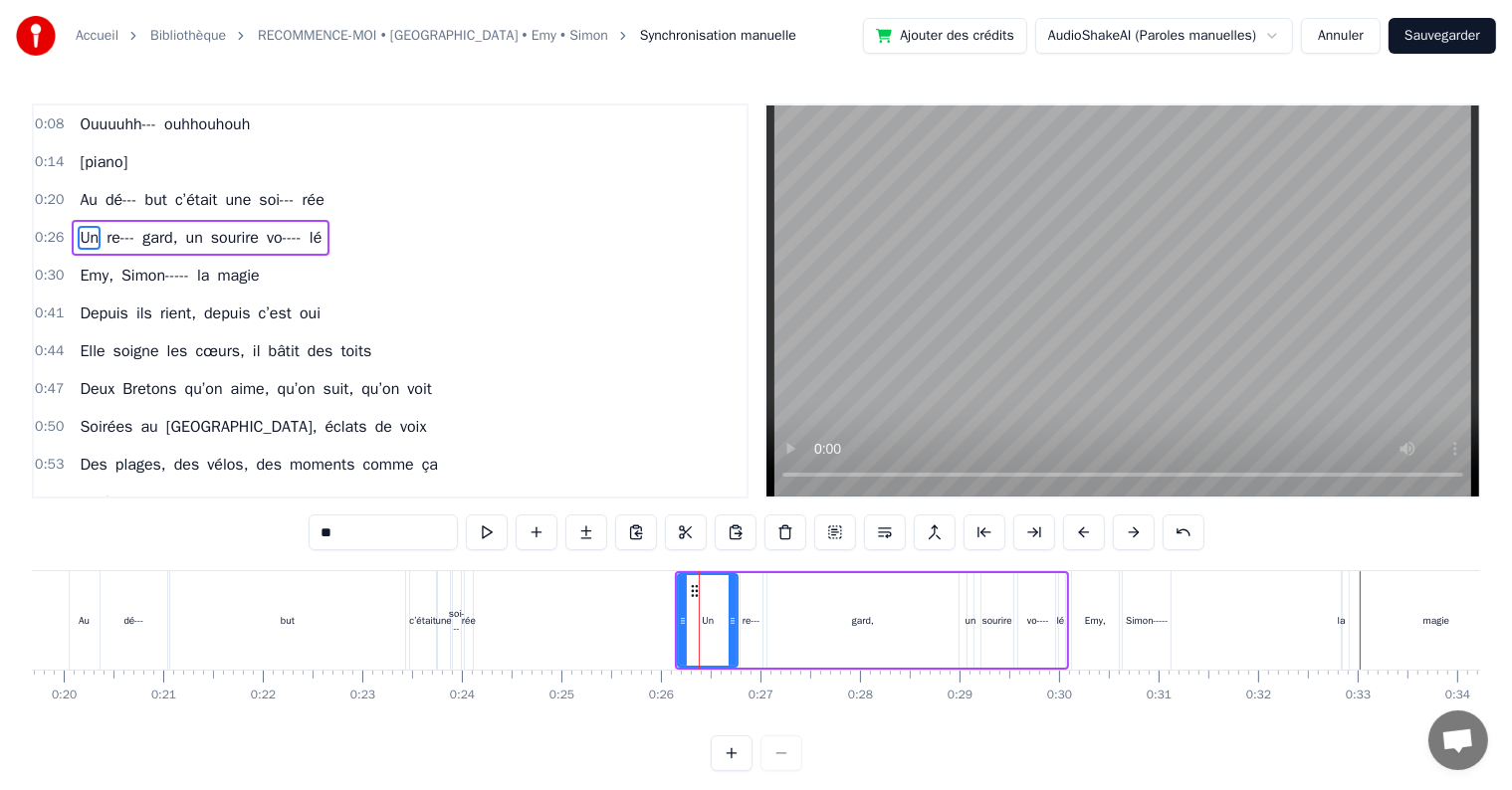 scroll, scrollTop: 0, scrollLeft: 1959, axis: horizontal 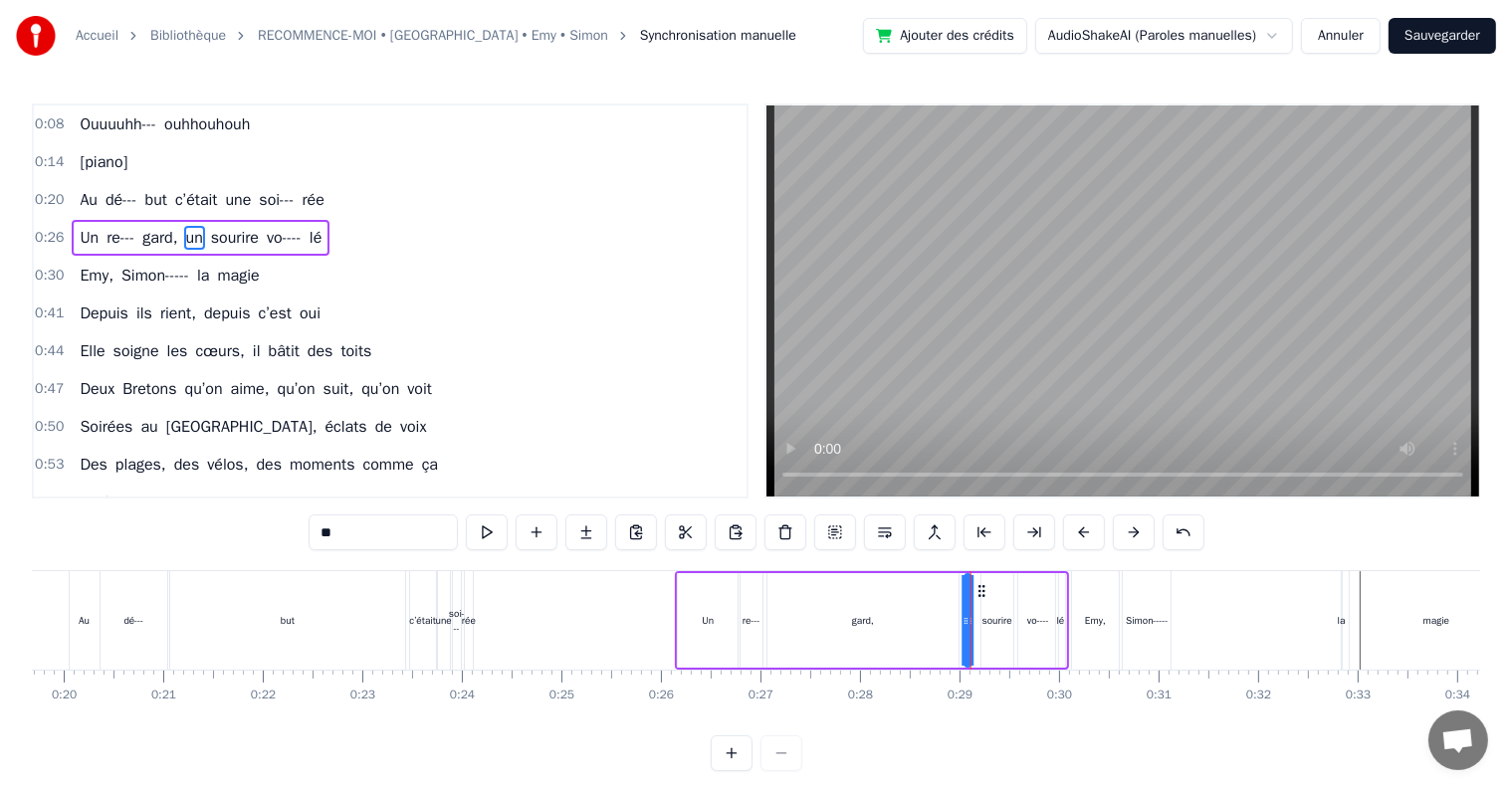 click 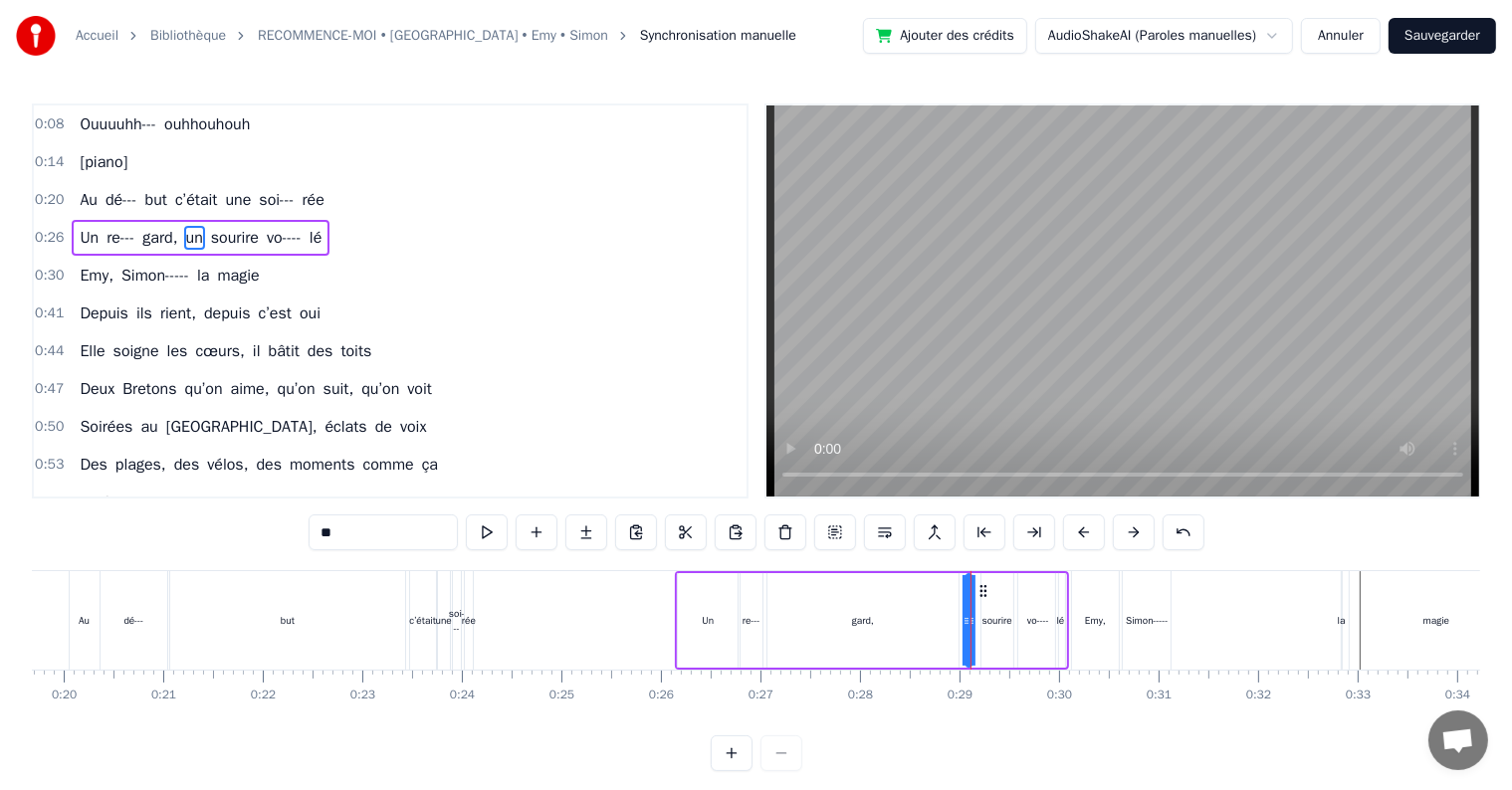 click on "sourire" at bounding box center [997, 620] 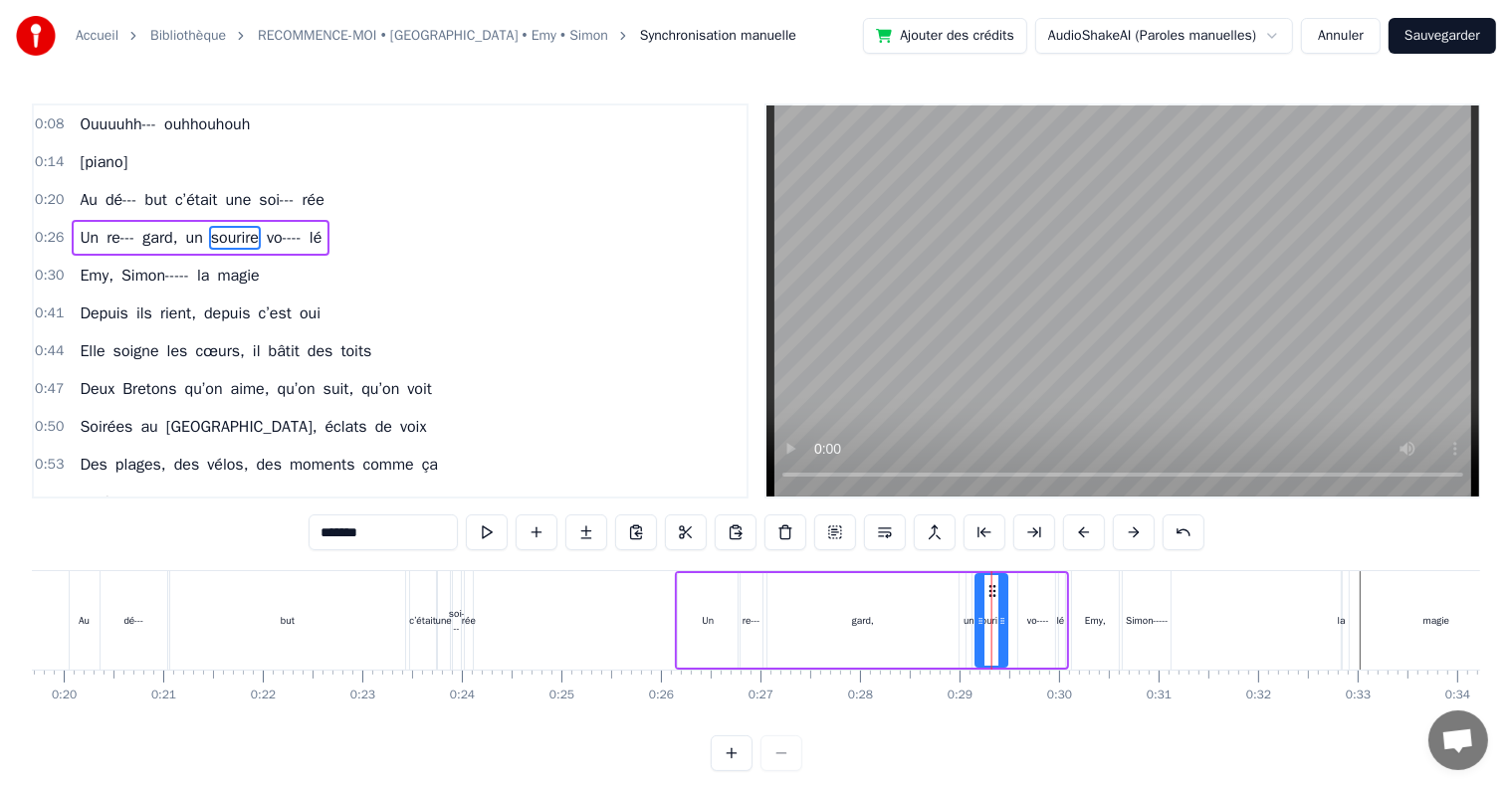click 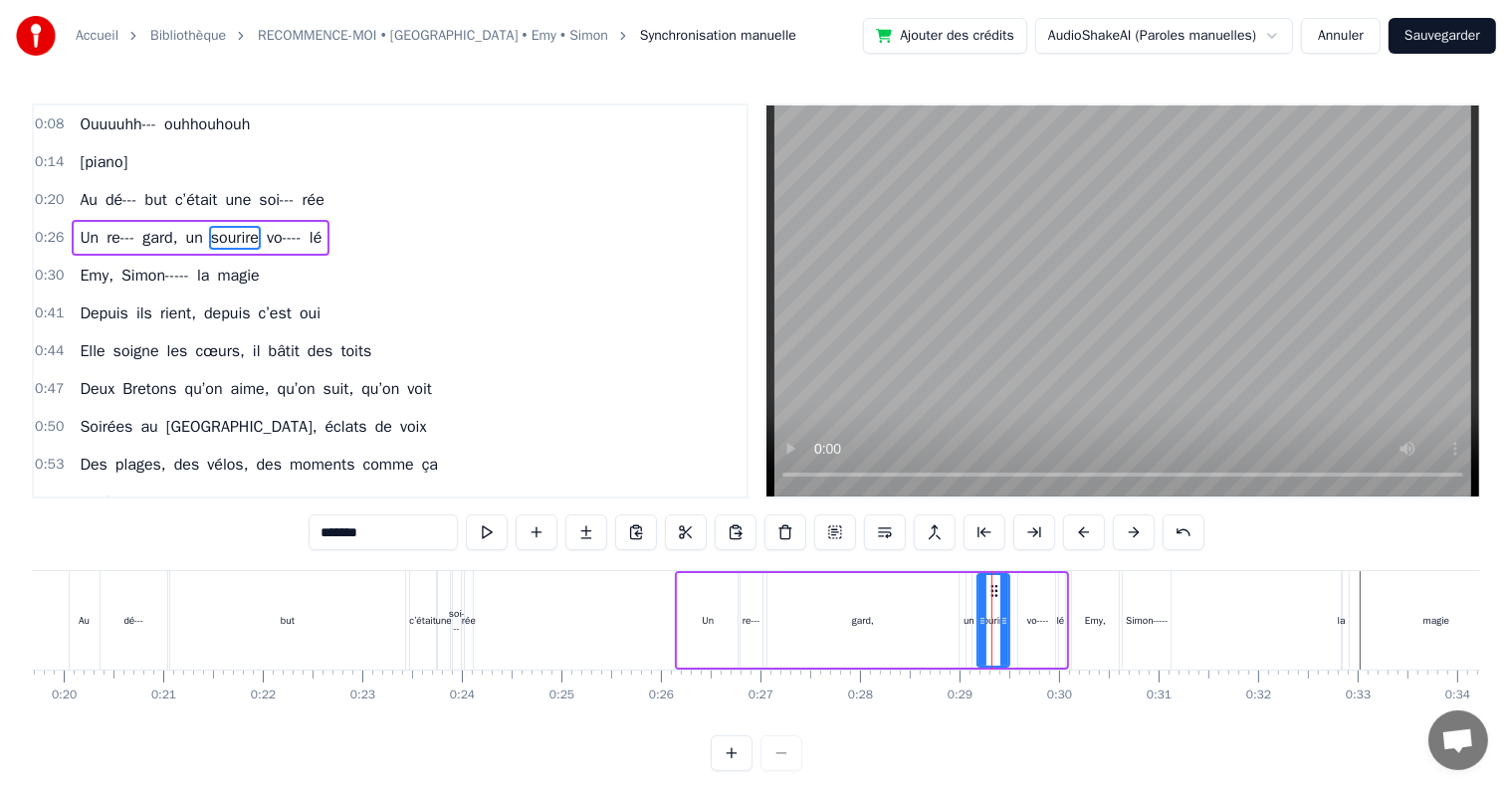 click on "vo----" at bounding box center (1038, 620) 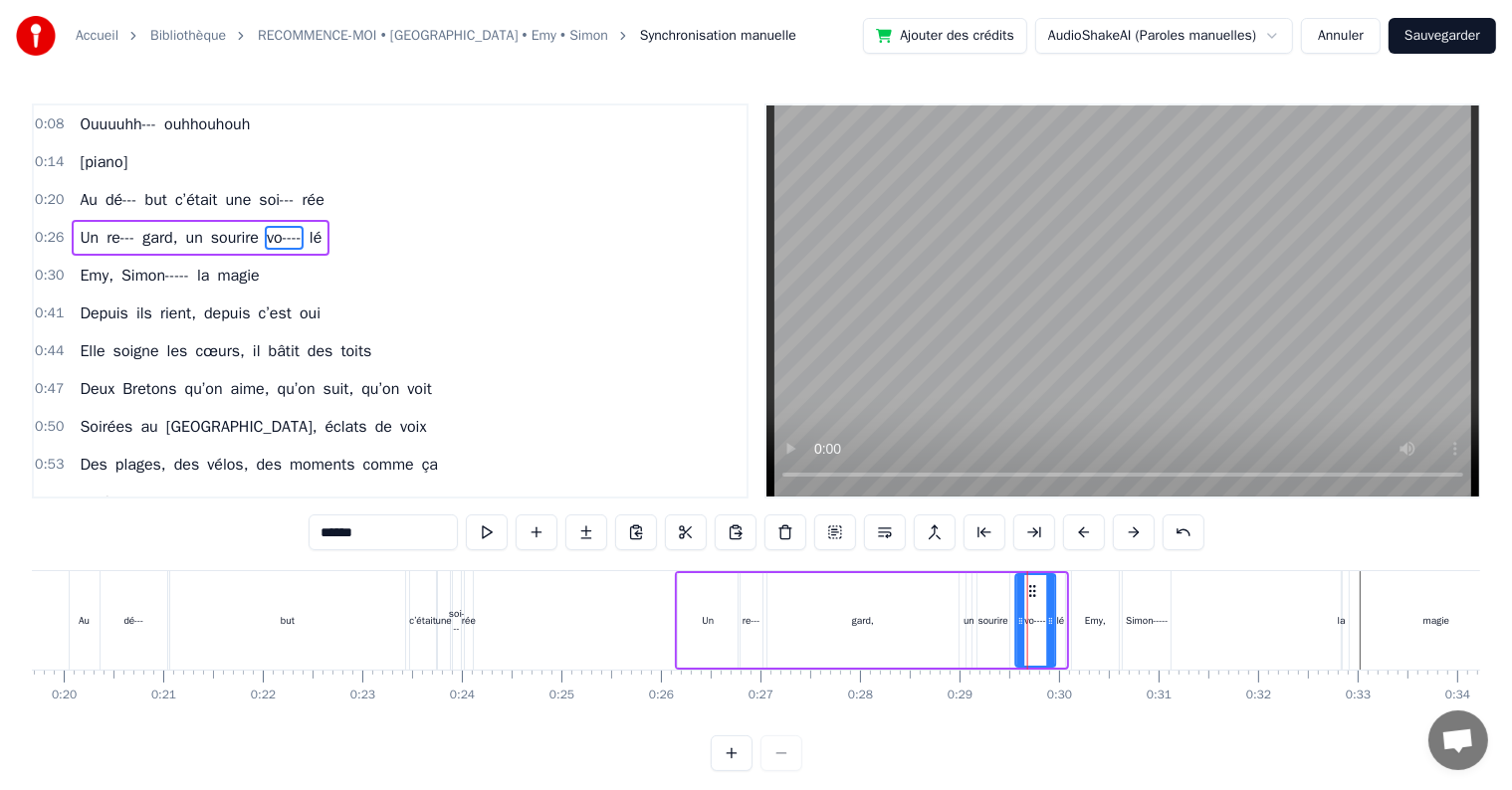 click 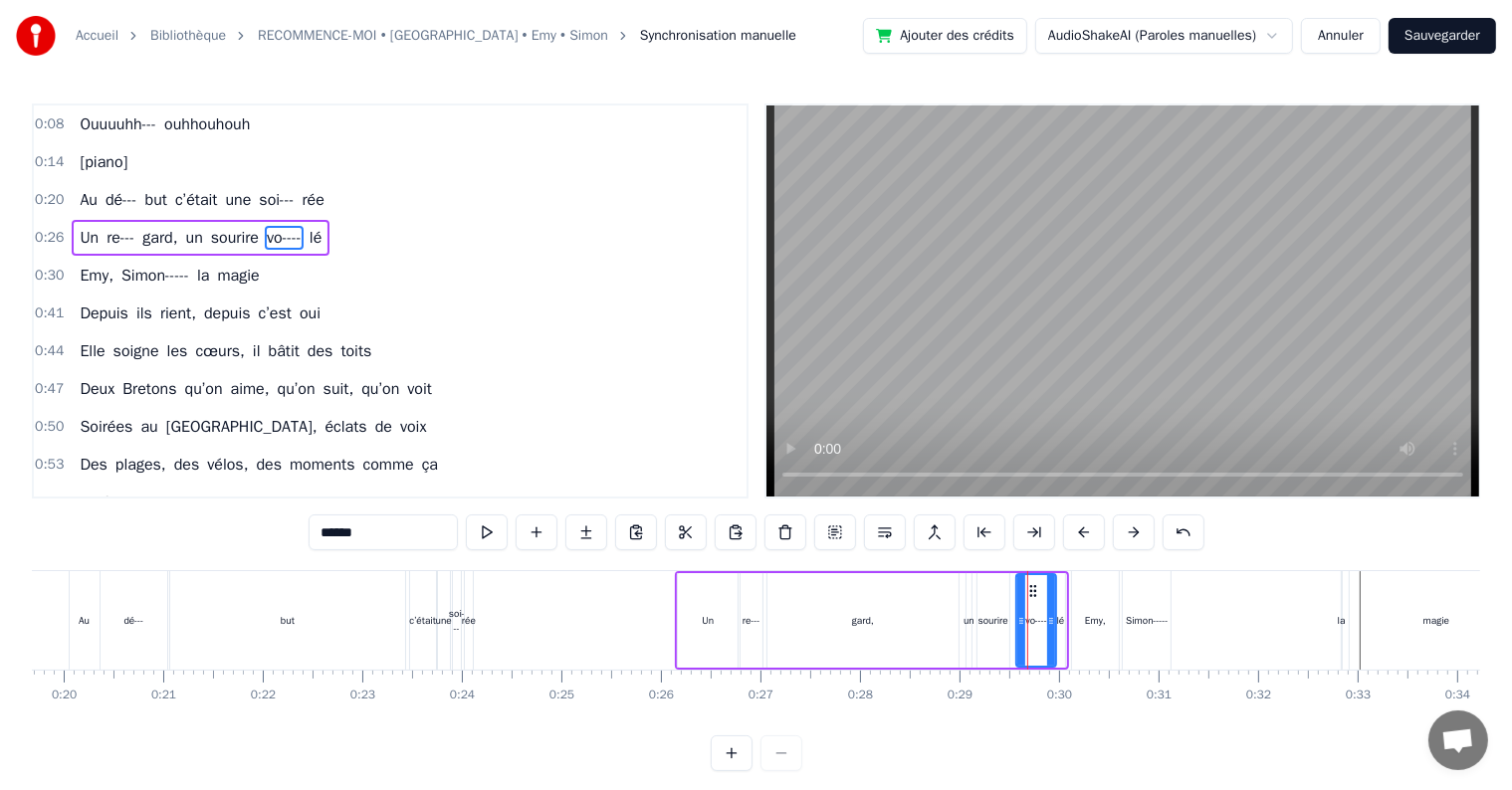 click on "lé" at bounding box center (1061, 620) 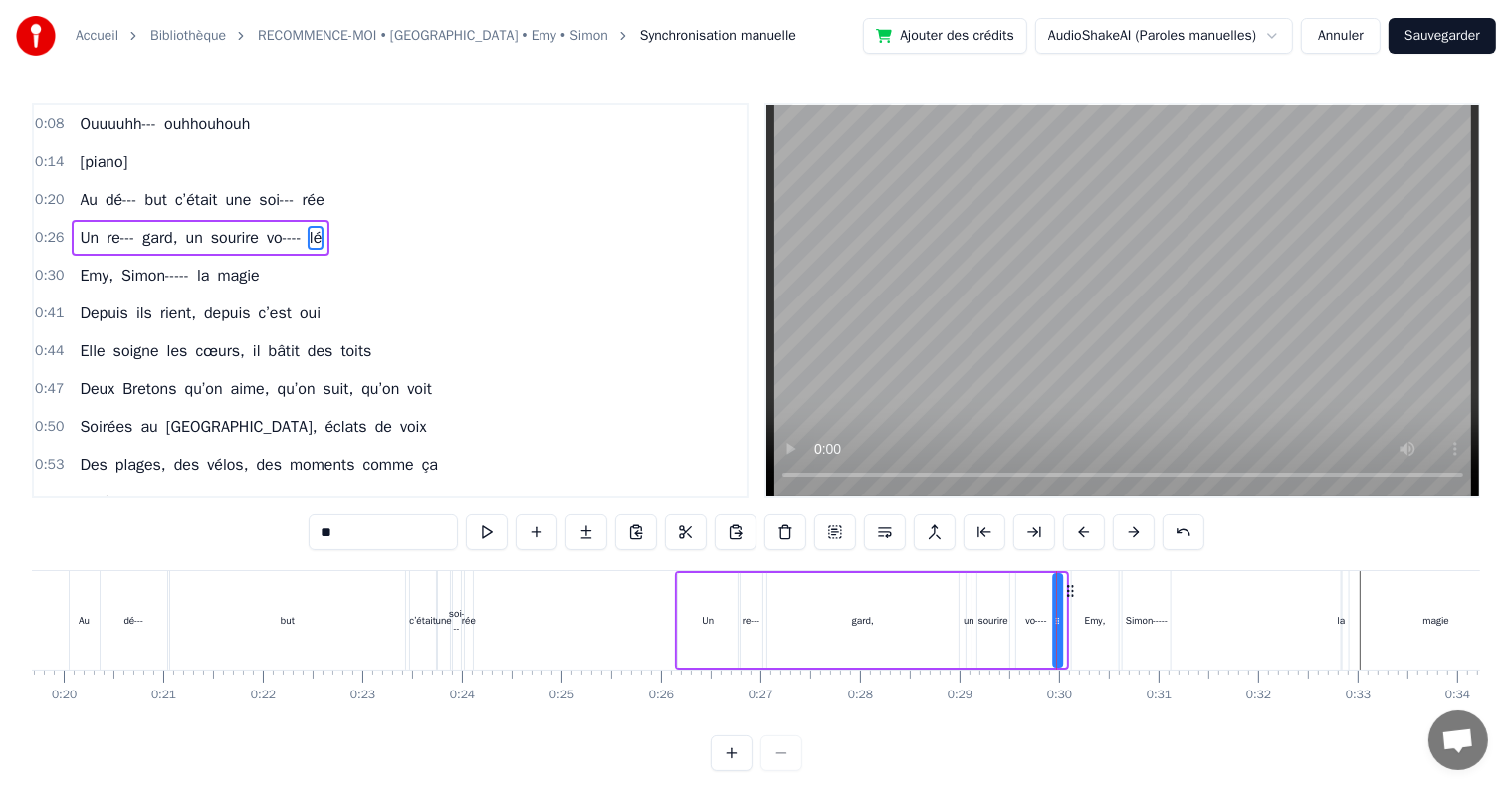 click 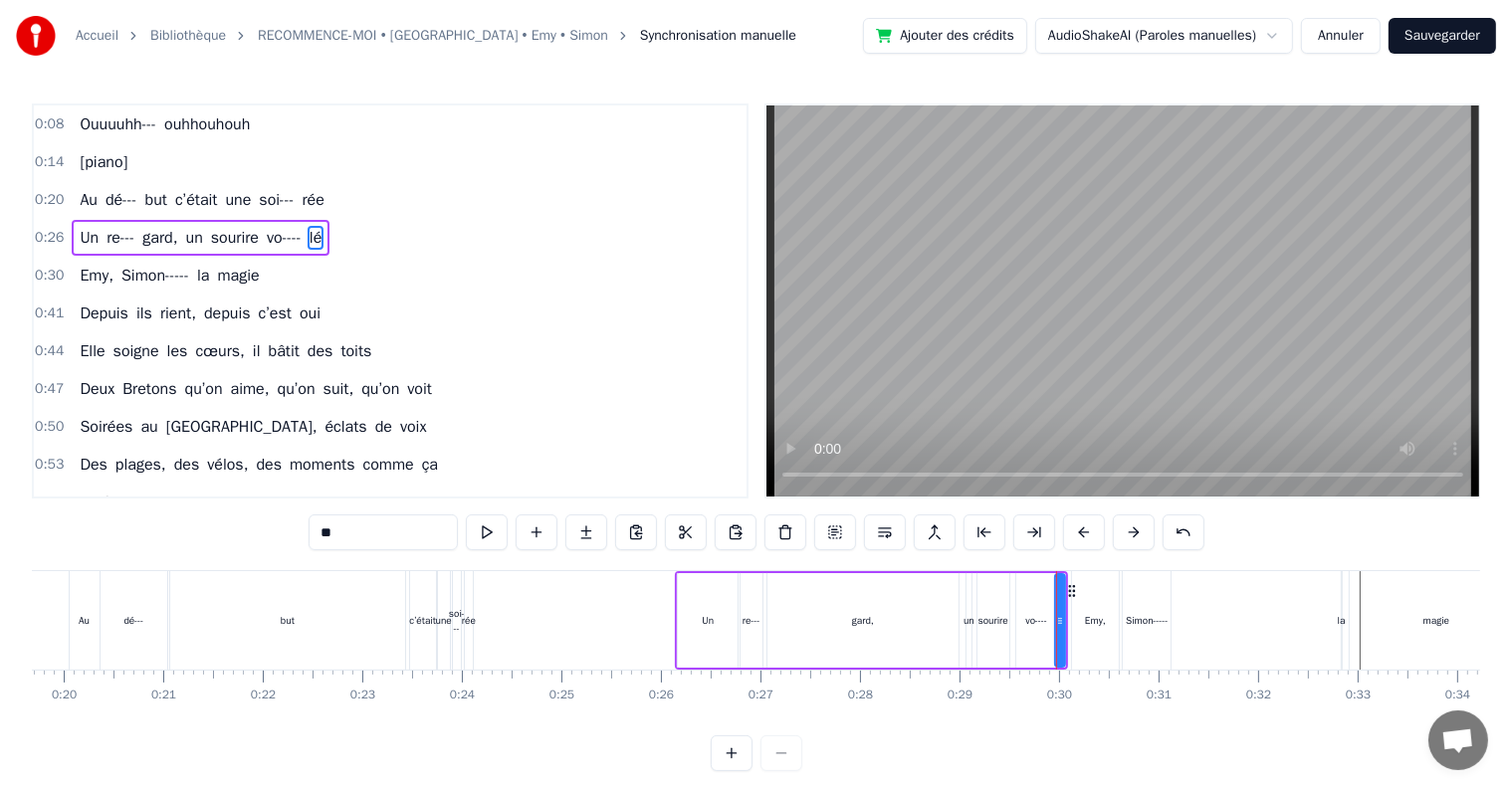 click on "0:08 Ouuuuhh--- ouhhouhouh 0:14 [piano] 0:20 Au dé--- but c’était une soi--- rée 0:26 Un re--- gard, un sourire vo---- lé 0:30 [PERSON_NAME]----- la magie 0:41 Depuis ils rient, depuis c’est oui 0:44 Elle soigne les cœurs, il bâtit des toits 0:47 Deux Bretons qu’on aime, qu’on suit, qu’on voit 0:50 Soirées au Niagara, éclats de voix 0:53 Des plages, des vélos, des moments comme ça 0:58 [Refrain] 0:59 1- 2- 3 1:03 Emy & [PERSON_NAME] 1:03 ouhhouh 1:04 Deux cœurs qui résonnent 1:06 ouhhouh 1:06 Des rires, des passions 1:12 Un amour sans façon 1:14 [PERSON_NAME][GEOGRAPHIC_DATA], 1:17 ouhhouh 1:17 leur plus belle victoire 1:19 Des souvenirs gravés dans la mémoire 1:25 Emy & [PERSON_NAME] 1:25 Et ça nous fait croire 1:29 [Couplet 2] 1:30 Saint Dolayay, 1:30 Neige et [GEOGRAPHIC_DATA] 1:32 Basket- et’, 1:32 ballon, un peu d’Bretagne 1:36 Piscine encein-- te, les copains, les éclats 1:38 Les voyages, les rires, et ça re- epa-- art 1:43 Elle a ce cœur immense, il a ce grain d’foliiiiii-- iiie 1:47 Ils avancent ensemble, et c’est et" at bounding box center [756, 437] 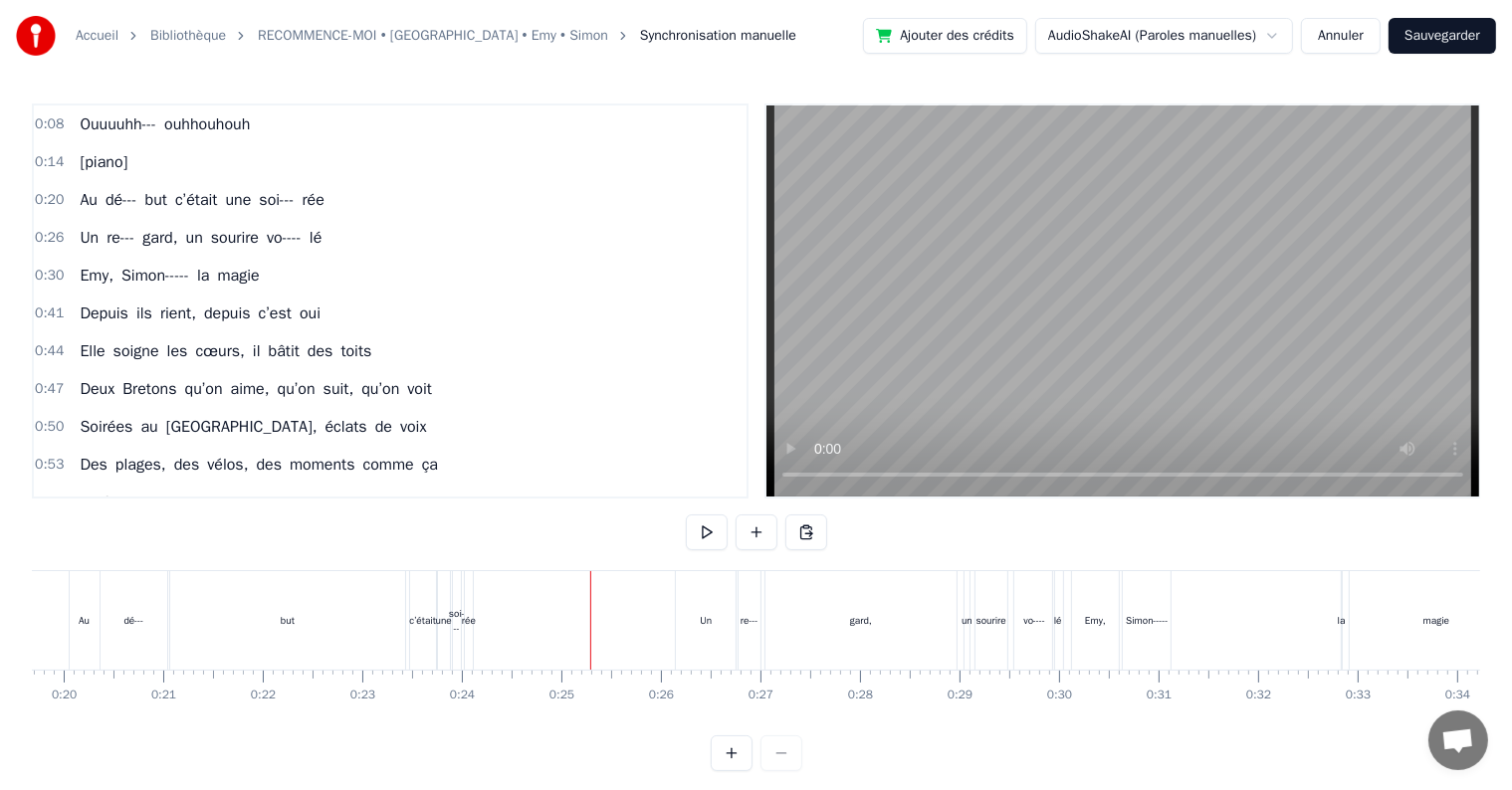 click at bounding box center (707, 532) 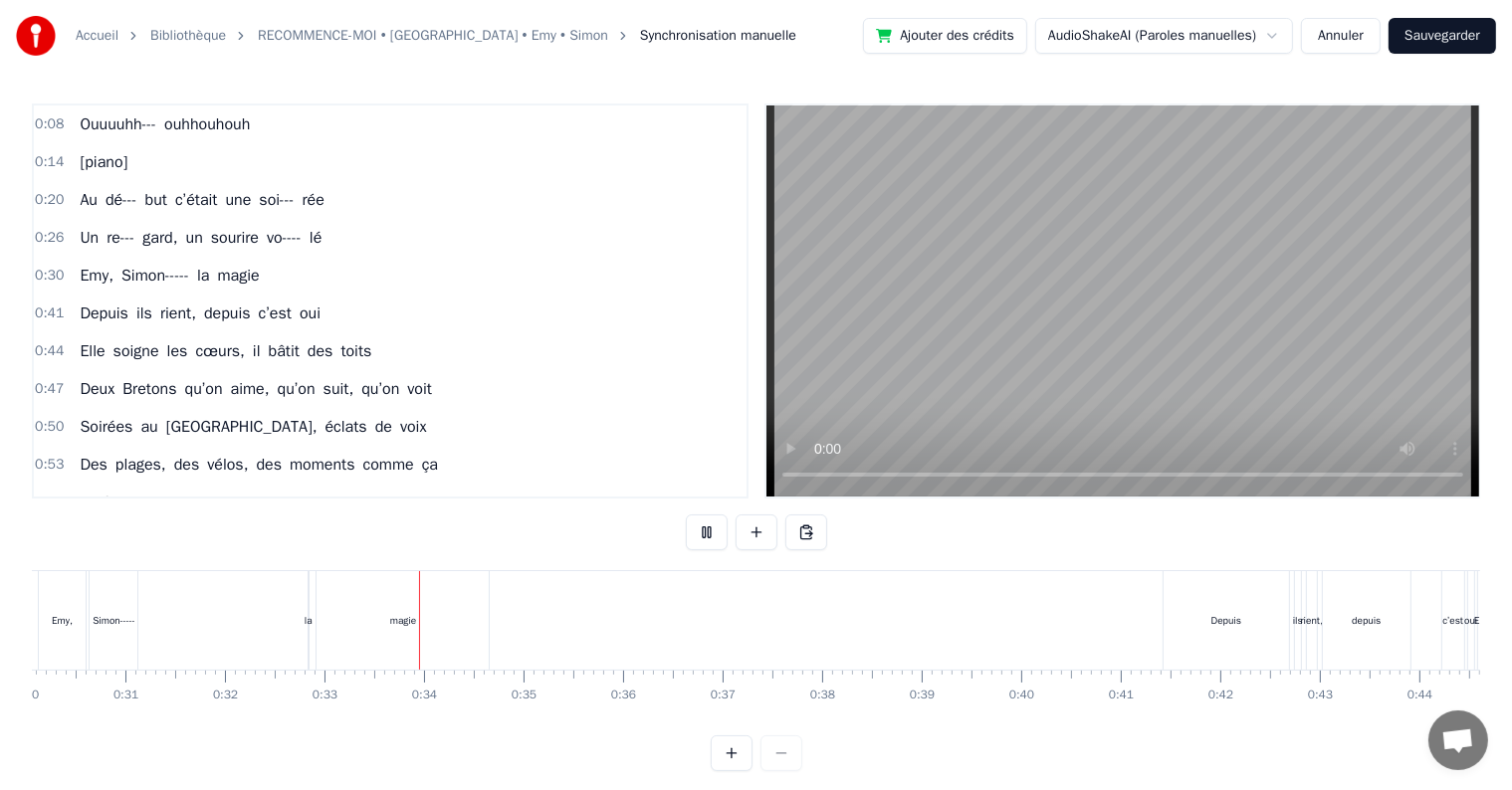 click at bounding box center [707, 532] 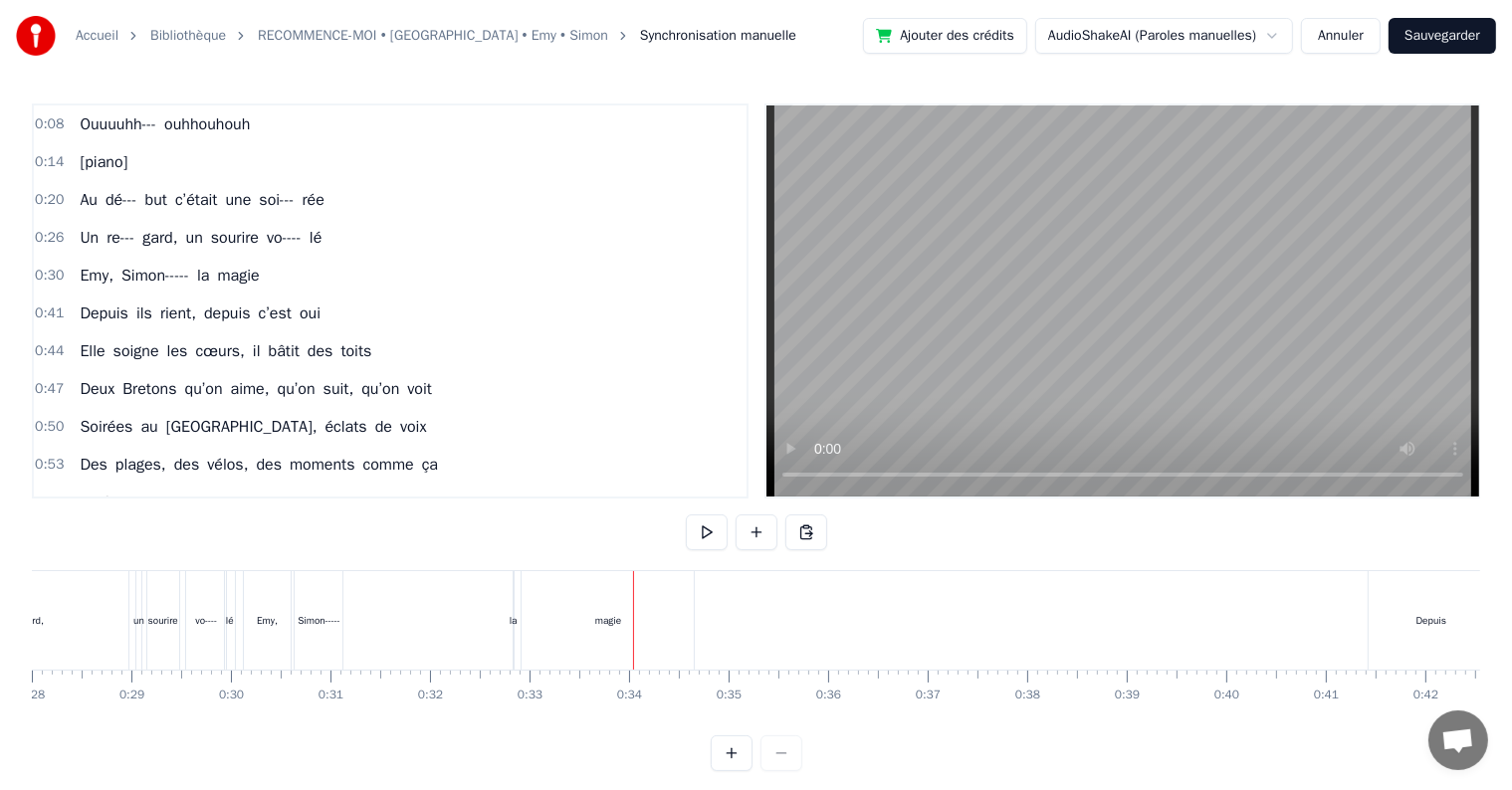 scroll, scrollTop: 0, scrollLeft: 2786, axis: horizontal 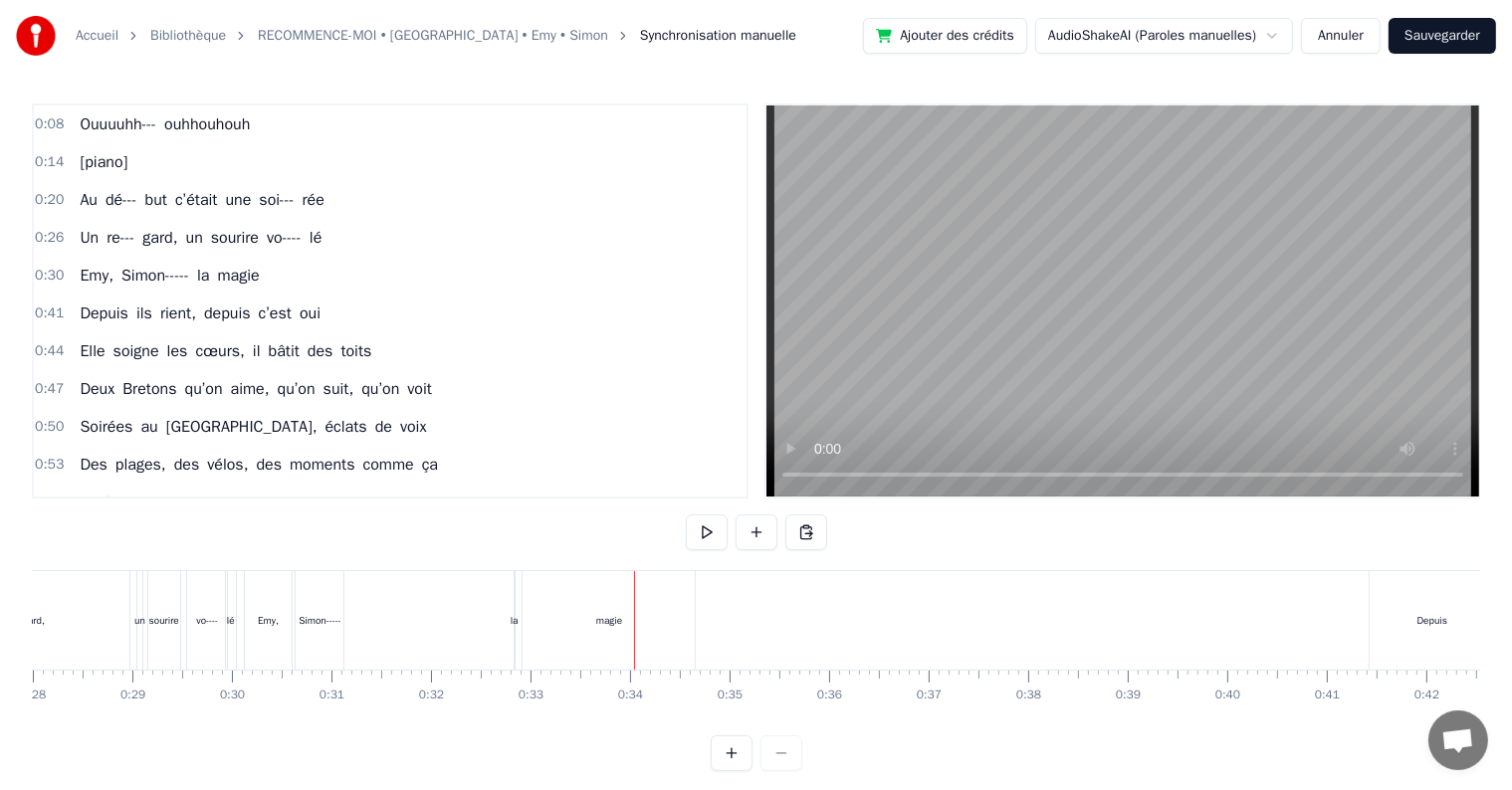 click on "Emy," at bounding box center [268, 620] 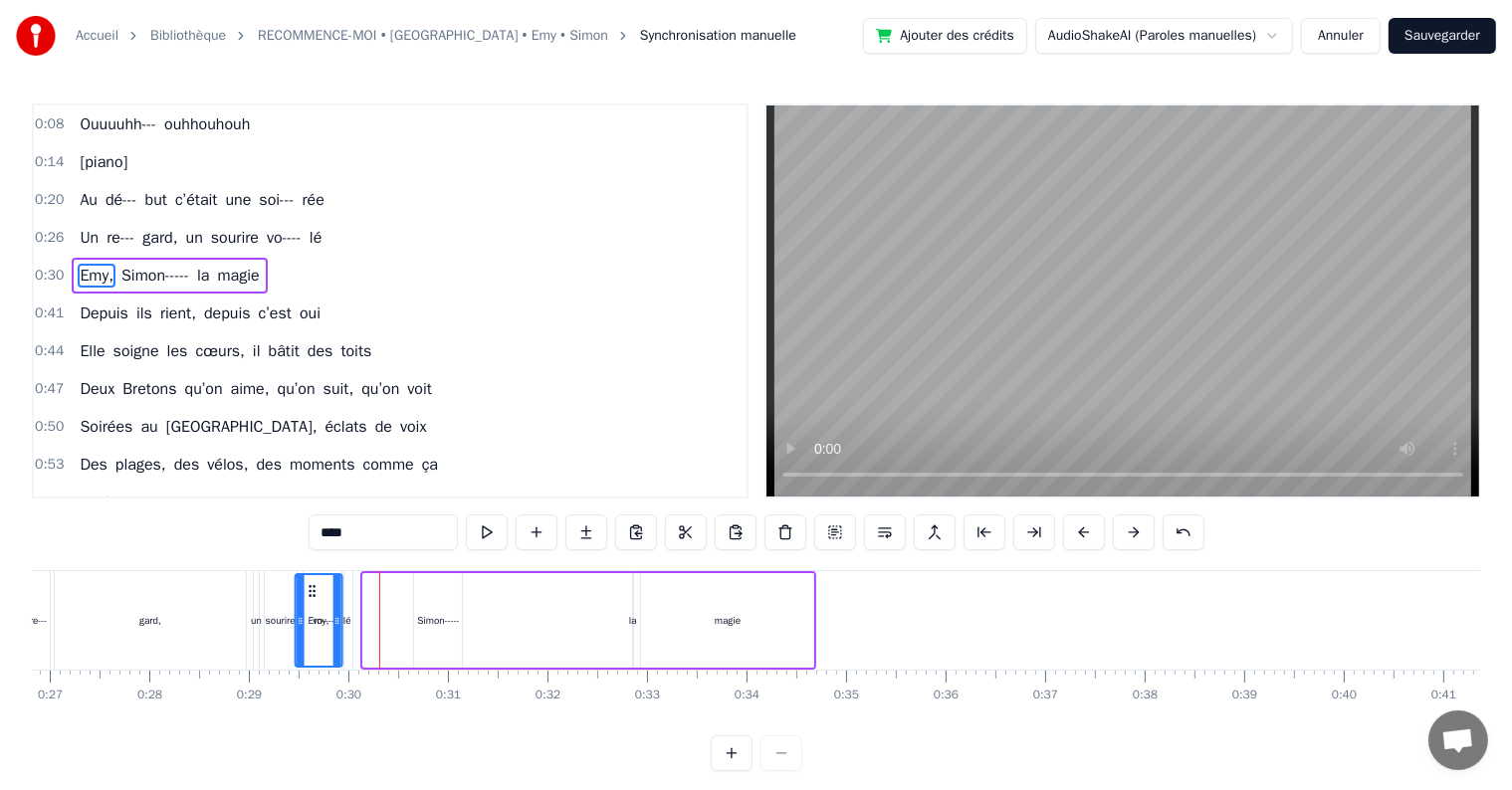 scroll, scrollTop: 0, scrollLeft: 2670, axis: horizontal 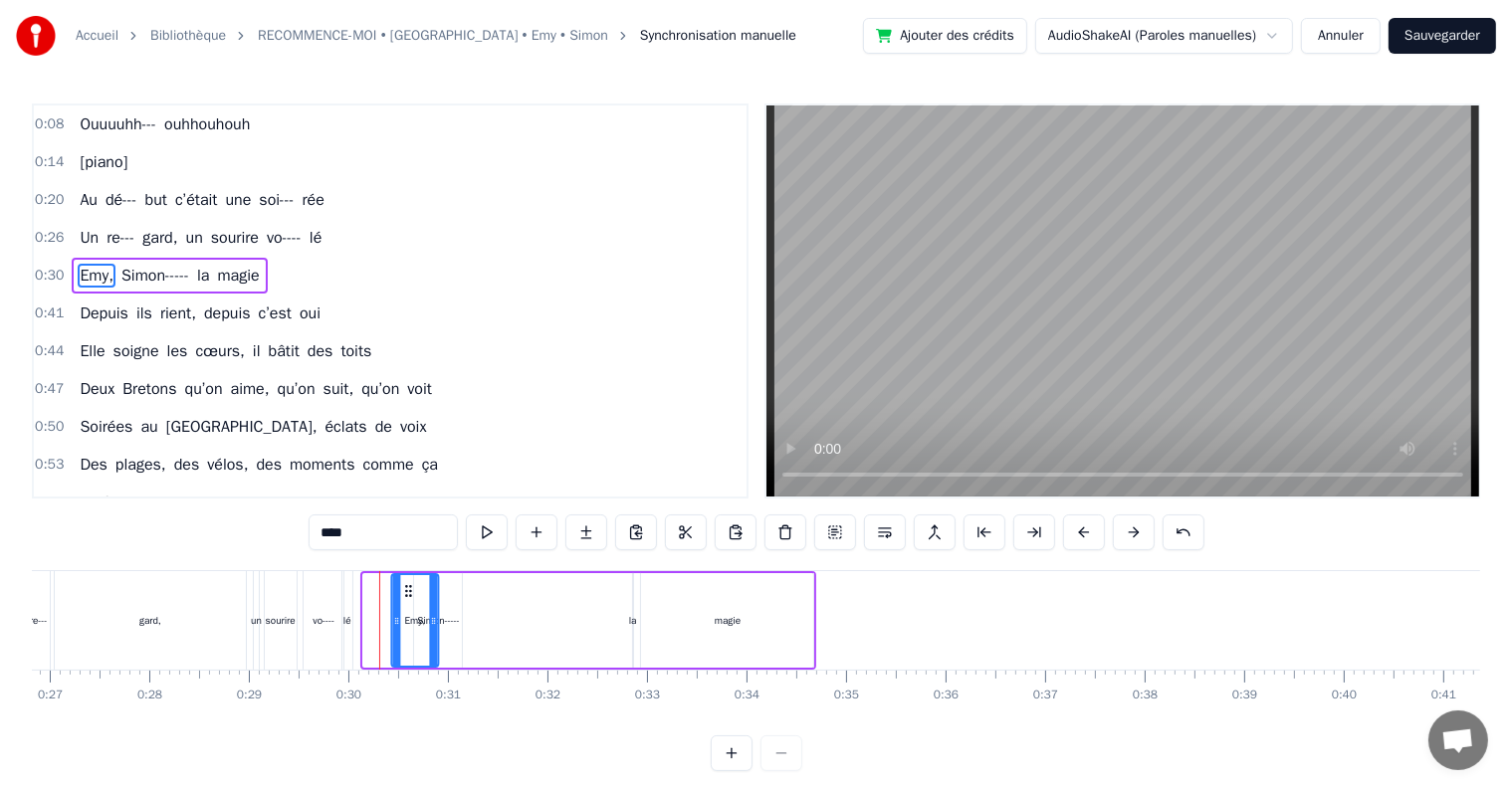 drag, startPoint x: 260, startPoint y: 589, endPoint x: 392, endPoint y: 599, distance: 132.37825 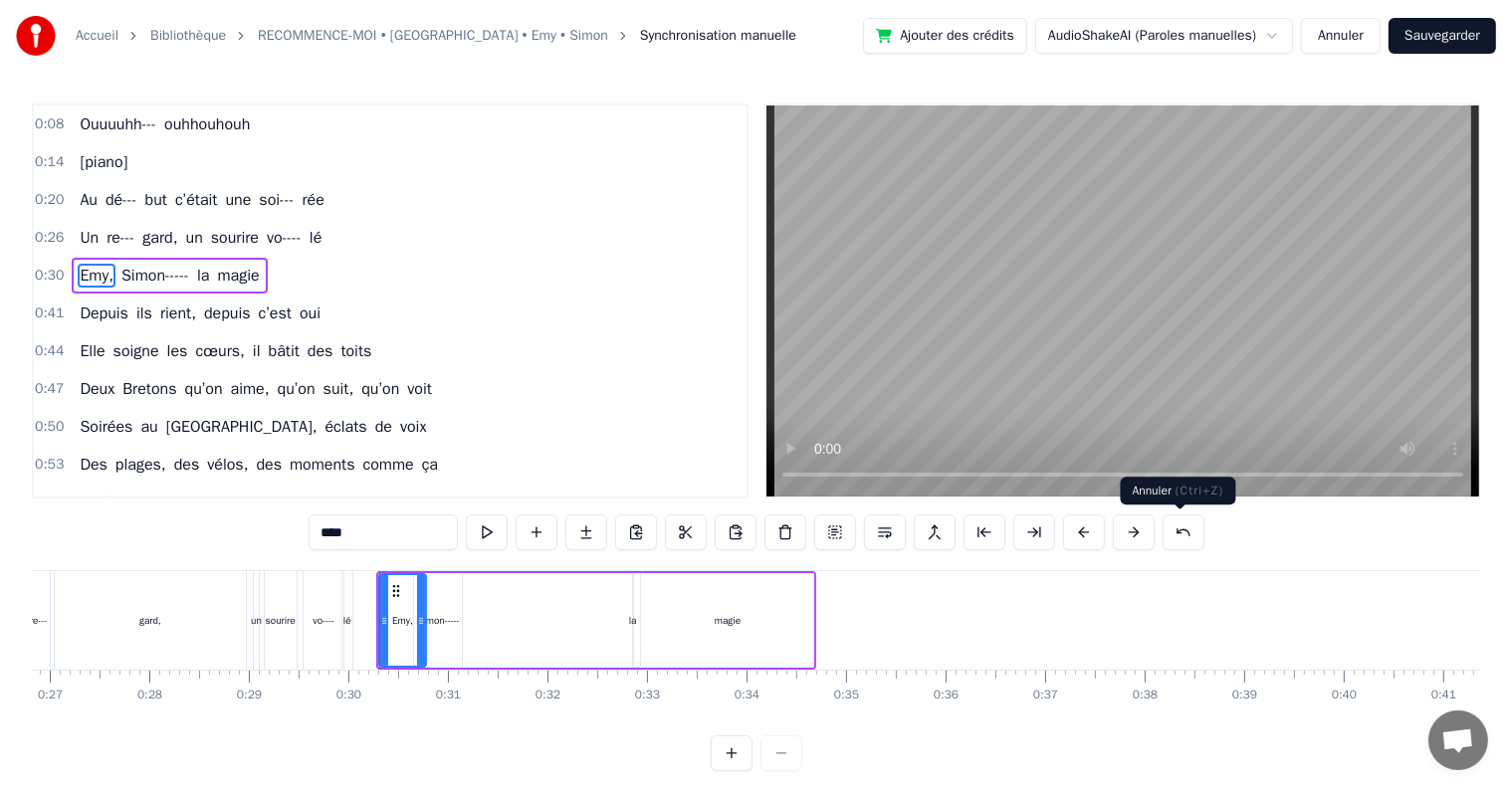 click at bounding box center [1184, 532] 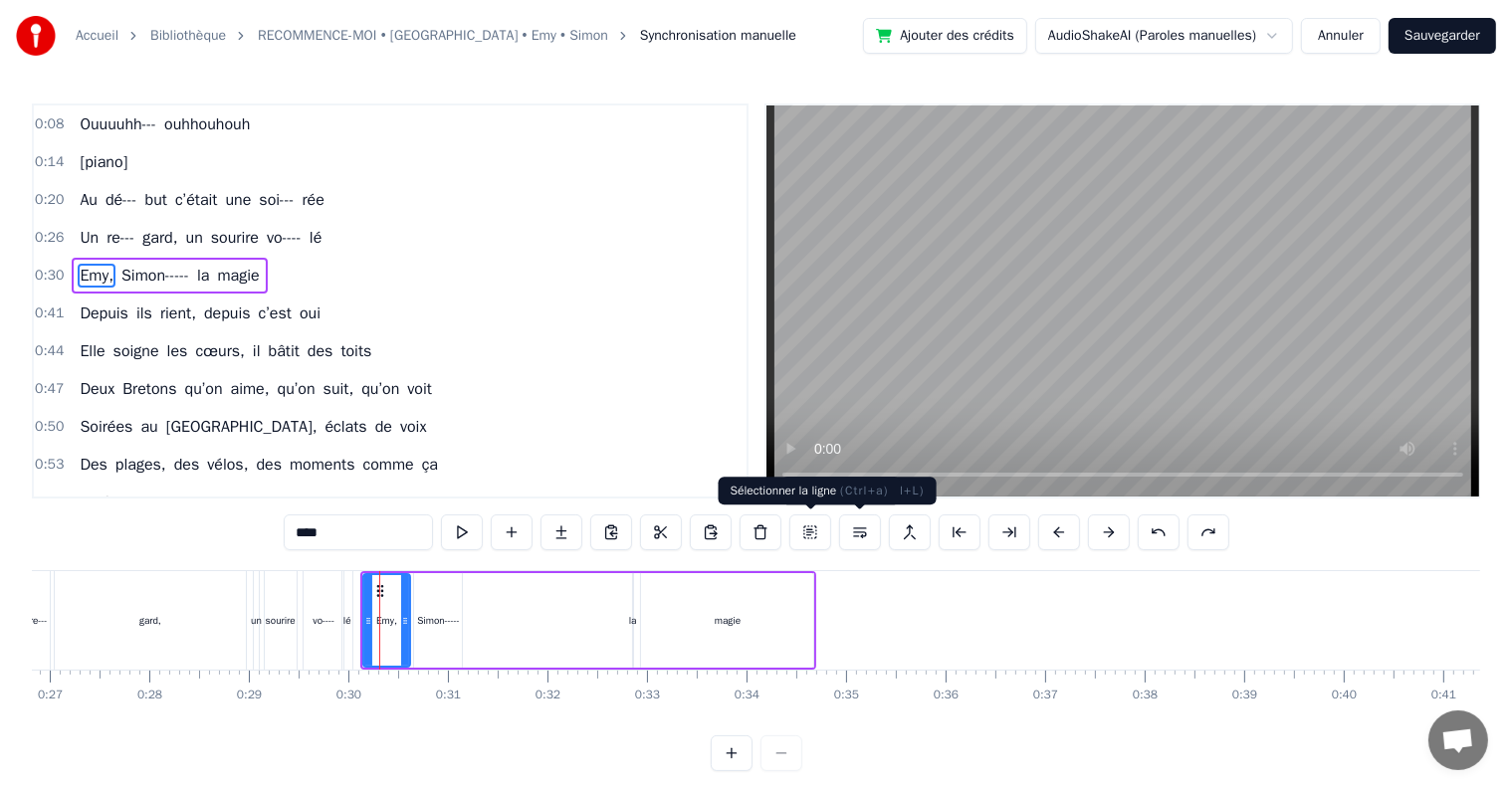 click at bounding box center [810, 532] 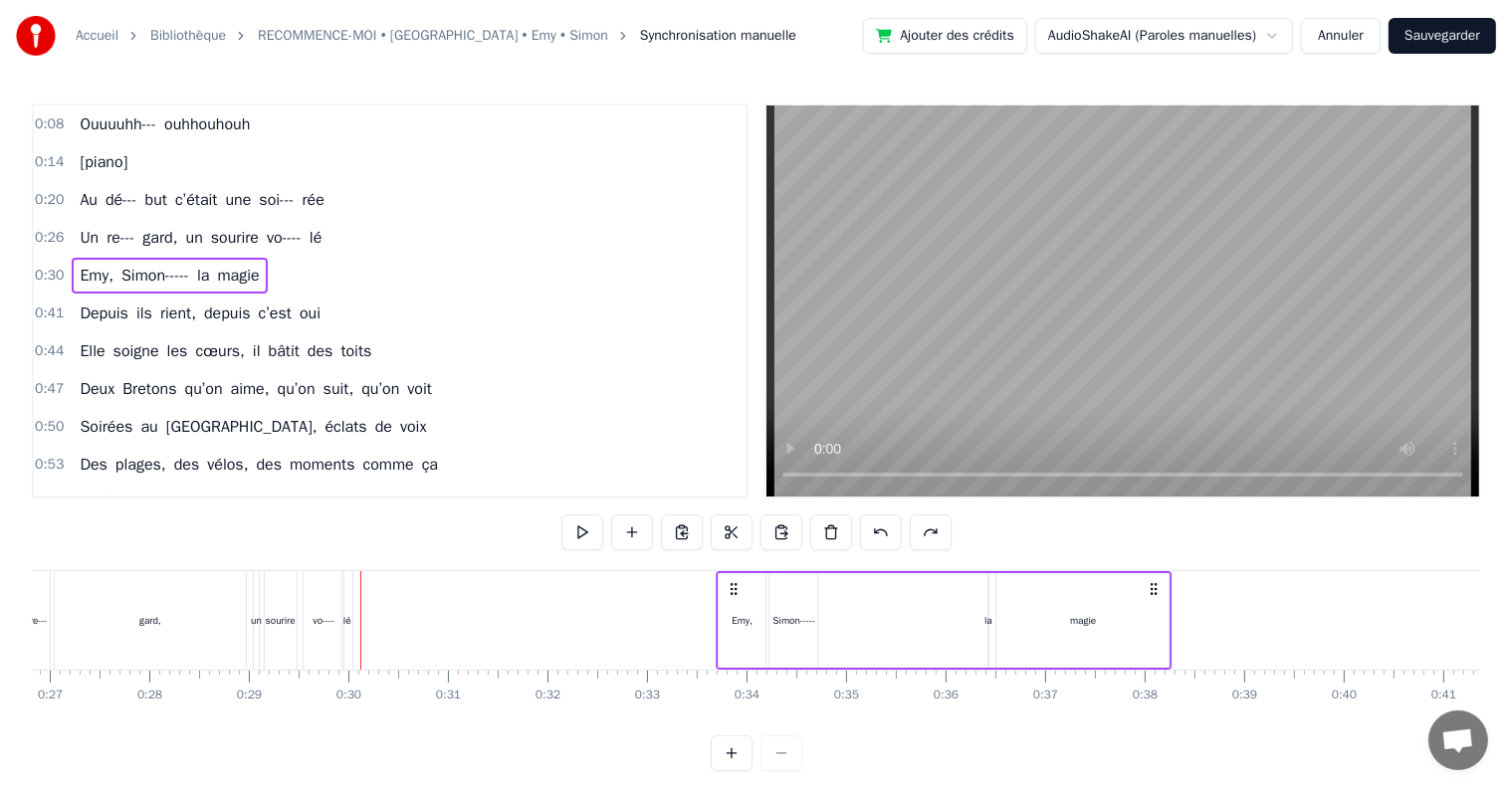 drag, startPoint x: 797, startPoint y: 588, endPoint x: 1154, endPoint y: 572, distance: 357.35836 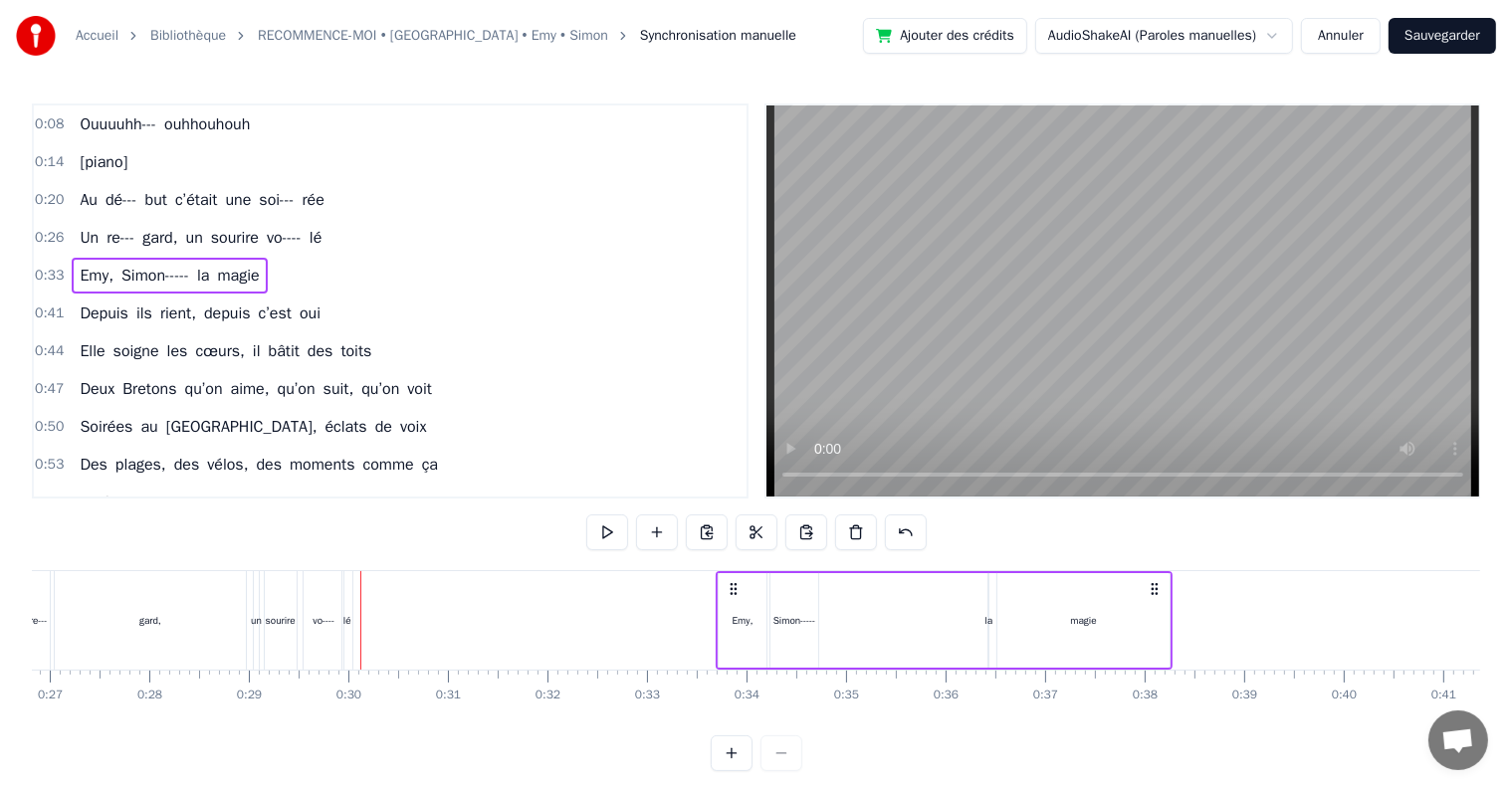 click on "gard," at bounding box center [150, 620] 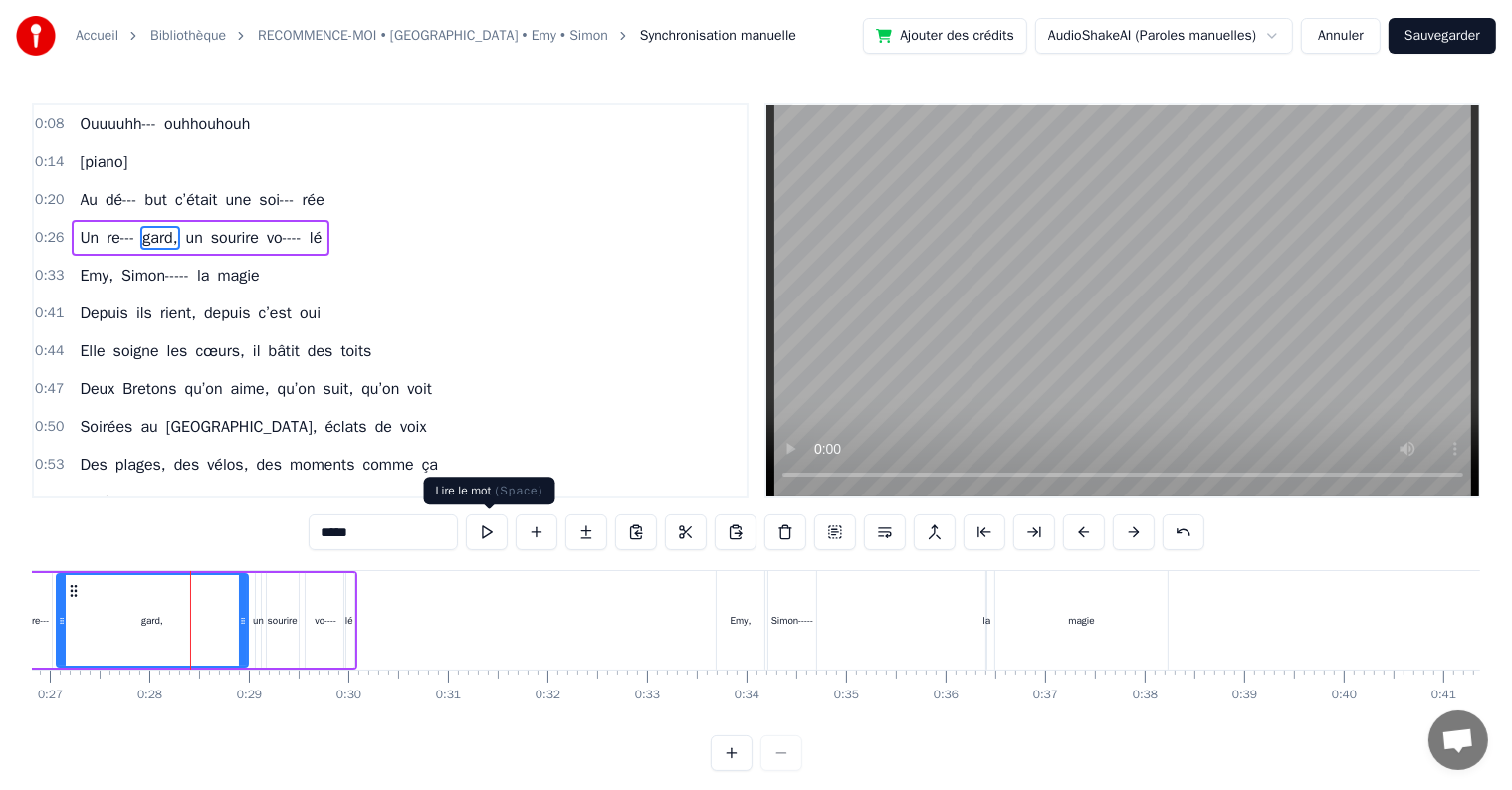 click at bounding box center [487, 532] 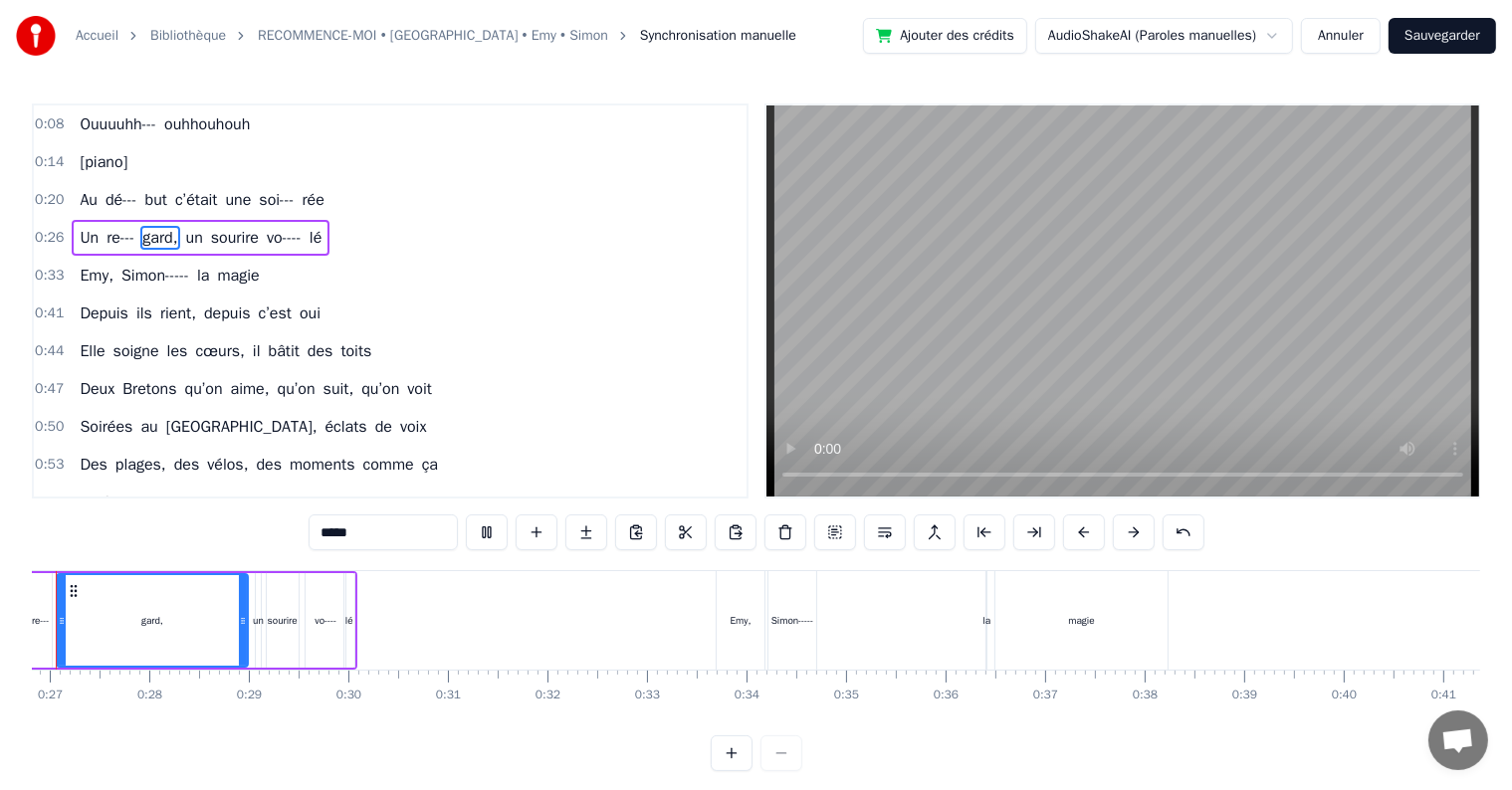 scroll, scrollTop: 0, scrollLeft: 2592, axis: horizontal 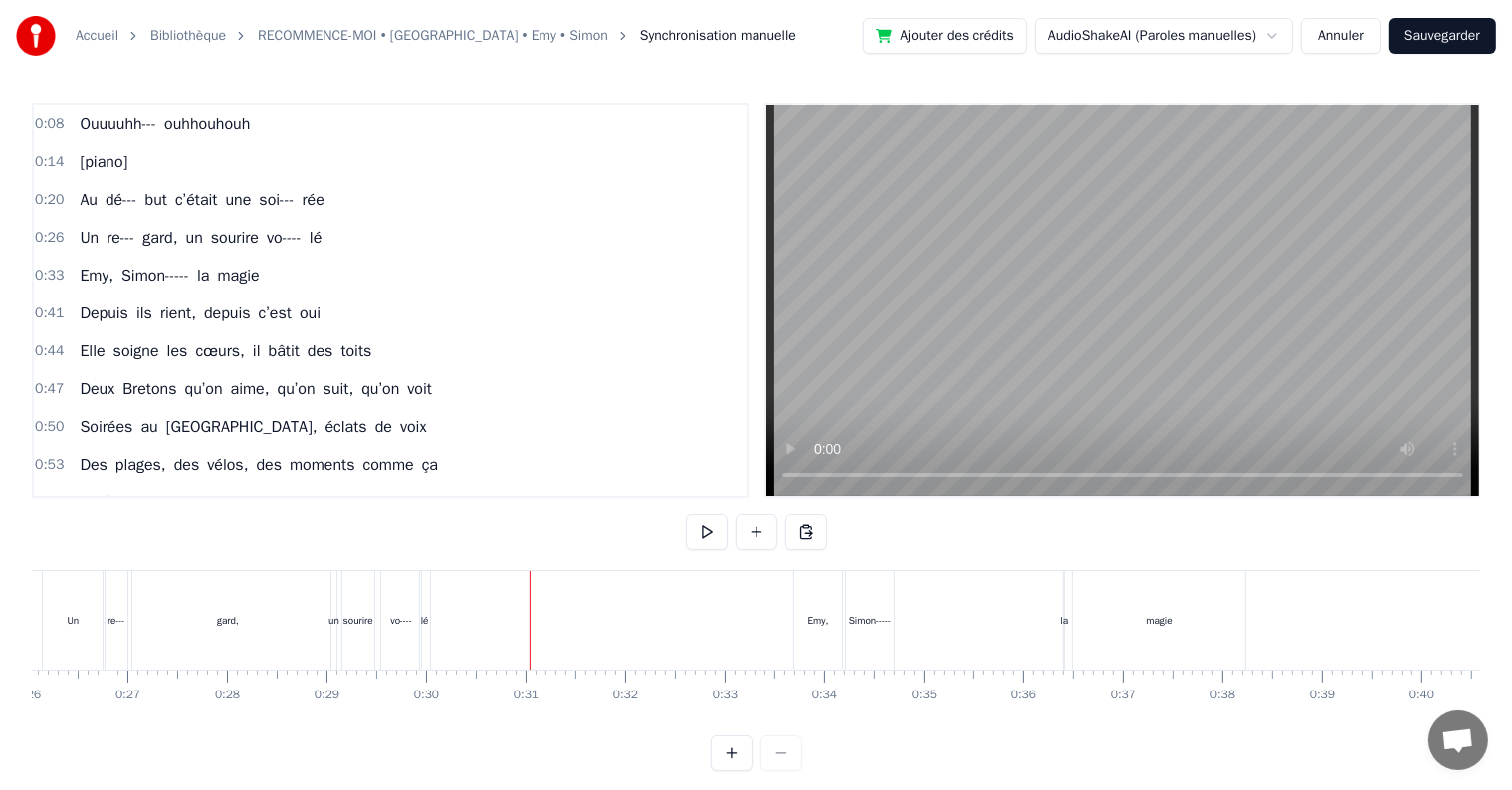 click on "0:08 Ouuuuhh--- ouhhouhouh 0:14 [piano] 0:20 Au dé--- but c’était une soi--- rée 0:26 Un re--- gard, un sourire vo---- lé 0:33 [PERSON_NAME]----- la magie 0:41 Depuis ils rient, depuis c’est oui 0:44 Elle soigne les cœurs, il bâtit des toits 0:47 Deux Bretons qu’on aime, qu’on suit, qu’on voit 0:50 Soirées au Niagara, éclats de voix 0:53 Des plages, des vélos, des moments comme ça 0:58 [Refrain] 0:59 1- 2- 3 1:03 Emy & [PERSON_NAME] 1:03 ouhhouh 1:04 Deux cœurs qui résonnent 1:06 ouhhouh 1:06 Des rires, des passions 1:12 Un amour sans façon 1:14 [PERSON_NAME][GEOGRAPHIC_DATA], 1:17 ouhhouh 1:17 leur plus belle victoire 1:19 Des souvenirs gravés dans la mémoire 1:25 Emy & [PERSON_NAME] 1:25 Et ça nous fait croire 1:29 [Couplet 2] 1:30 Saint Dolayay, 1:30 Neige et [GEOGRAPHIC_DATA] 1:32 Basket- et’, 1:32 ballon, un peu d’Bretagne 1:36 Piscine encein-- te, les copains, les éclats 1:38 Les voyages, les rires, et ça re- epa-- art 1:43 Elle a ce cœur immense, il a ce grain d’foliiiiii-- iiie 1:47 Ils avancent ensemble, et c’est et" at bounding box center [756, 437] 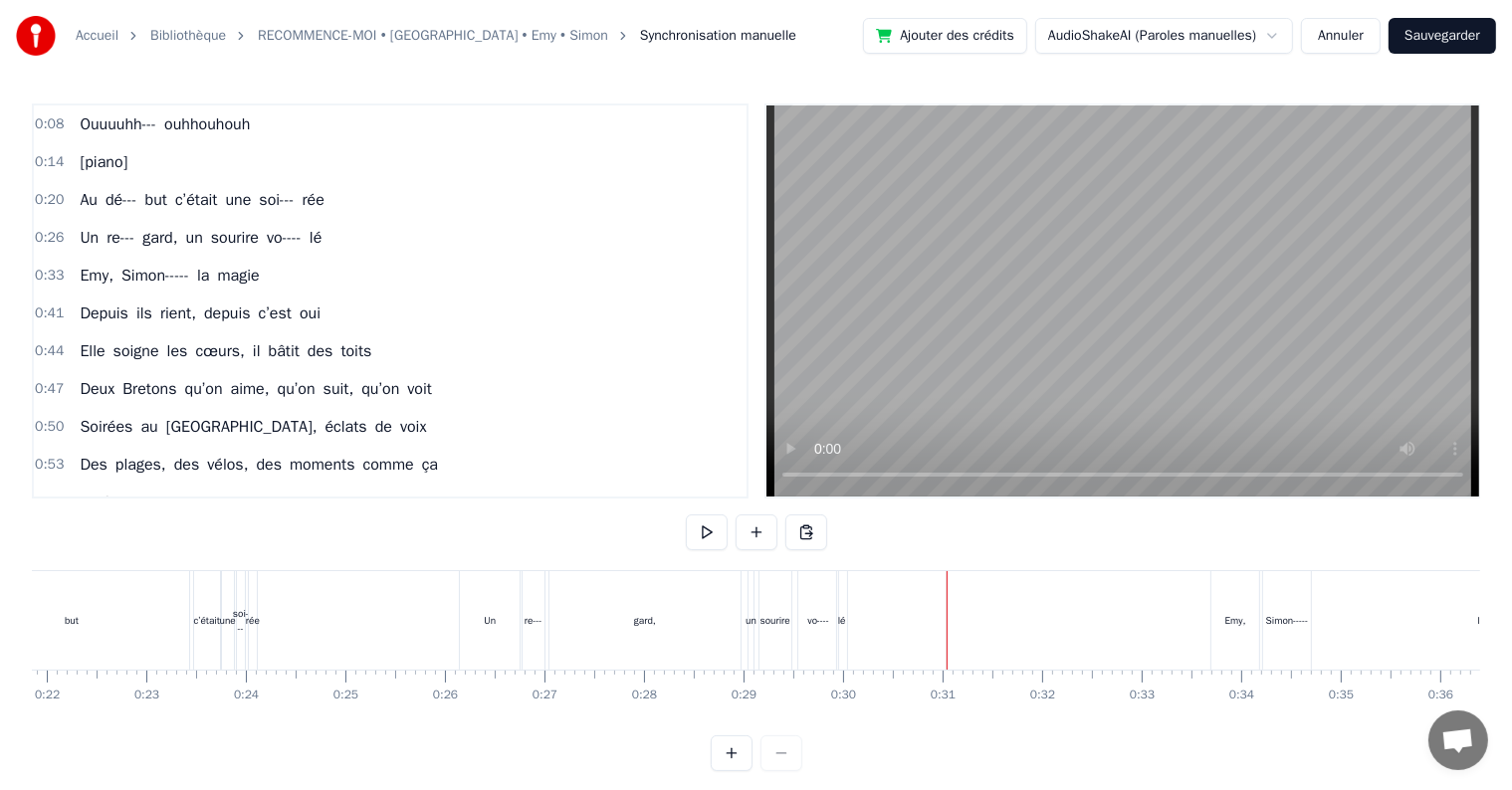 scroll, scrollTop: 0, scrollLeft: 2170, axis: horizontal 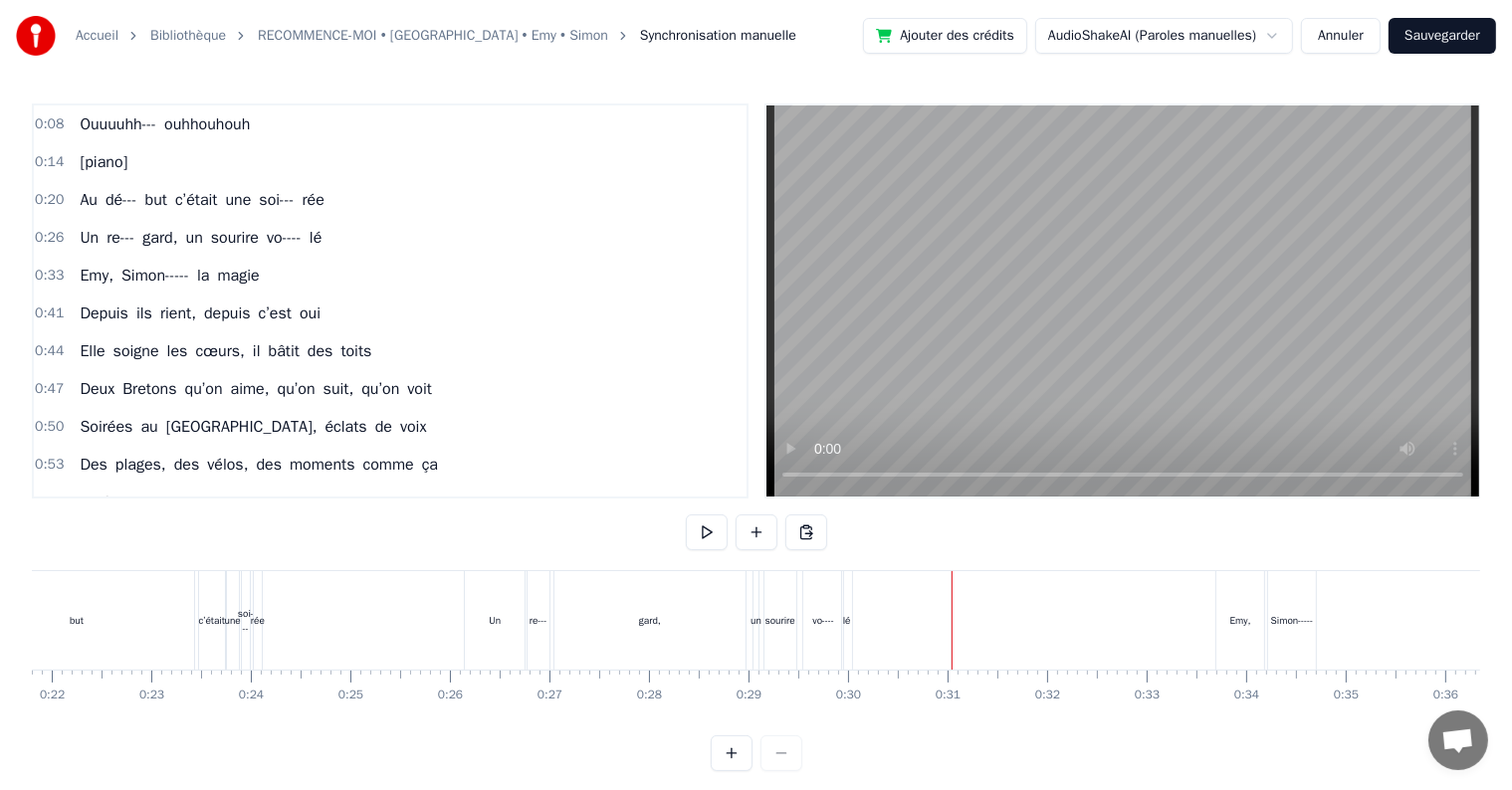 click at bounding box center [8170, 620] 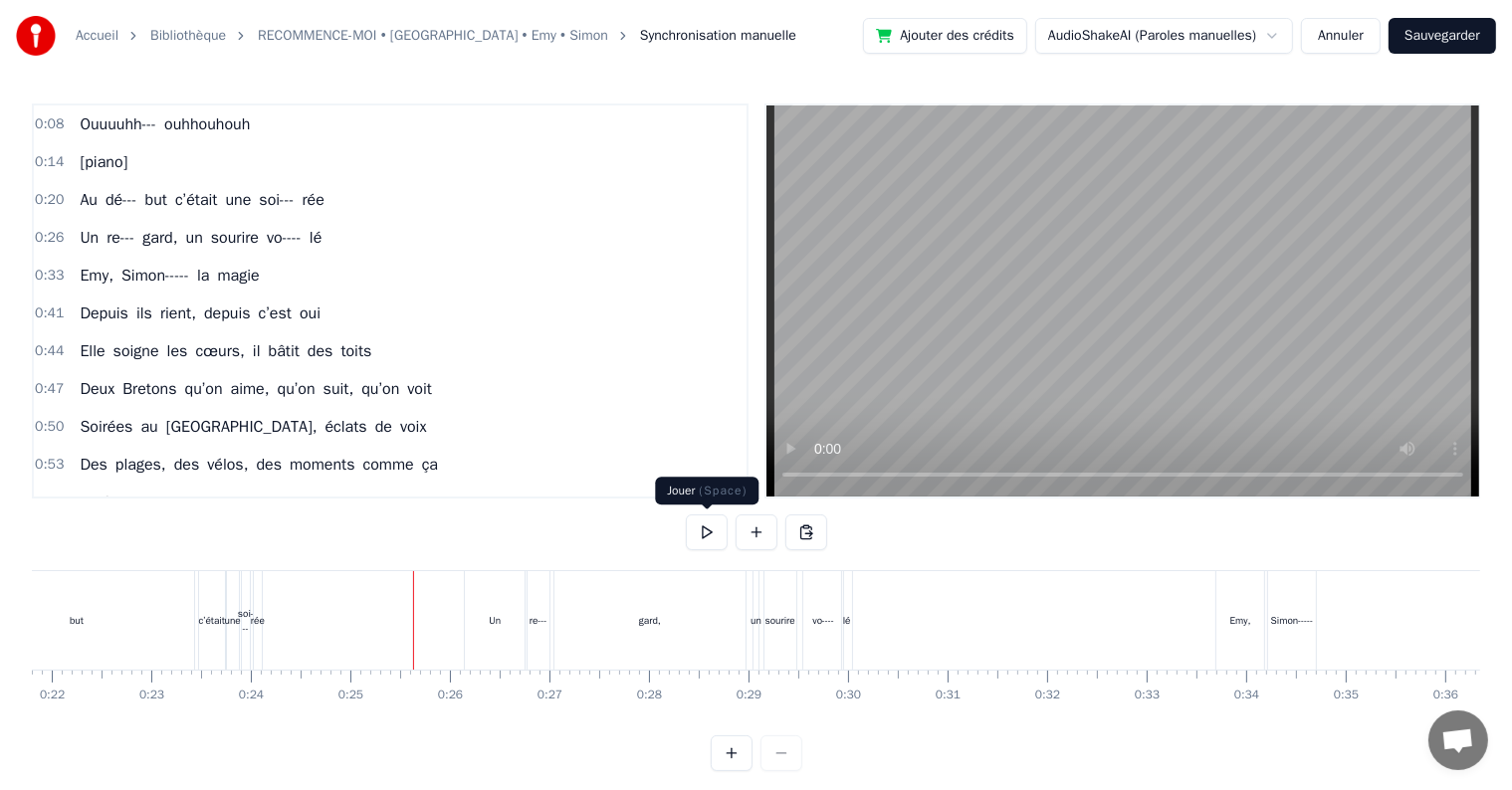 click at bounding box center [707, 532] 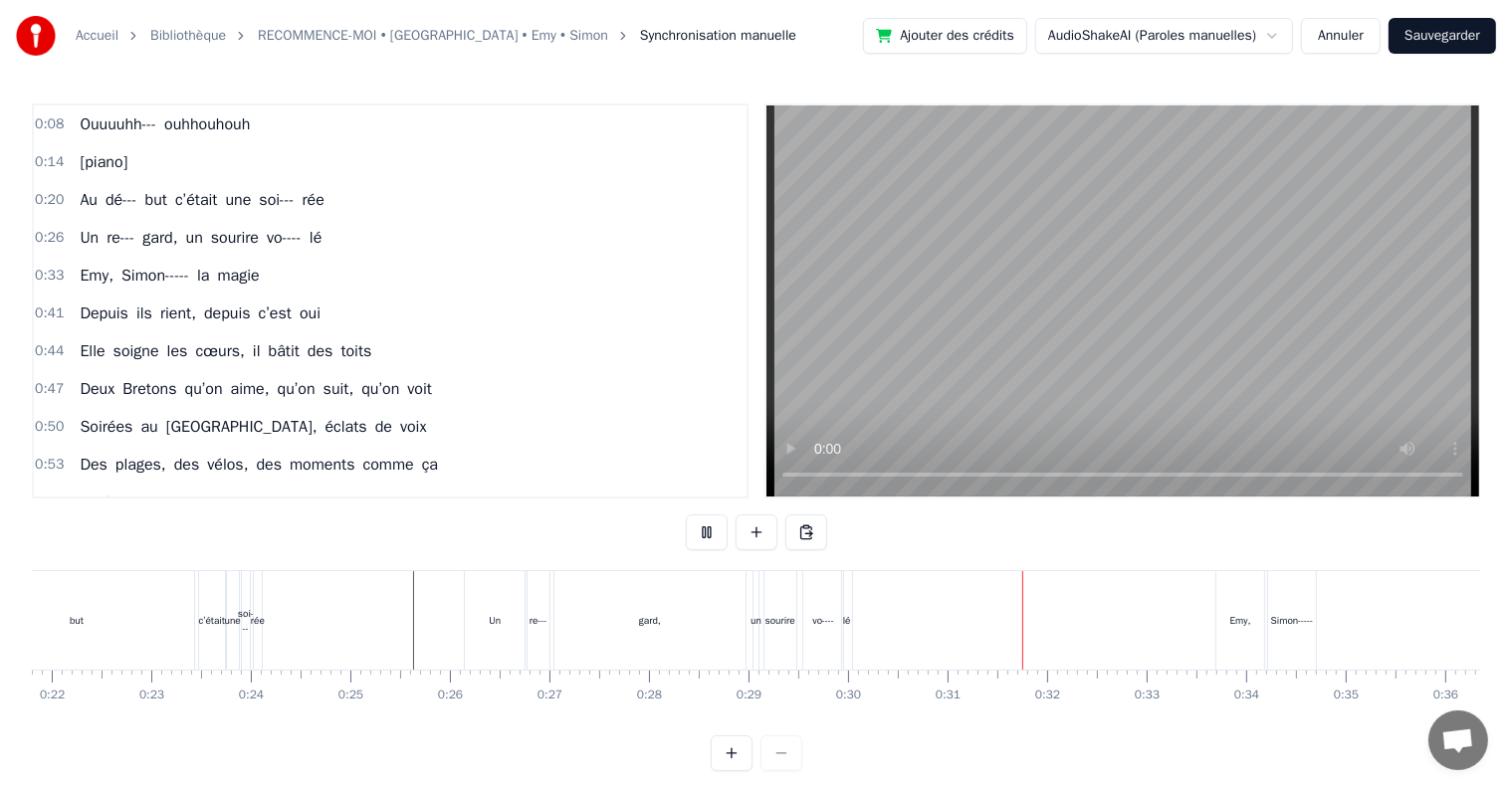 click at bounding box center (707, 532) 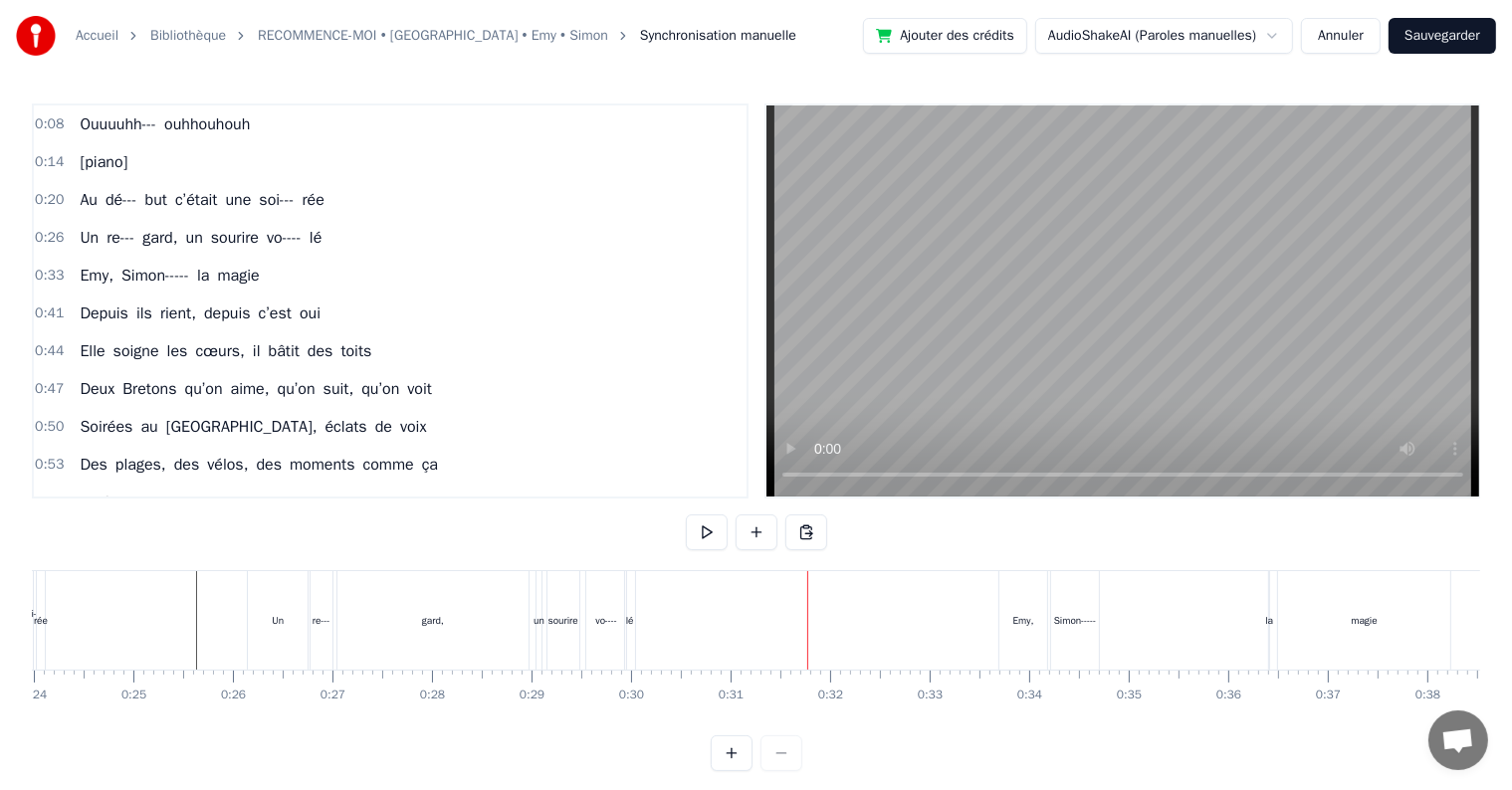 scroll, scrollTop: 0, scrollLeft: 2388, axis: horizontal 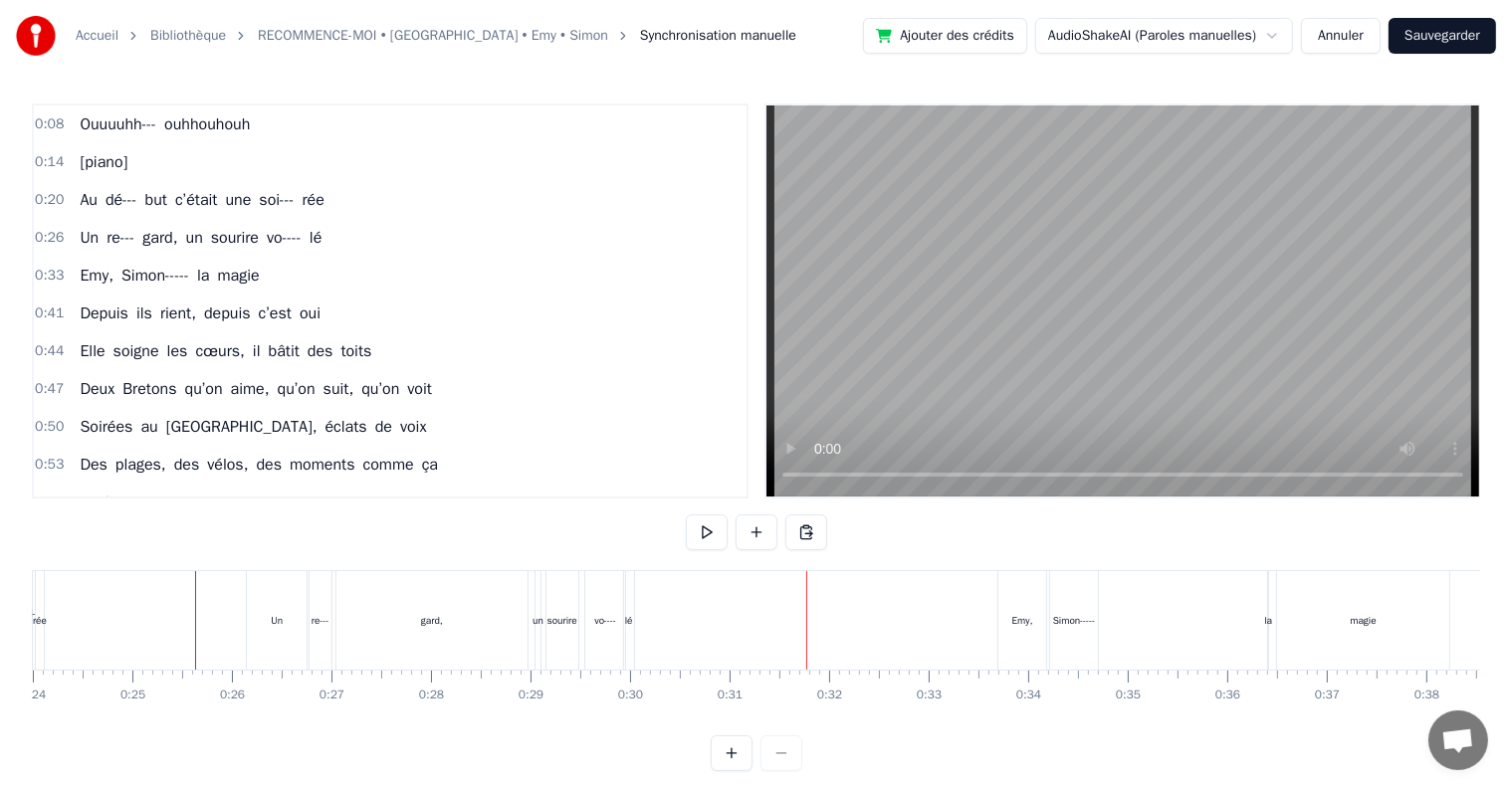 click on "lé" at bounding box center (629, 620) 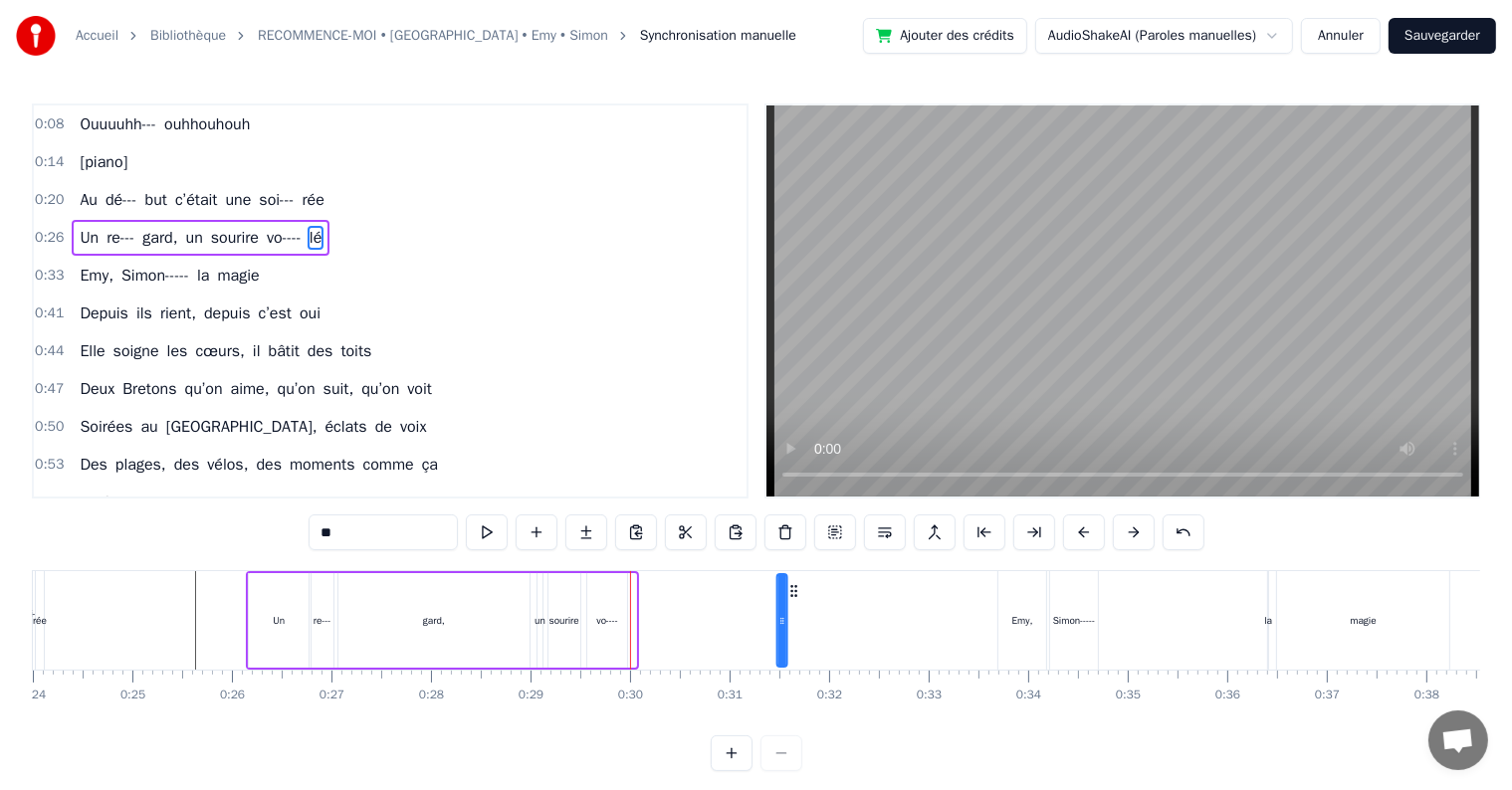 click on "Ouuuuhh--- ouhhouhouh [piano] Au dé--- but c’était une soi--- rée Un re--- gard, un sourire vo---- lé [PERSON_NAME]----- la magie Depuis ils rient, depuis c’est oui Elle soigne les cœurs, il bâtit des toits Deux Bretons qu’on aime, qu’on suit, qu’on voit Soirées au Niagara, éclats de voix Des plages, des vélos, des moments comme ça [Refrain] 1- 2- 3 Emy & [PERSON_NAME] ouhhouh Deux cœurs qui résonnent ouhhouh Des rires, des passions Un amour sans façon [PERSON_NAME], ouhhouh leur plus belle victoire Des souvenirs gravés dans la mémoire Emy & [PERSON_NAME] Et ça nous fait croire [Couplet 2] [PERSON_NAME], Neige et USA Basket- et’, ballon, un peu d’Bretagne Piscine encein-- te, les copains, les éclats Les voyages, les rires, et ça re- epa-- art Elle a ce cœur immense, il a ce grain d’foliiiiii-- iiie Ils avancent ensemble, et c’est leur vie : Architecte et soignan- ante, main dans la main Un amour solide, un che----- eeeemin [Refrain] 1- 2- 3 Emy & [PERSON_NAME] ouhhouh Deux cœurs qui résonnent ouhhouh" at bounding box center (7952, 620) 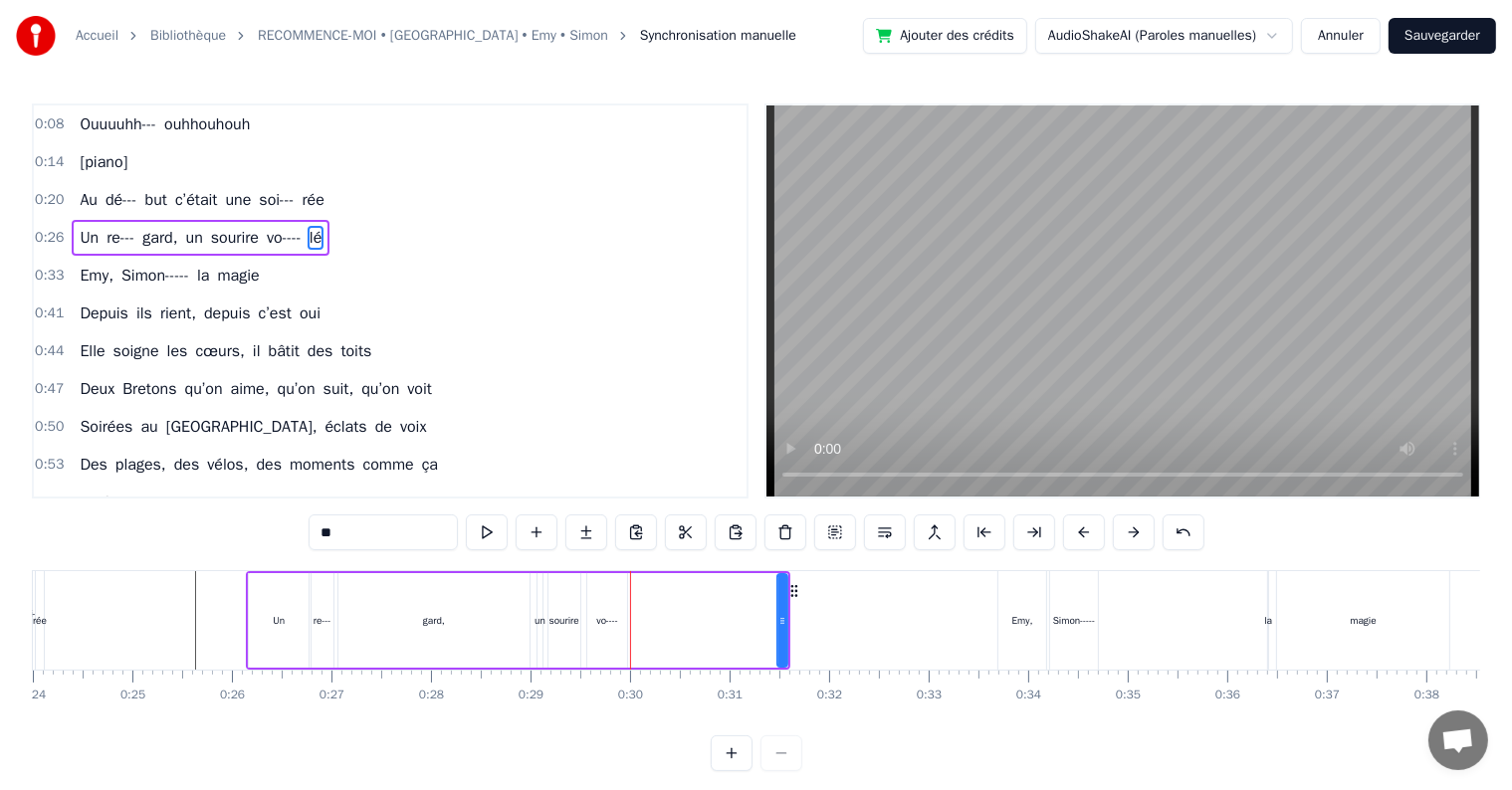 click on "vo----" at bounding box center [607, 620] 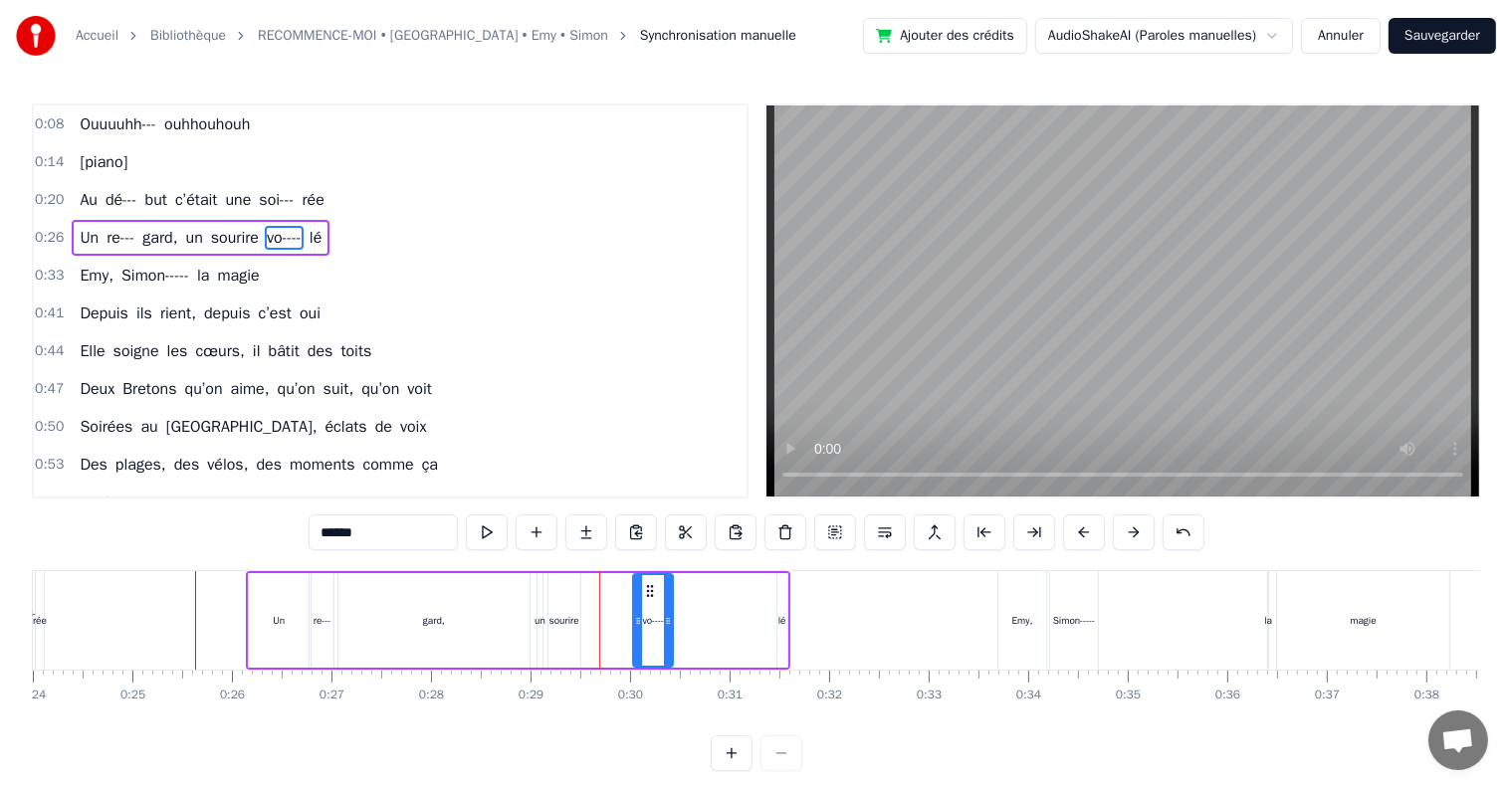 drag, startPoint x: 601, startPoint y: 591, endPoint x: 648, endPoint y: 589, distance: 47.042534 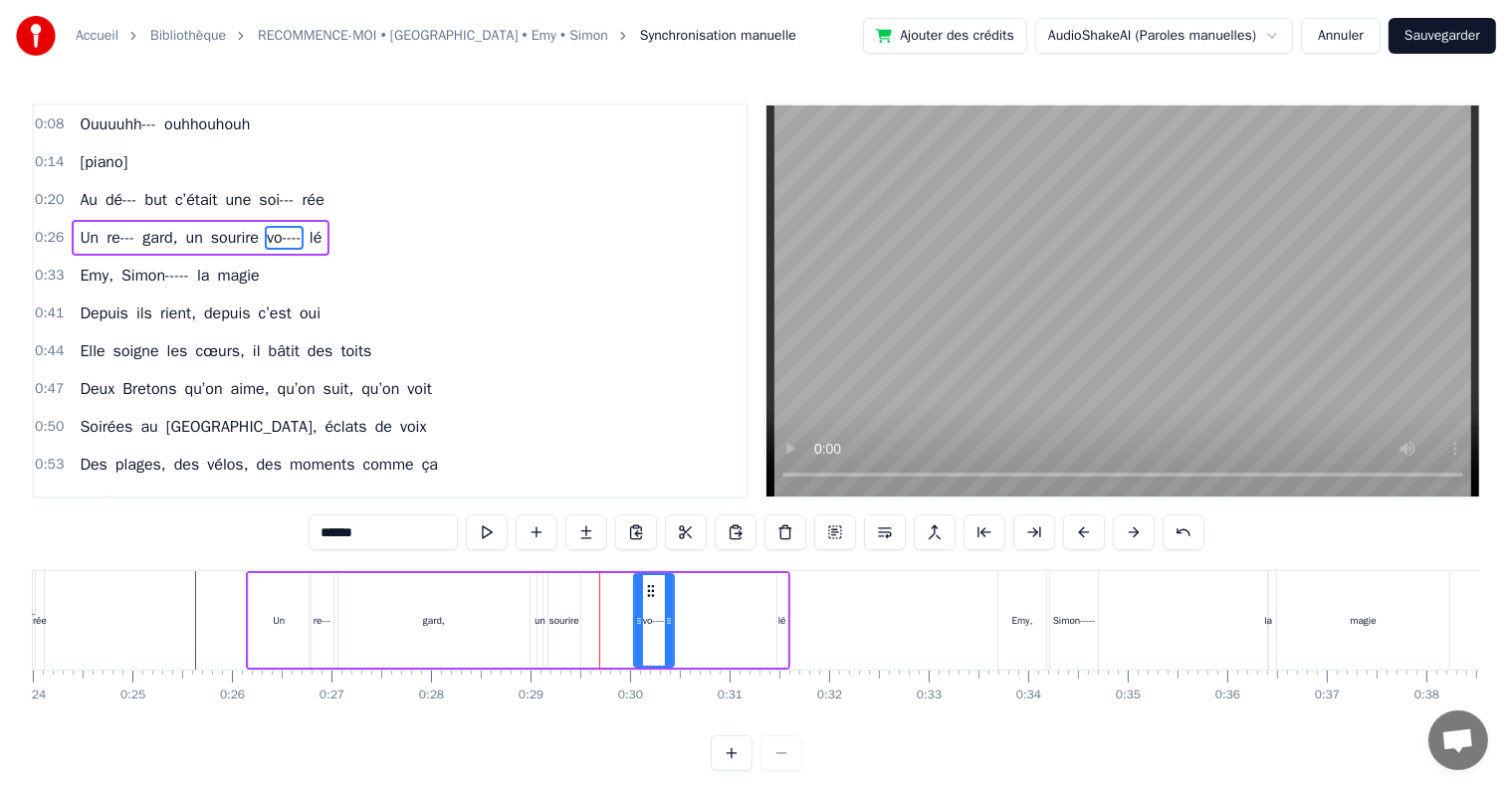 click on "sourire" at bounding box center [564, 620] 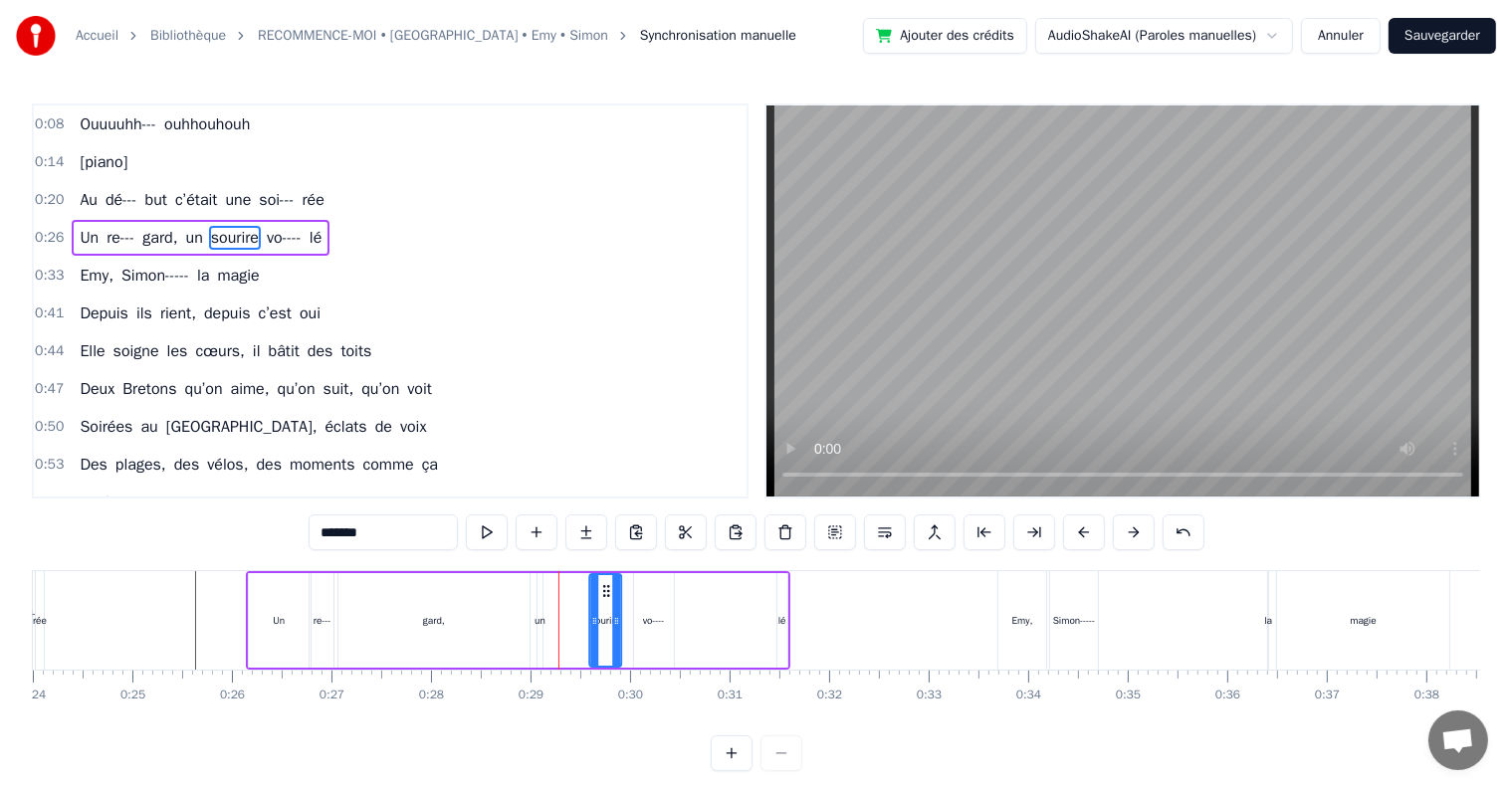 drag, startPoint x: 562, startPoint y: 587, endPoint x: 604, endPoint y: 597, distance: 43.174066 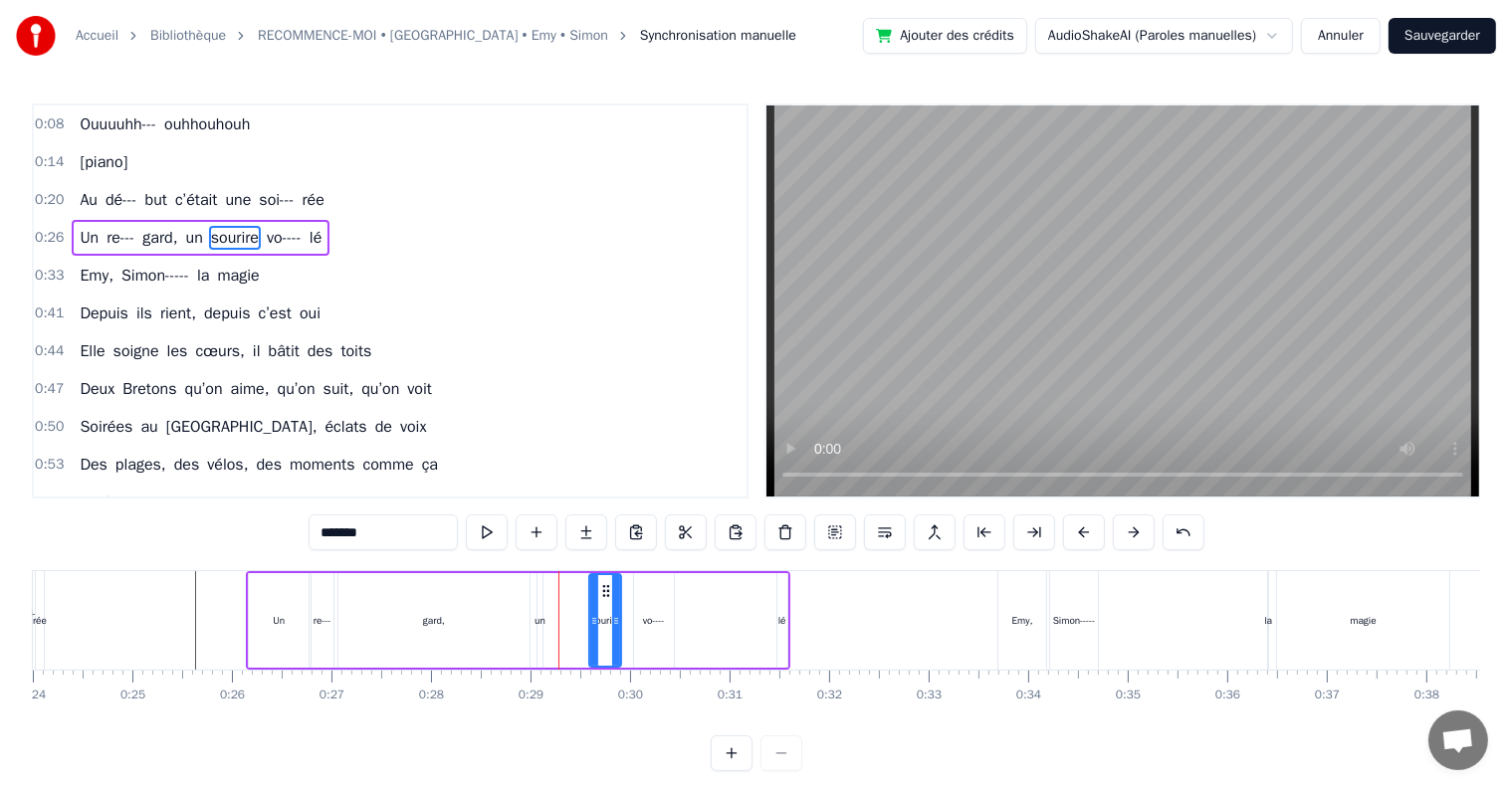click on "un" at bounding box center (540, 620) 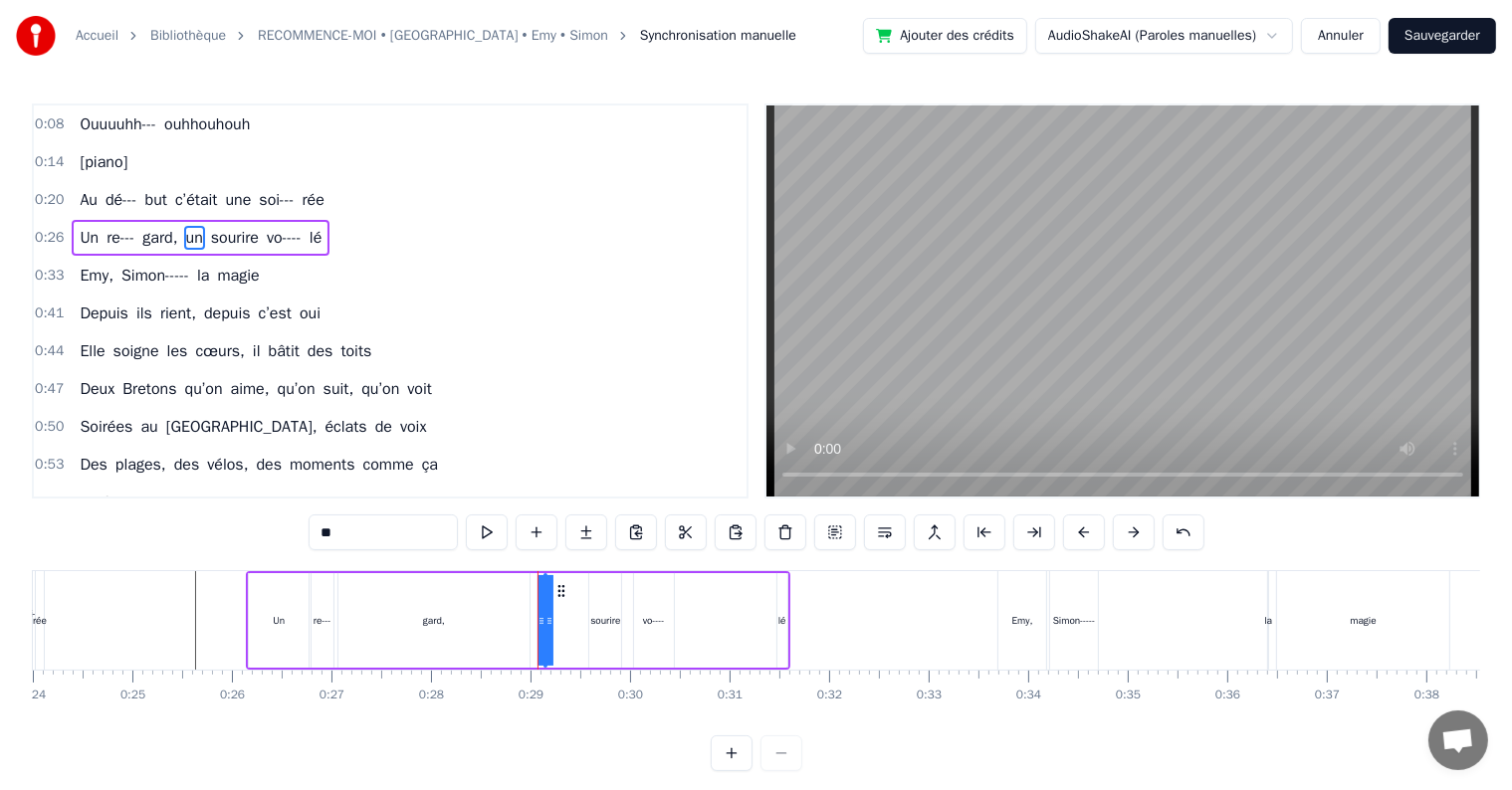drag, startPoint x: 541, startPoint y: 619, endPoint x: 592, endPoint y: 621, distance: 51.0392 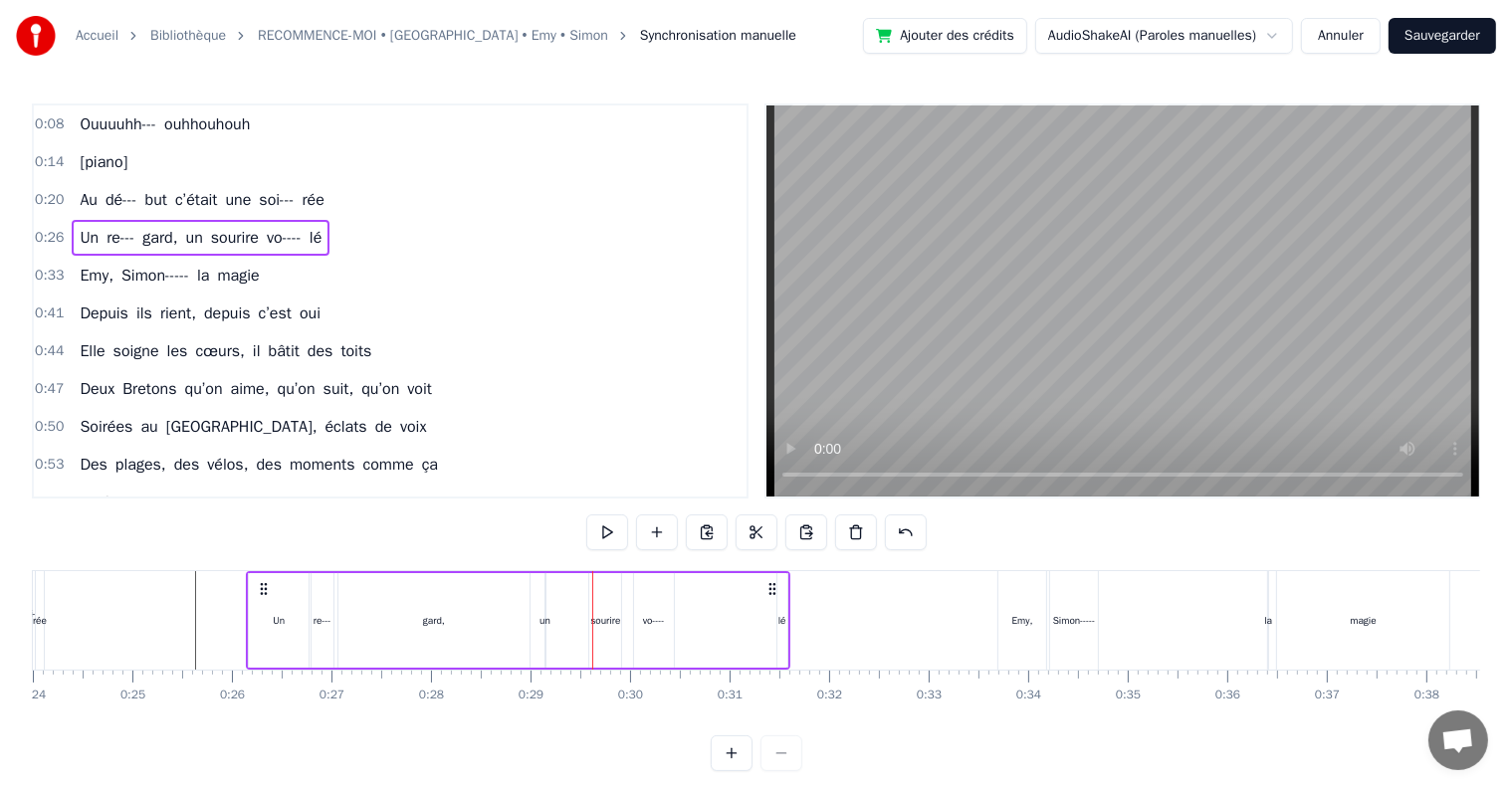 click at bounding box center [7952, 620] 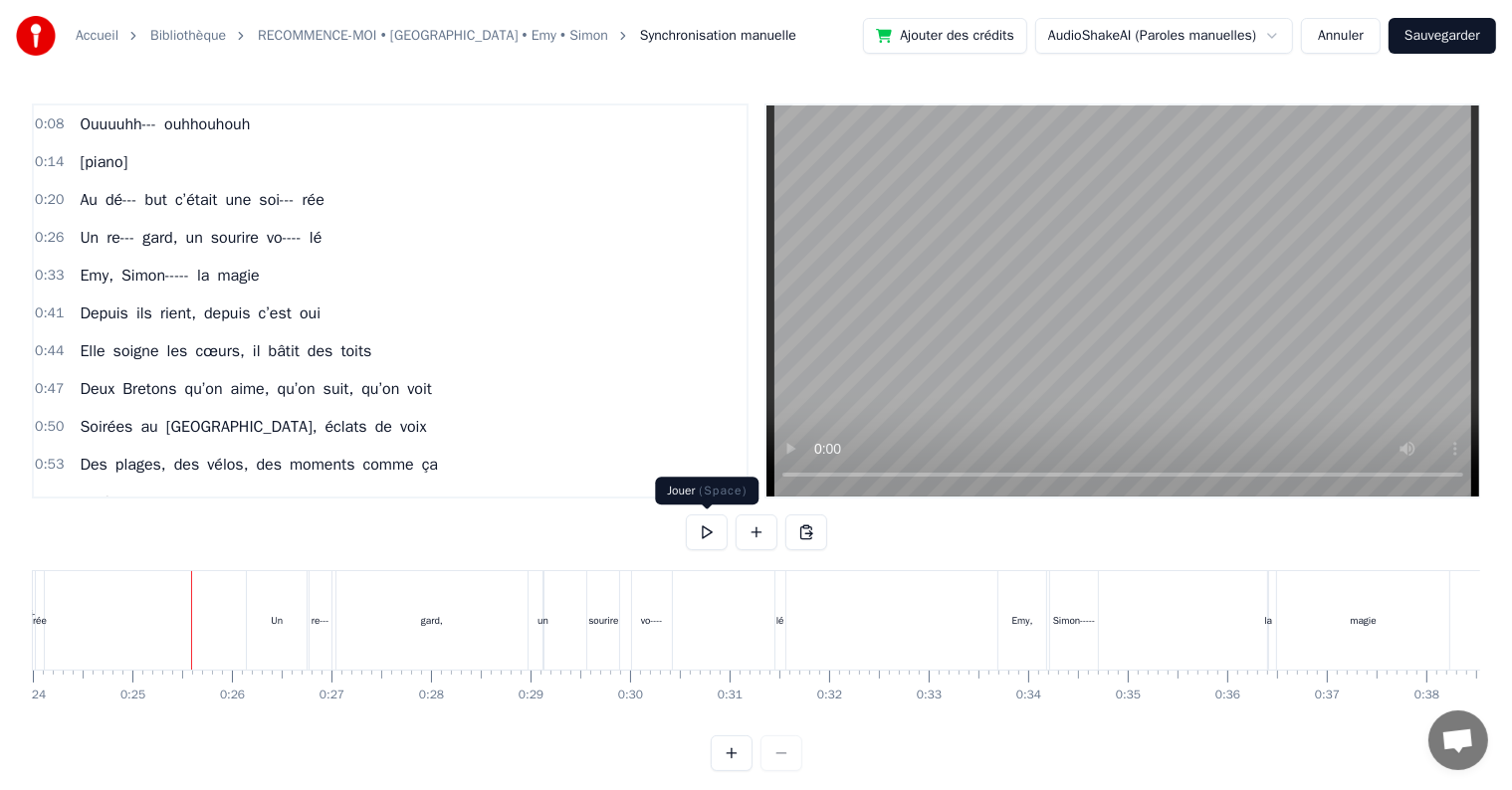 click at bounding box center [707, 532] 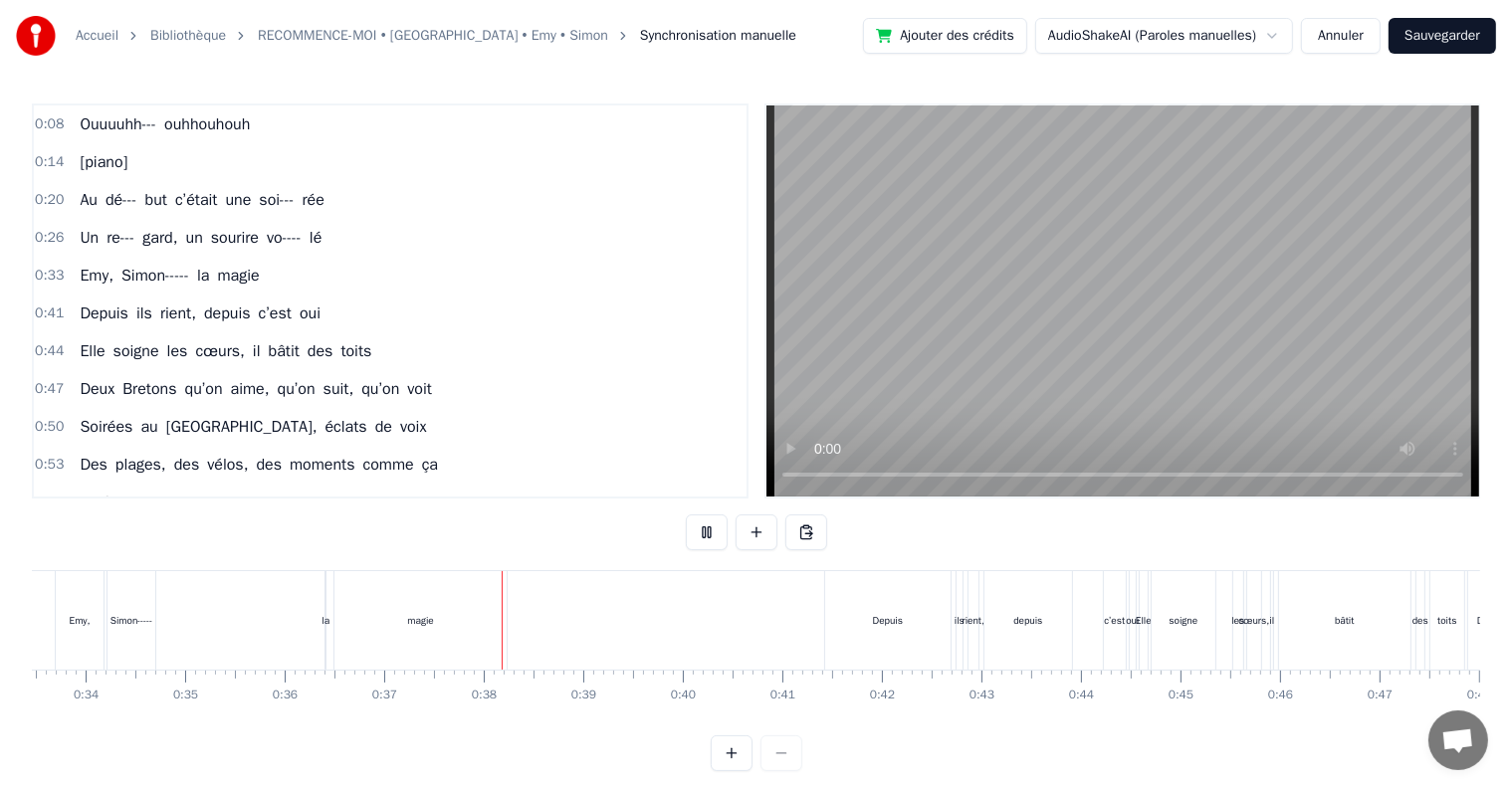 scroll, scrollTop: 0, scrollLeft: 3643, axis: horizontal 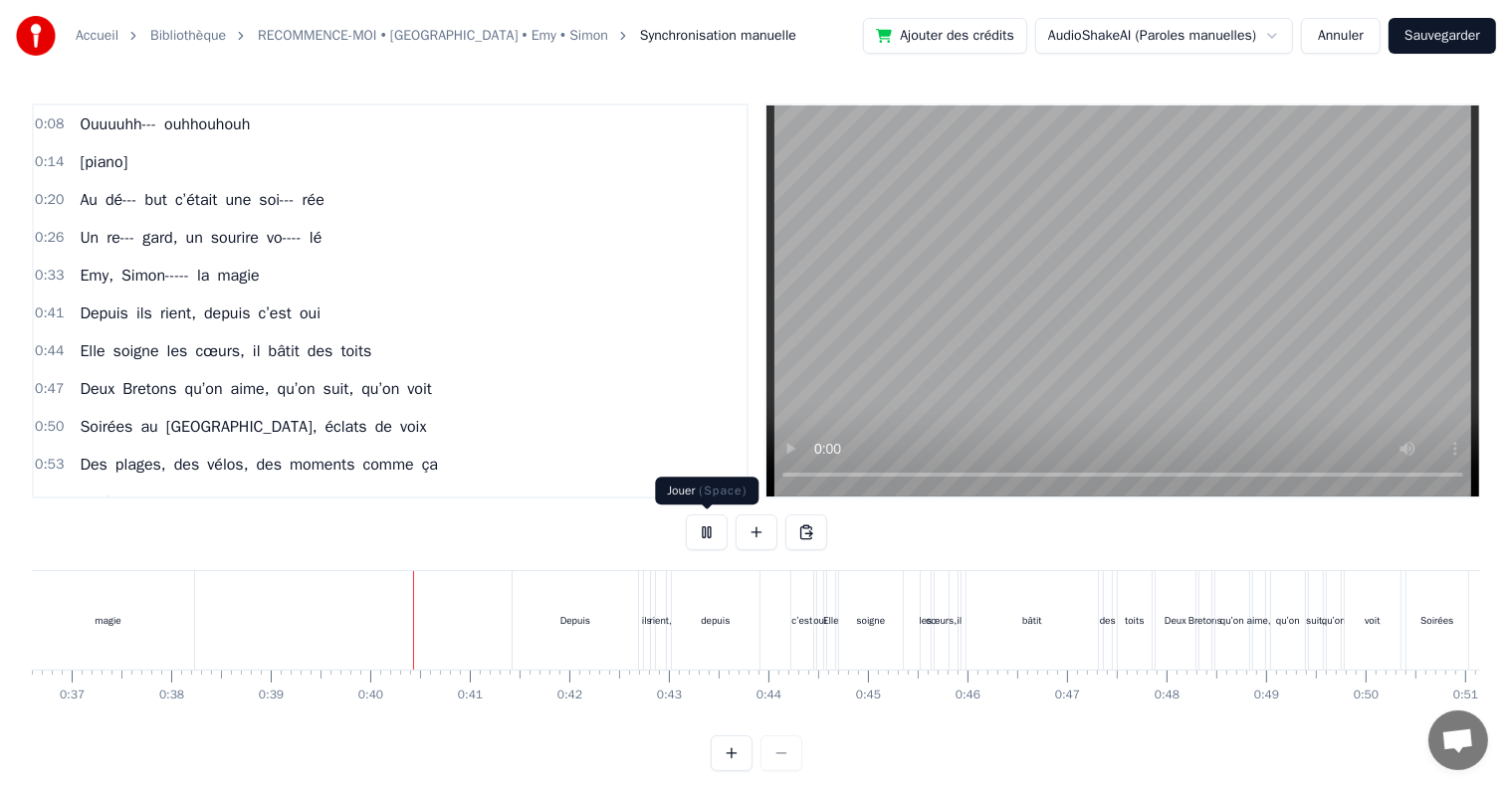 click at bounding box center (707, 532) 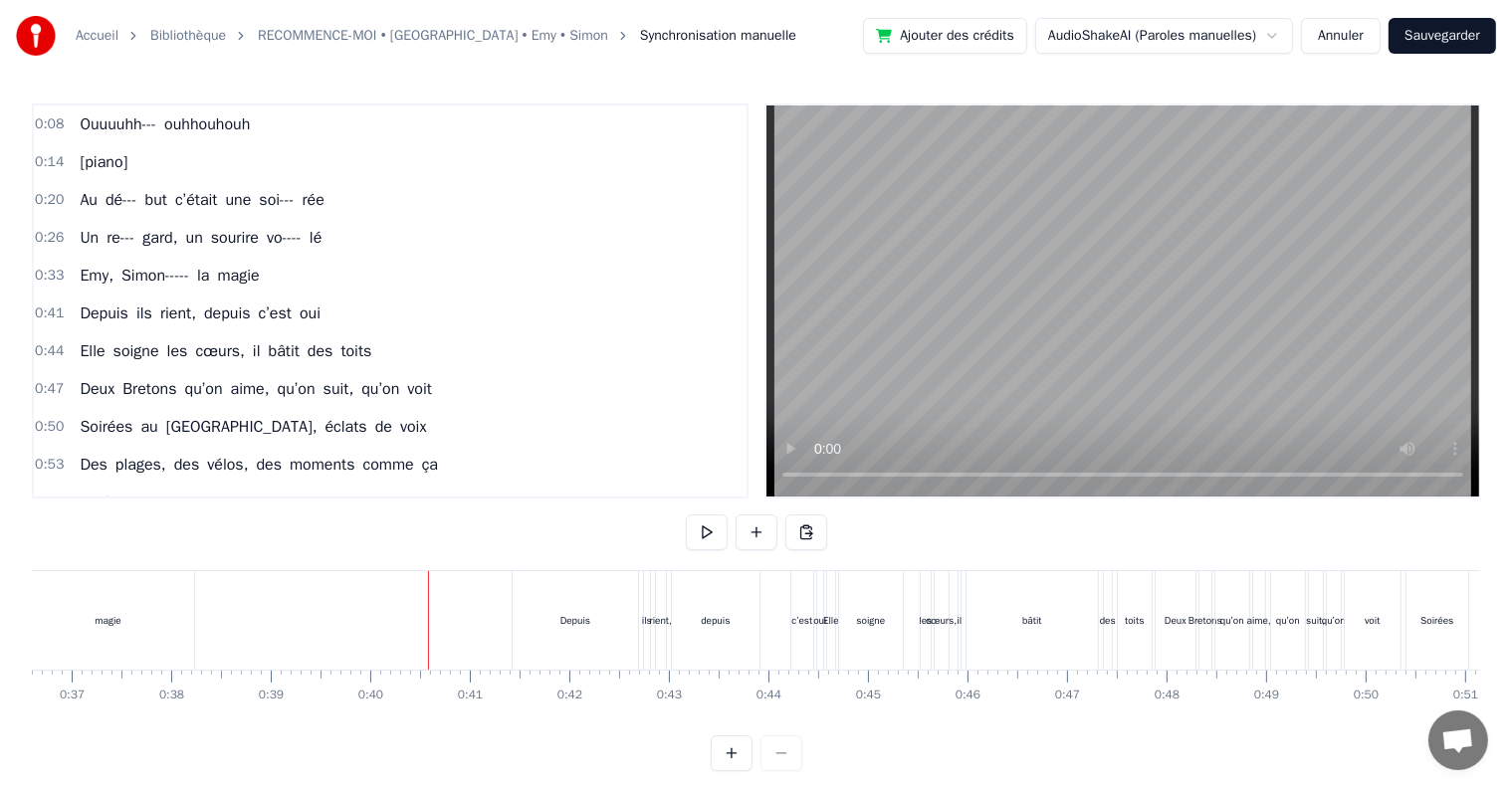 click on "Depuis" at bounding box center (575, 620) 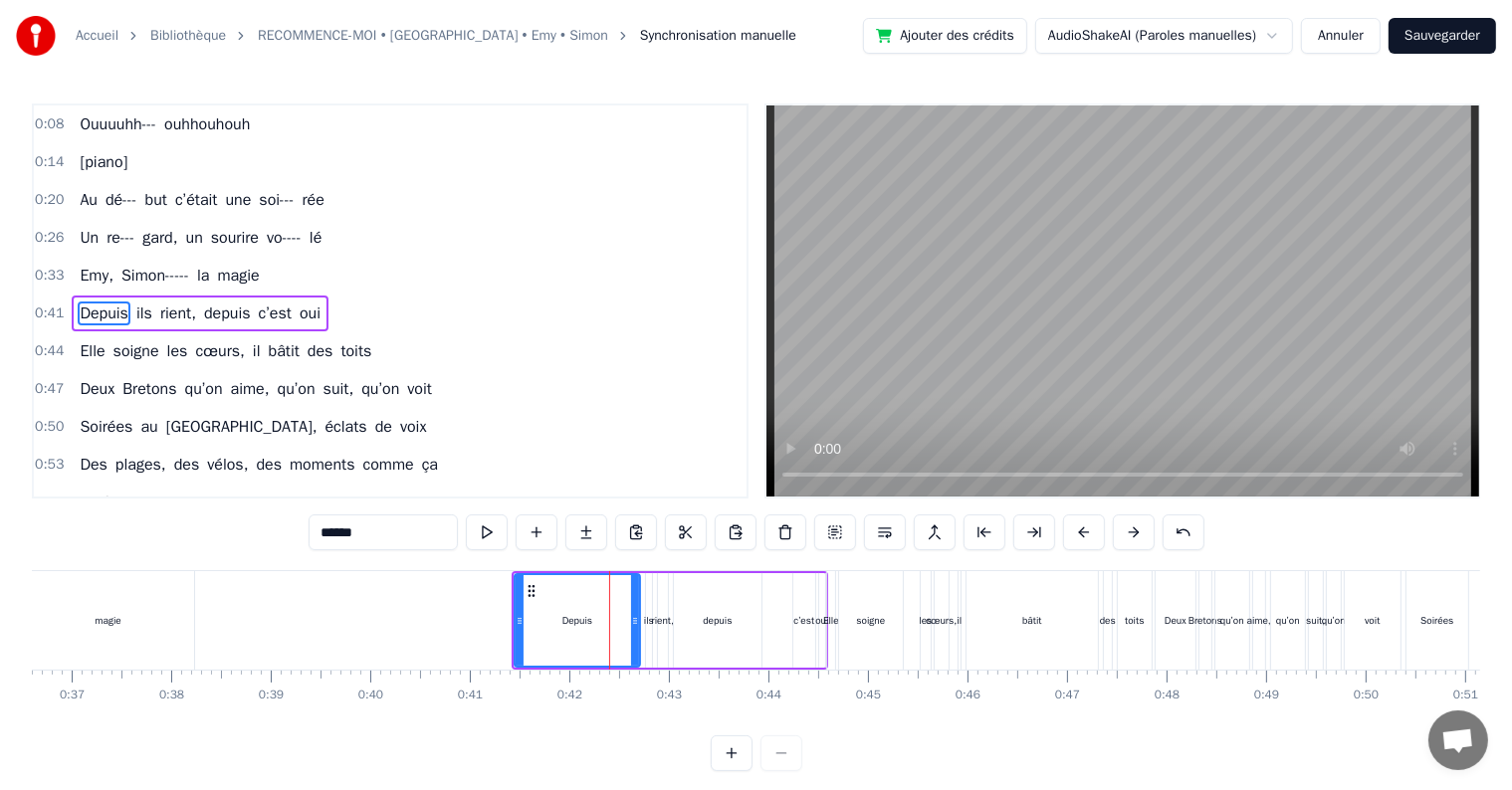 scroll, scrollTop: 5, scrollLeft: 0, axis: vertical 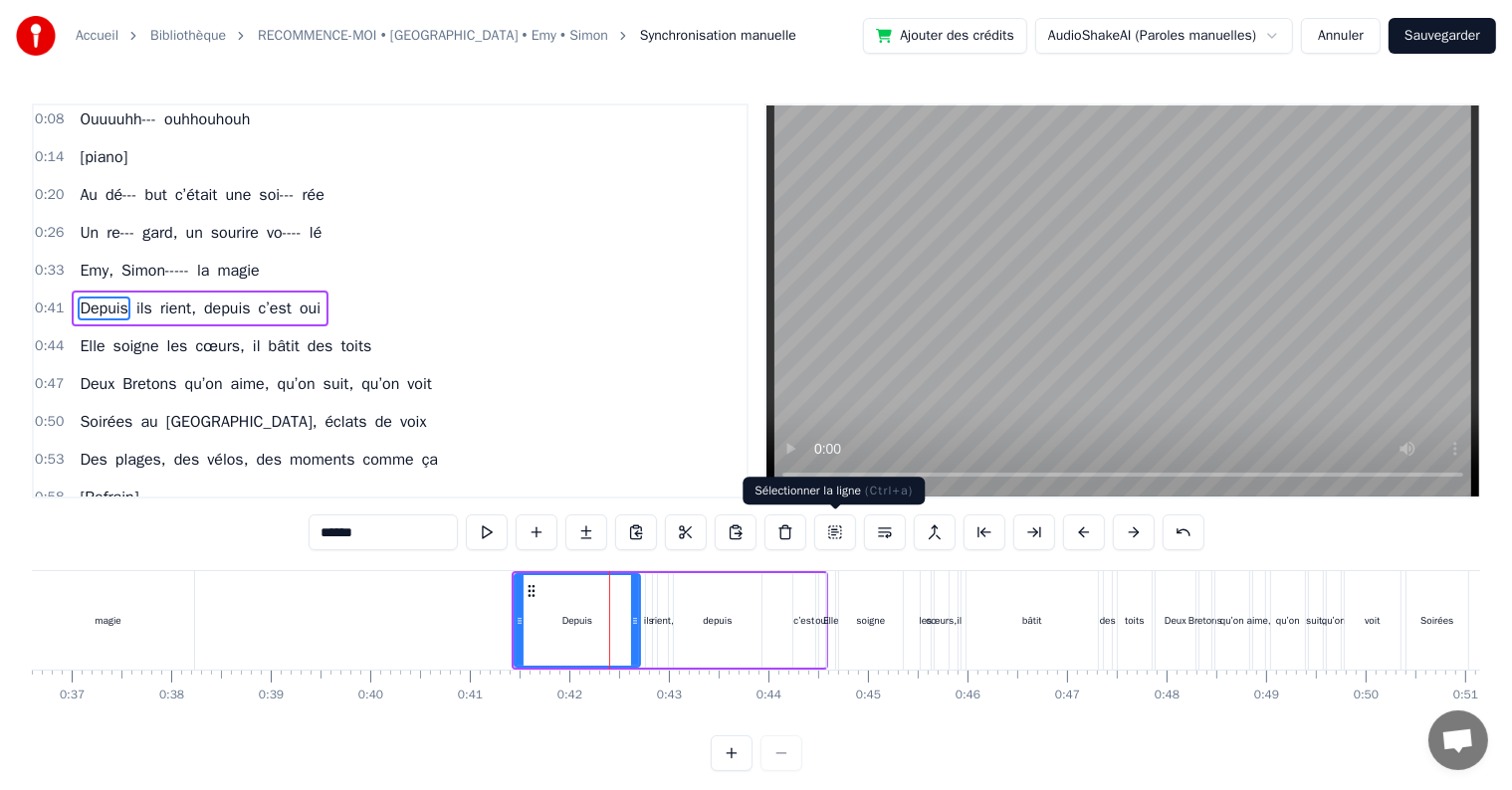 click at bounding box center [835, 532] 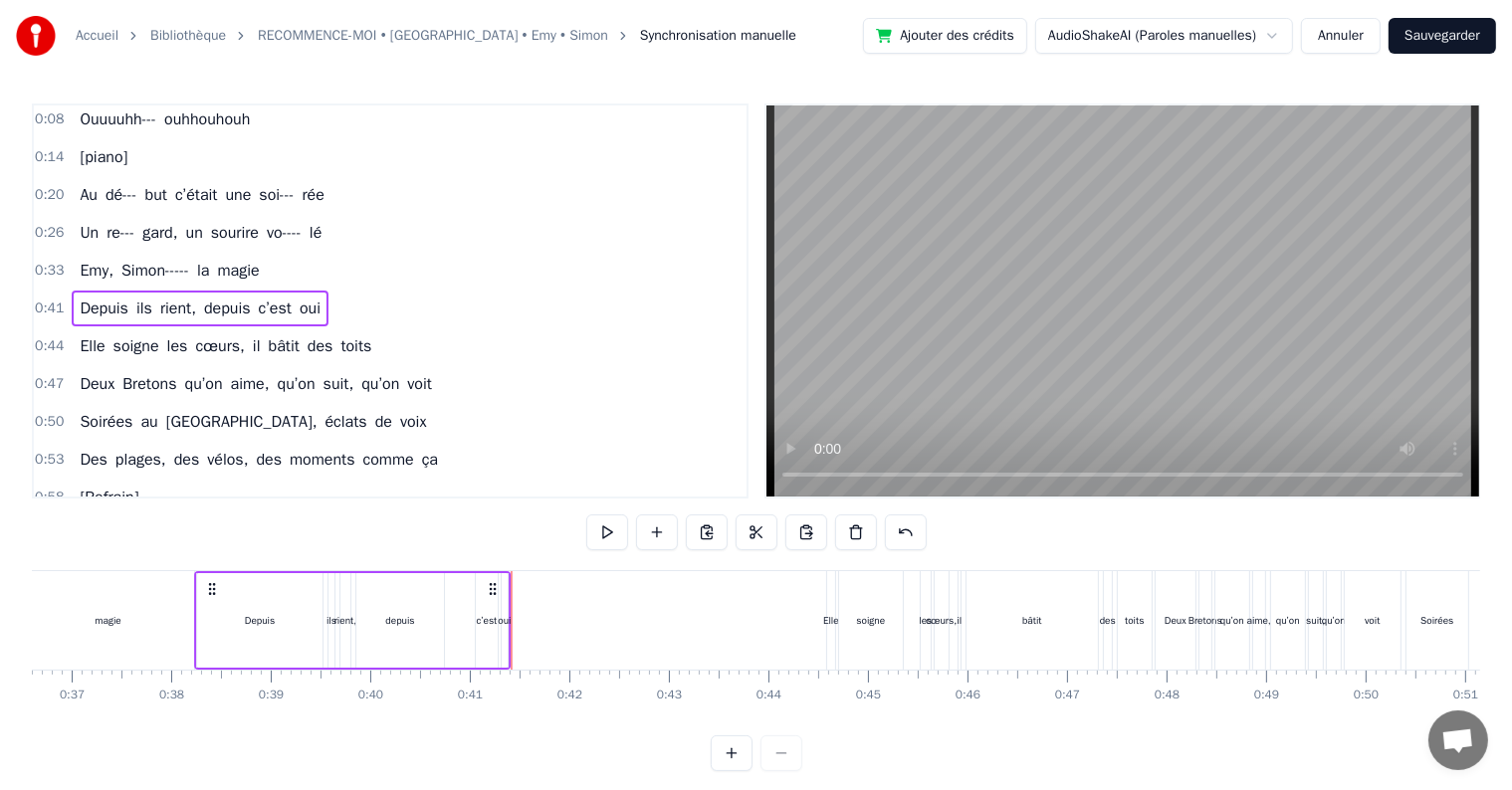 drag, startPoint x: 808, startPoint y: 586, endPoint x: 492, endPoint y: 572, distance: 316.31 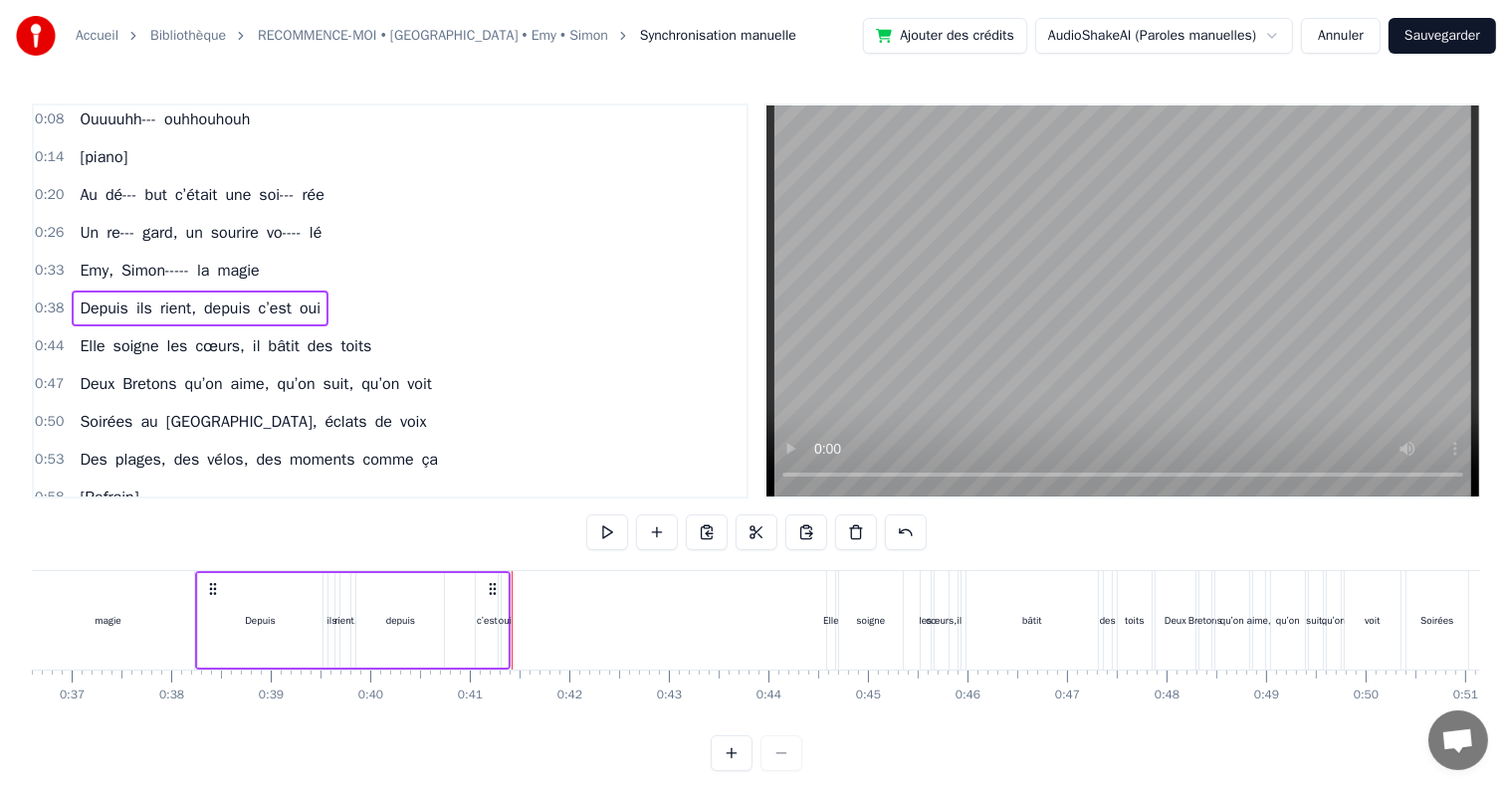 click on "Des plages, des vélos, des moments comme ça" at bounding box center (259, 460) 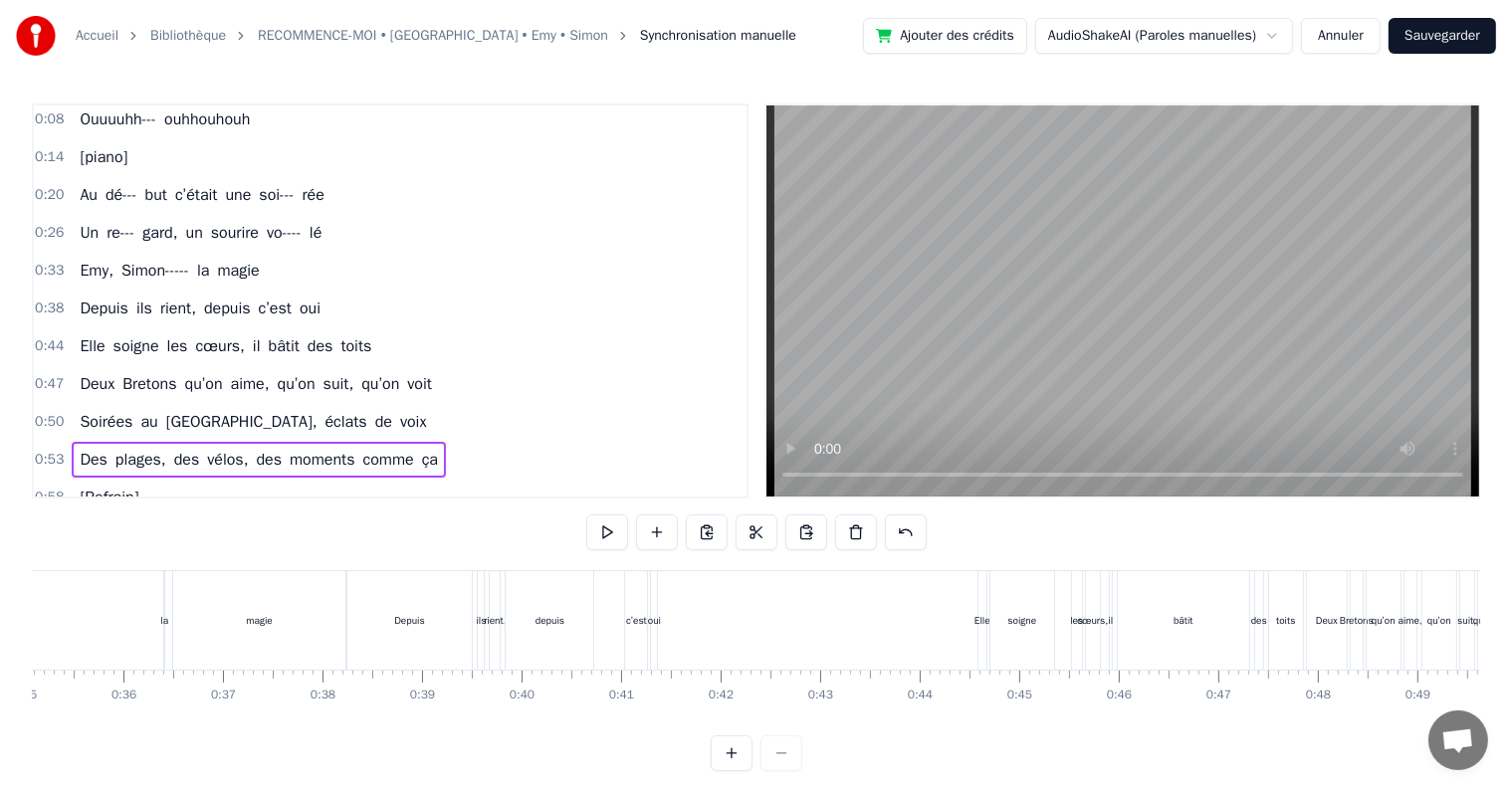 scroll, scrollTop: 0, scrollLeft: 3492, axis: horizontal 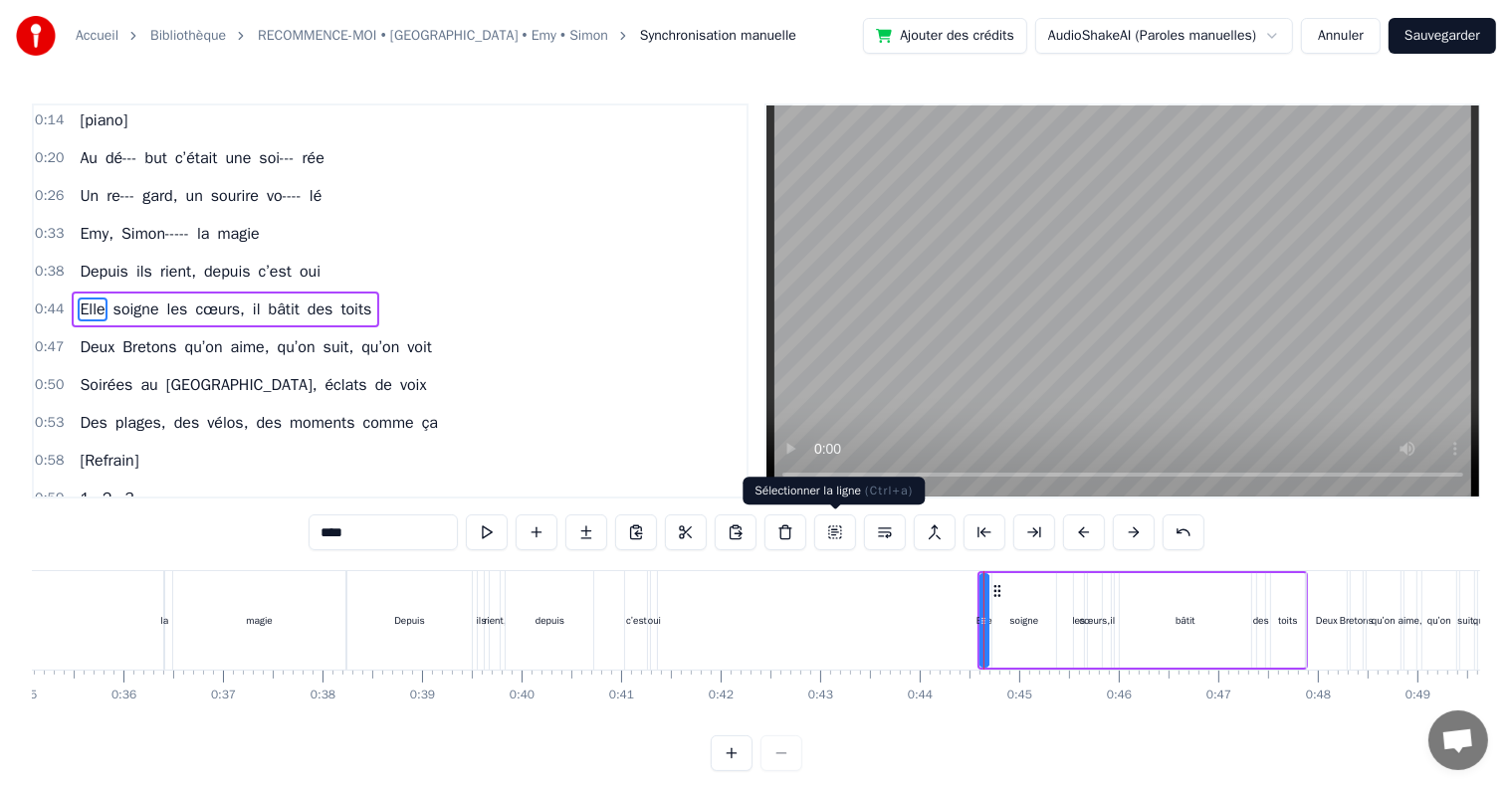 click at bounding box center (835, 532) 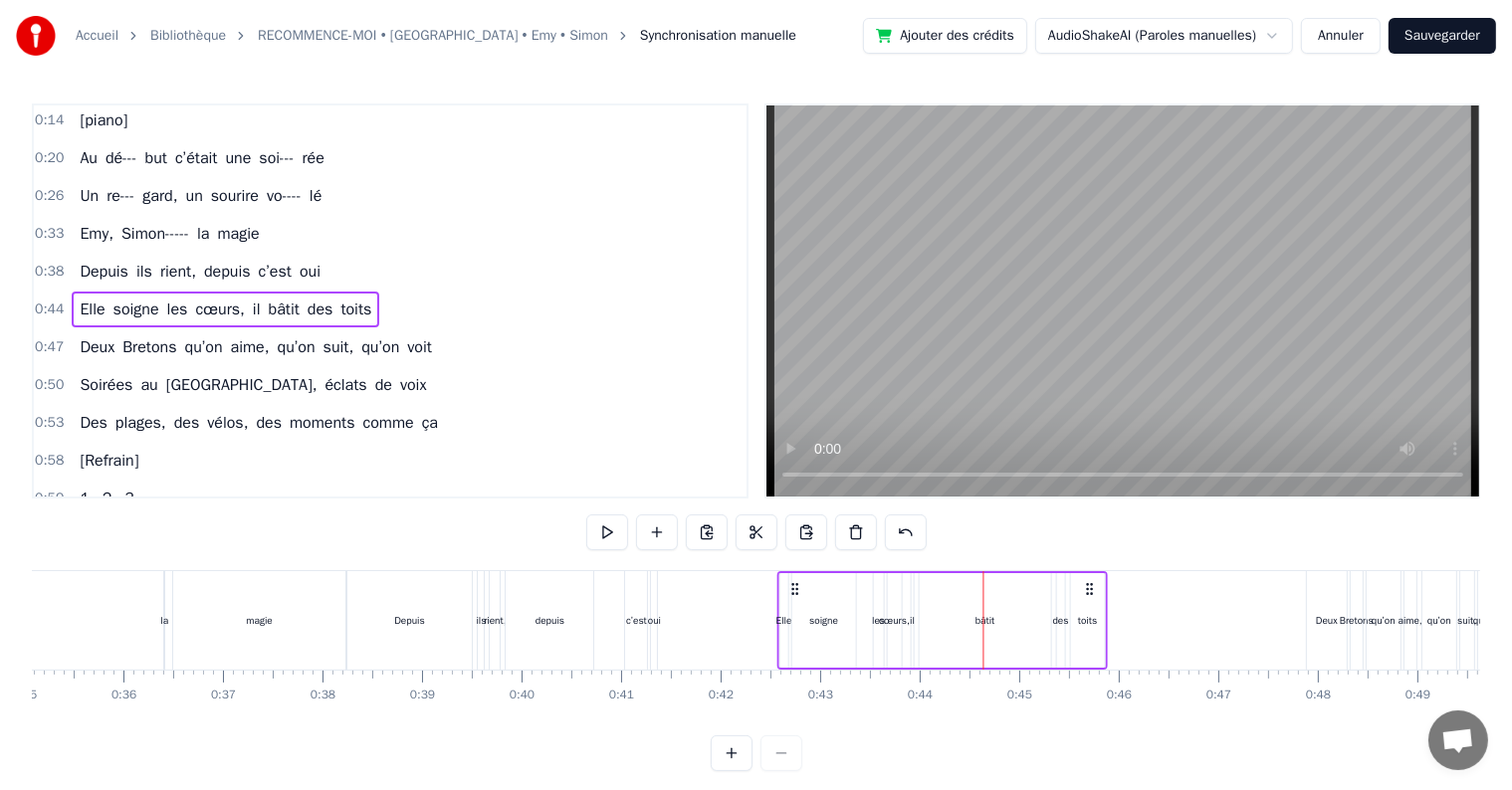 drag, startPoint x: 1290, startPoint y: 585, endPoint x: 1091, endPoint y: 573, distance: 199.36148 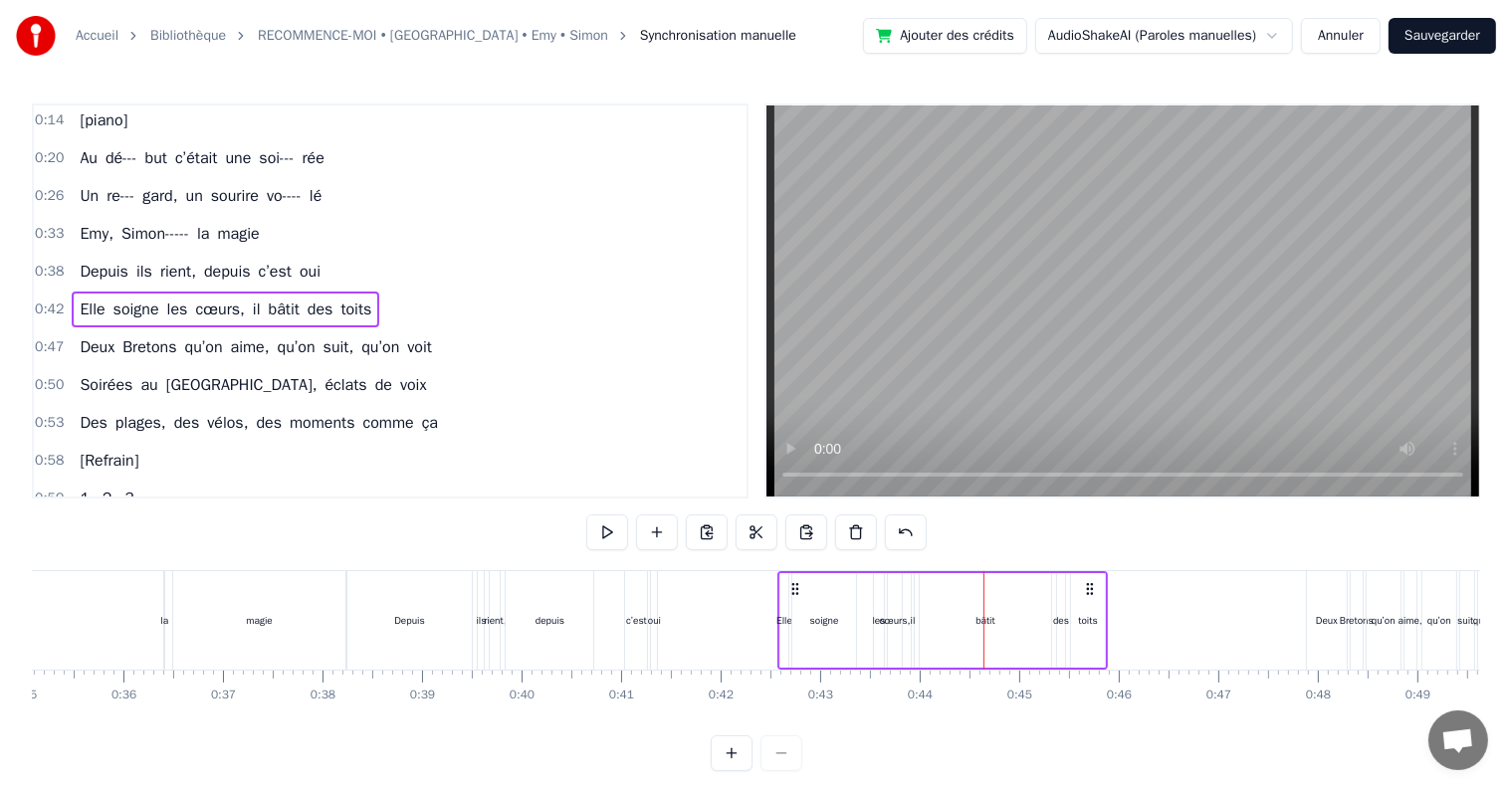 click on "toits" at bounding box center [1087, 620] 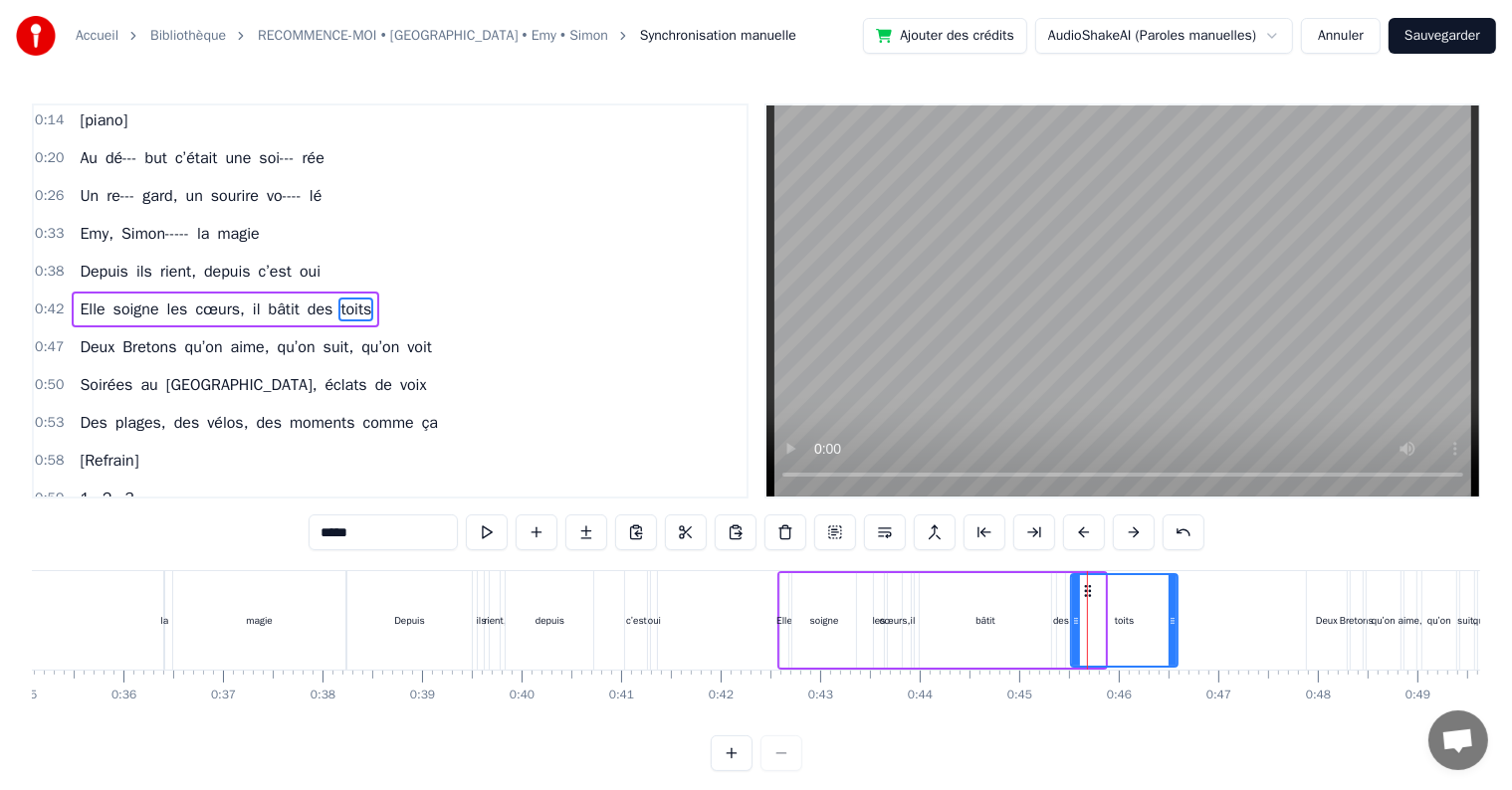 drag, startPoint x: 1100, startPoint y: 620, endPoint x: 1173, endPoint y: 624, distance: 73.109507 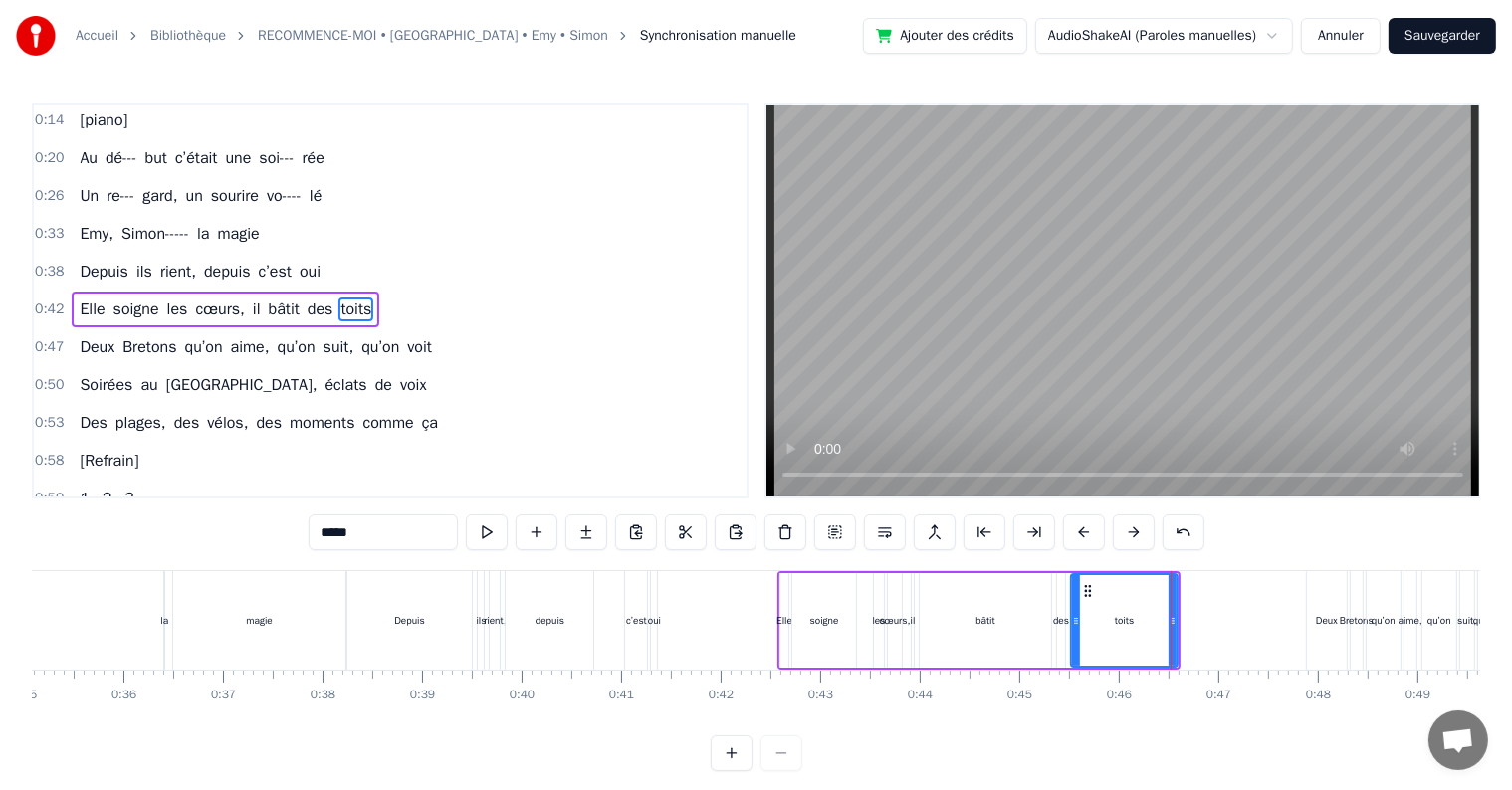click on "0:08 Ouuuuhh--- ouhhouhouh 0:14 [piano] 0:20 Au dé--- but c’était une soi--- rée 0:26 Un re--- gard, un sourire vo---- lé 0:33 [PERSON_NAME]----- la magie 0:38 Depuis ils rient, depuis c’est oui 0:42 Elle soigne les cœurs, il bâtit des toits 0:47 Deux Bretons qu’on aime, qu’on suit, qu’on voit 0:50 Soirées au Niagara, éclats de voix 0:53 Des plages, des vélos, des moments comme ça 0:58 [Refrain] 0:59 1- 2- 3 1:03 Emy & [PERSON_NAME] 1:03 ouhhouh 1:04 Deux cœurs qui résonnent 1:06 ouhhouh 1:06 Des rires, des passions 1:12 Un amour sans façon 1:14 [PERSON_NAME][GEOGRAPHIC_DATA], 1:17 ouhhouh 1:17 leur plus belle victoire 1:19 Des souvenirs gravés dans la mémoire 1:25 Emy & [PERSON_NAME] 1:25 Et ça nous fait croire 1:29 [Couplet 2] 1:30 Saint Dolayay, 1:30 Neige et [GEOGRAPHIC_DATA] 1:32 Basket- et’, 1:32 ballon, un peu d’Bretagne 1:36 Piscine encein-- te, les copains, les éclats 1:38 Les voyages, les rires, et ça re- epa-- art 1:43 Elle a ce cœur immense, il a ce grain d’foliiiiii-- iiie 1:47 Ils avancent ensemble, et c’est et" at bounding box center (756, 437) 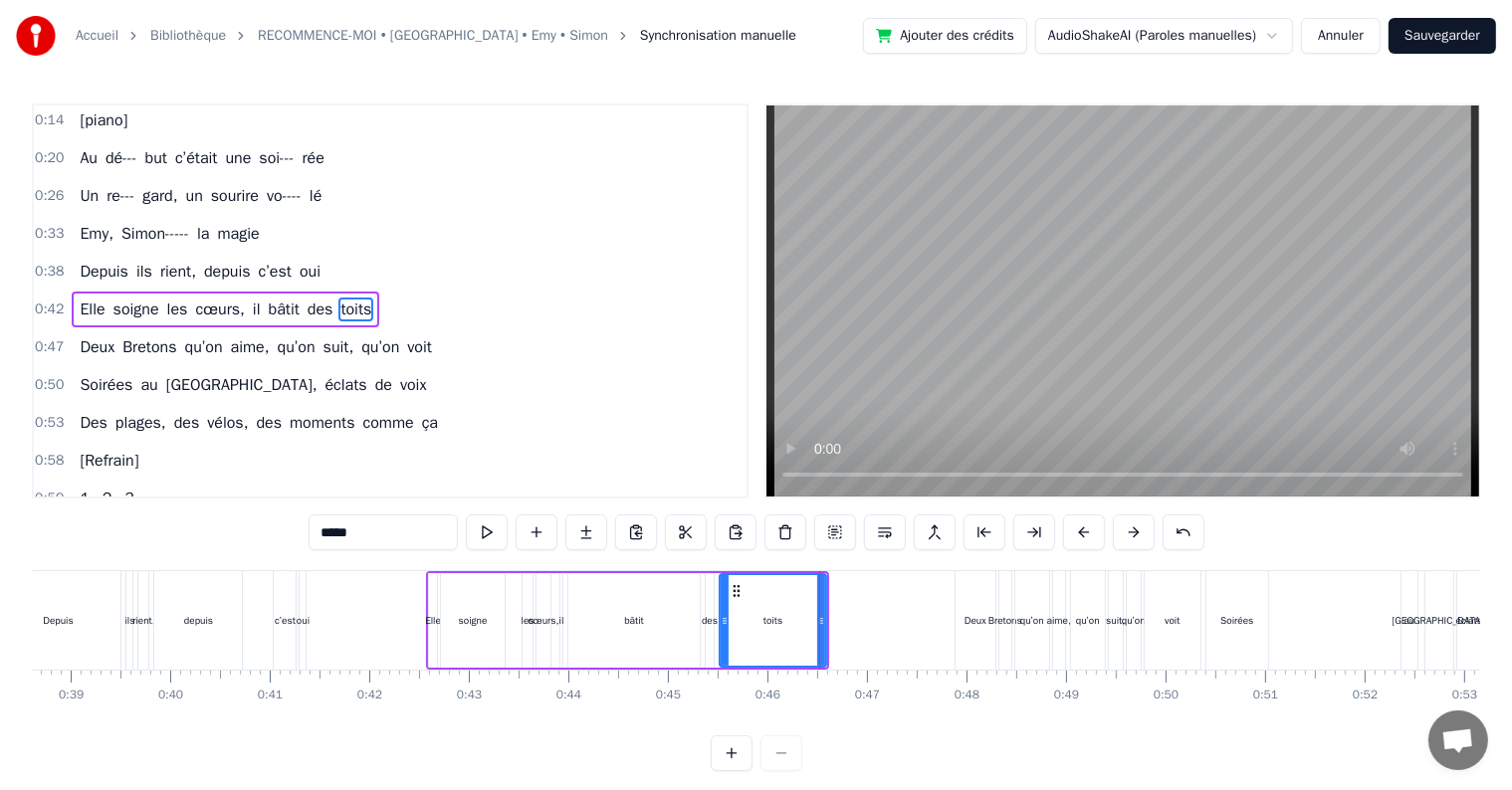 scroll, scrollTop: 0, scrollLeft: 3842, axis: horizontal 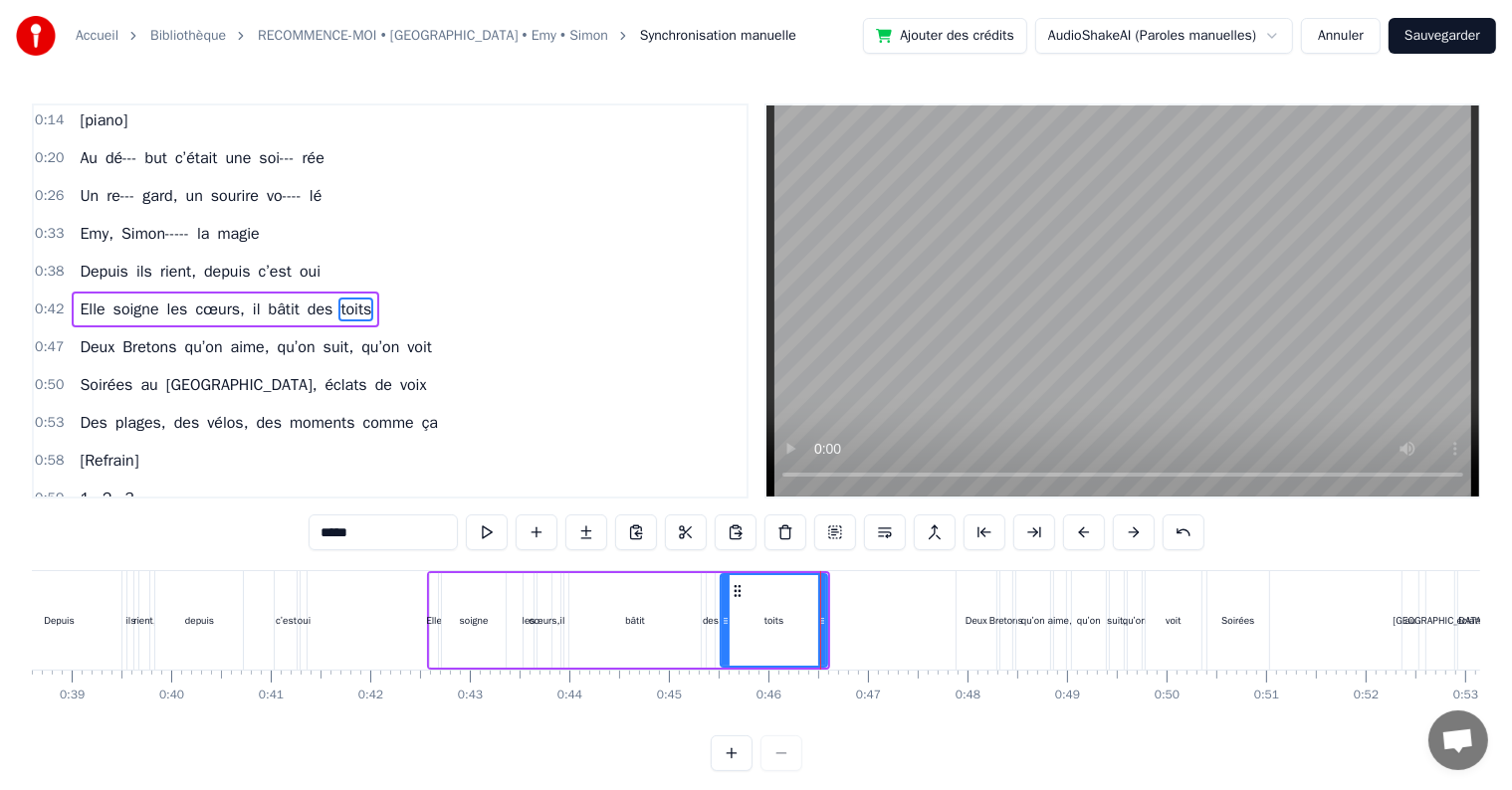 click on "Deux" at bounding box center [976, 620] 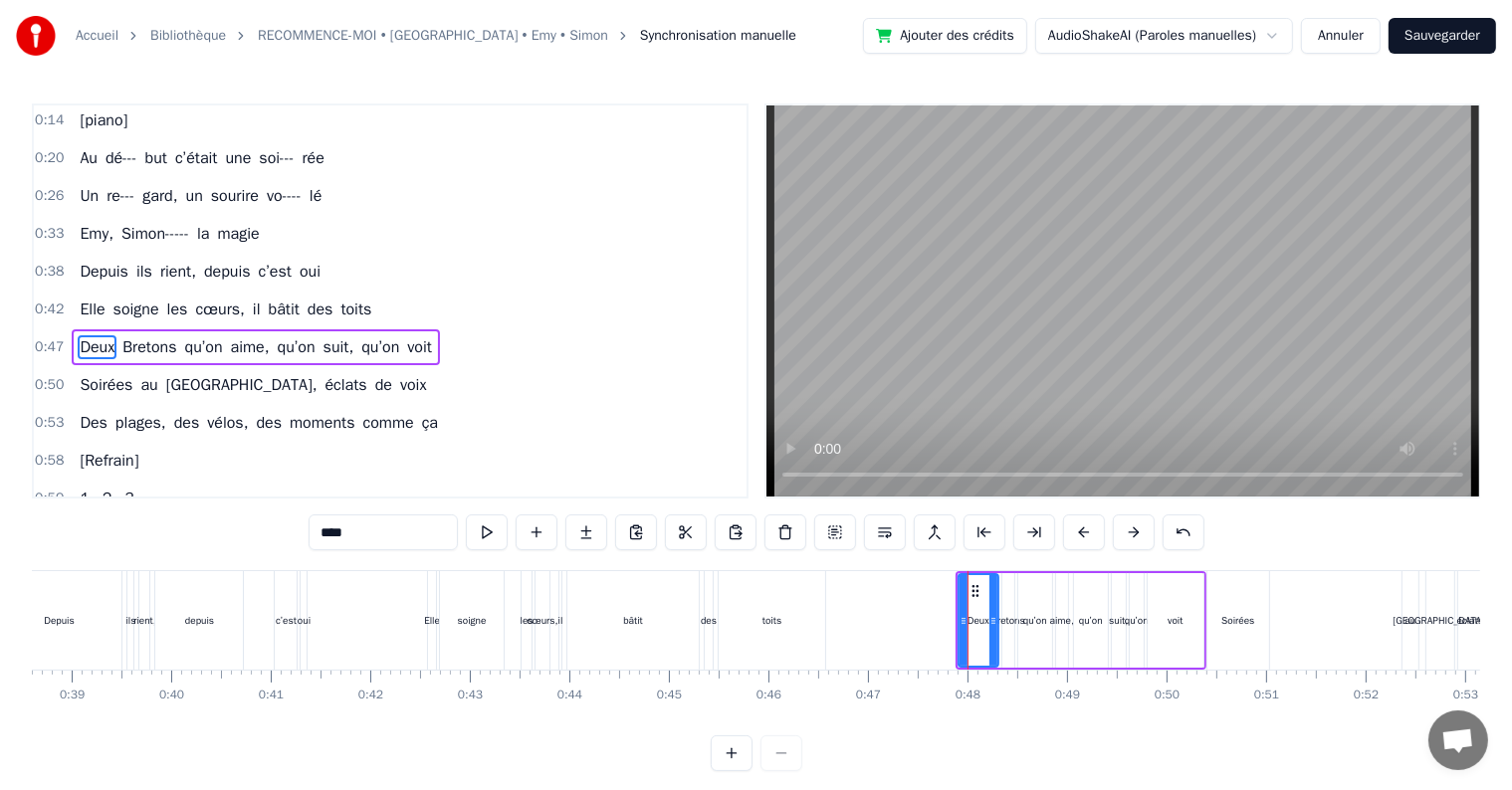 scroll, scrollTop: 79, scrollLeft: 0, axis: vertical 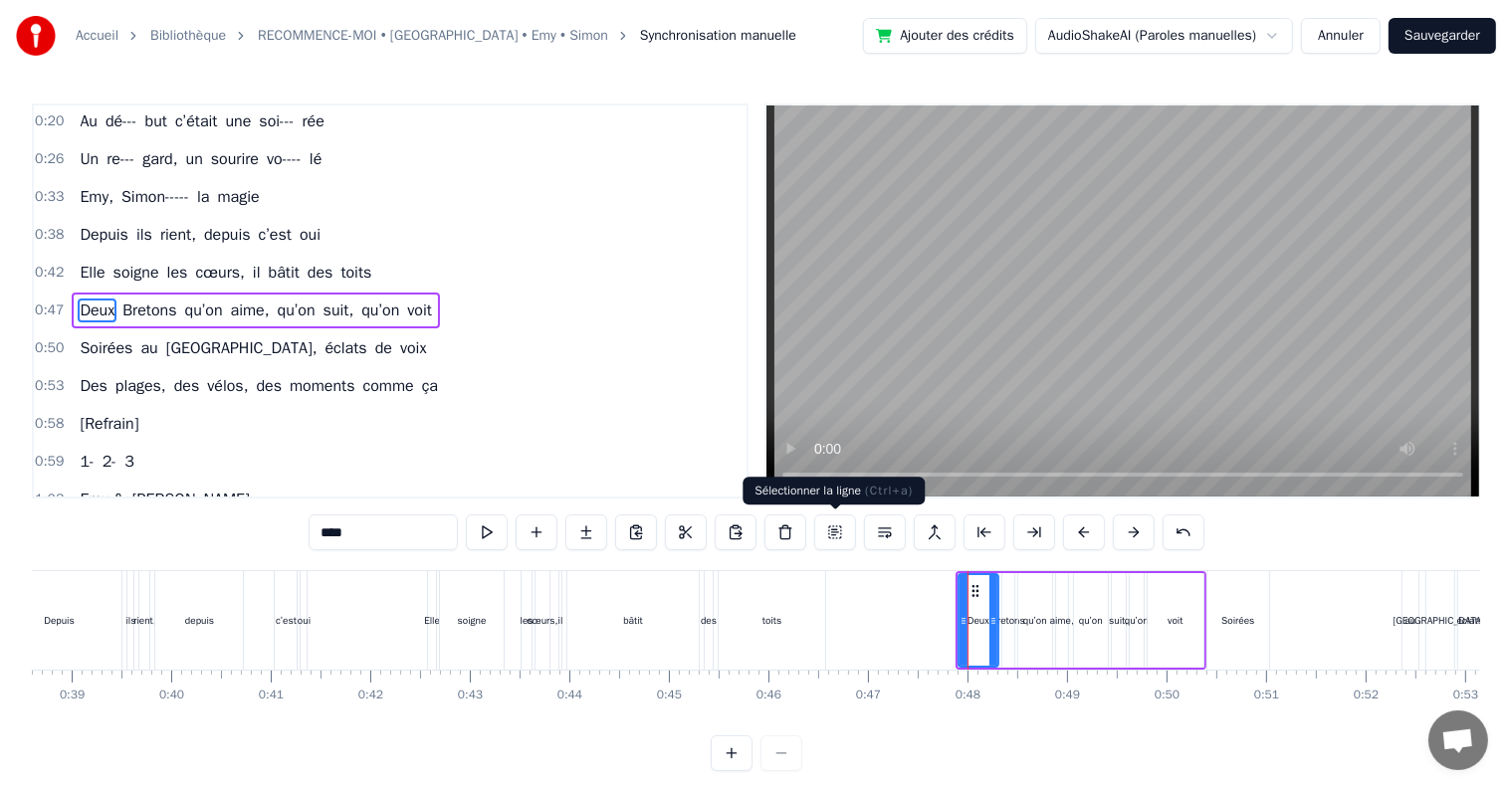 click at bounding box center (835, 532) 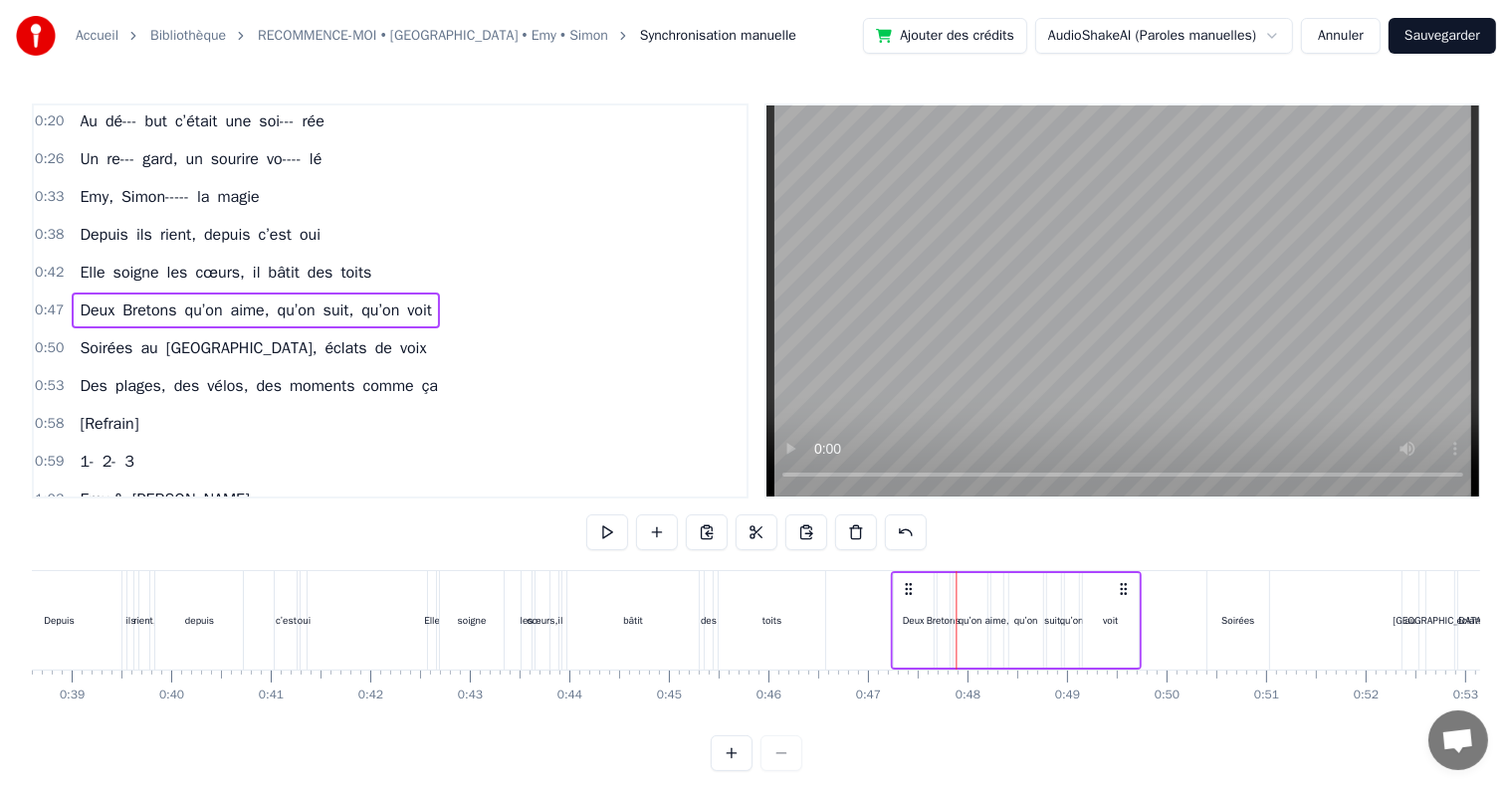 drag, startPoint x: 1187, startPoint y: 585, endPoint x: 1121, endPoint y: 586, distance: 66.007575 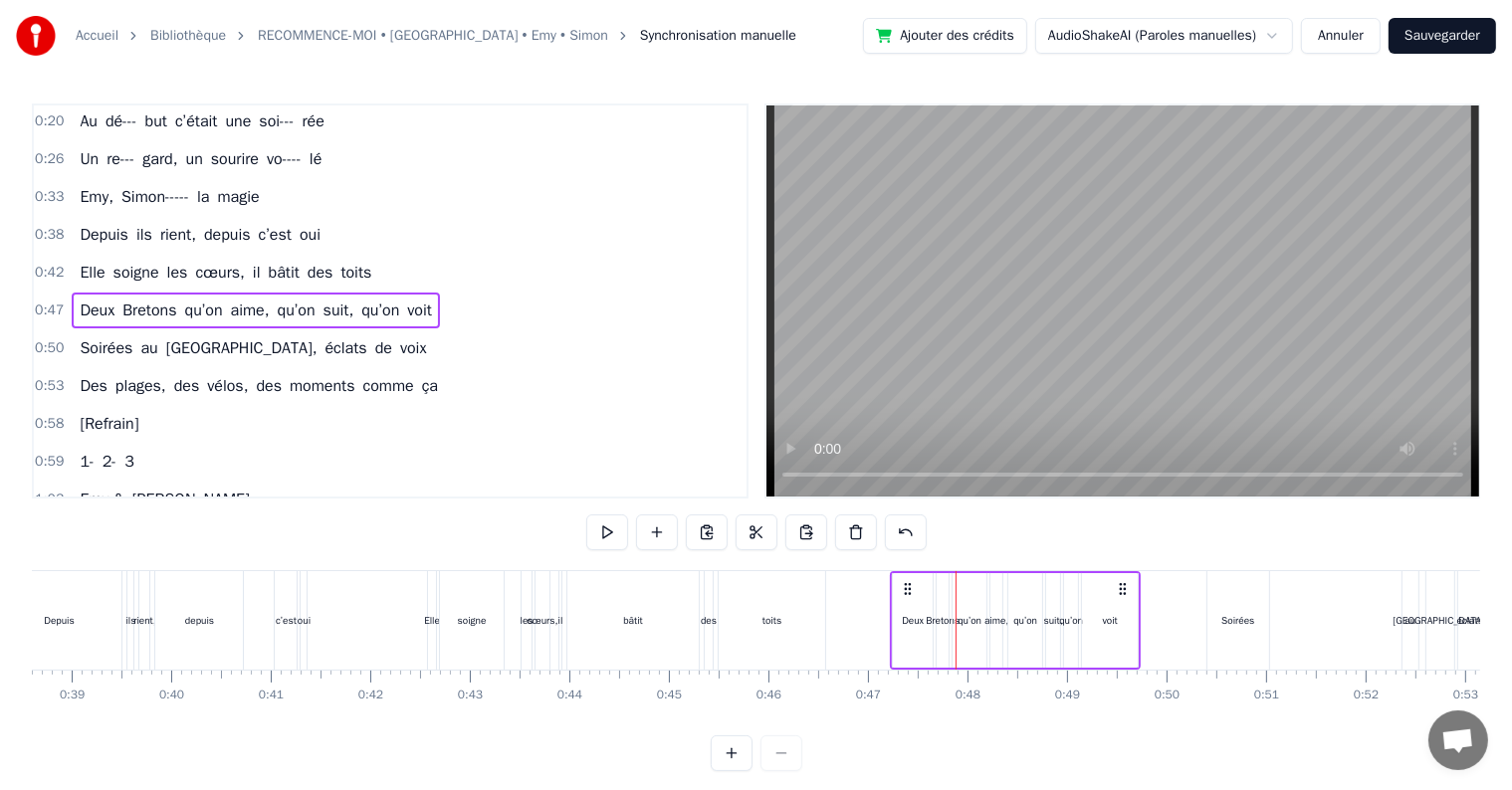 click on "Soirées" at bounding box center [1237, 620] 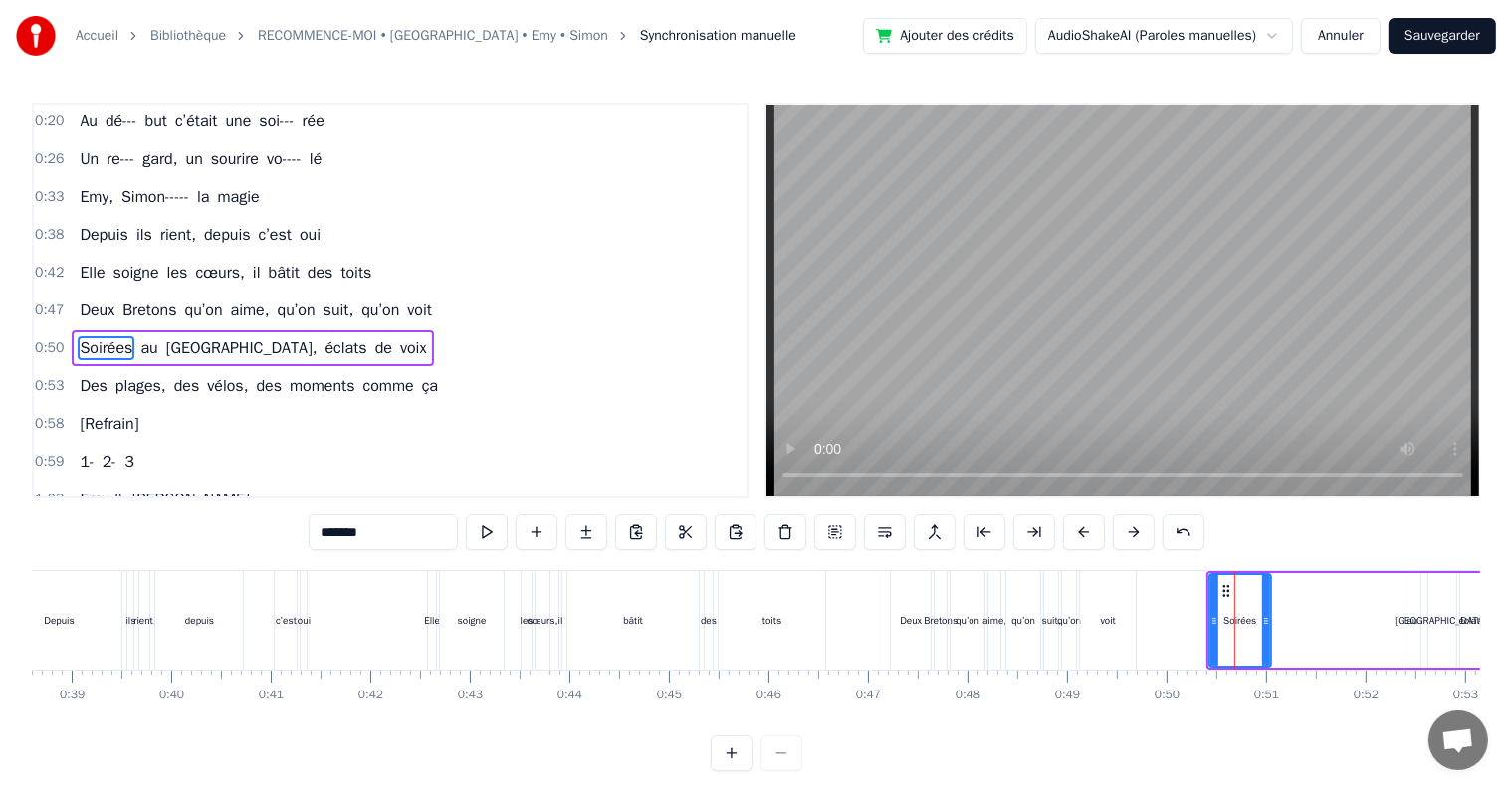 scroll, scrollTop: 115, scrollLeft: 0, axis: vertical 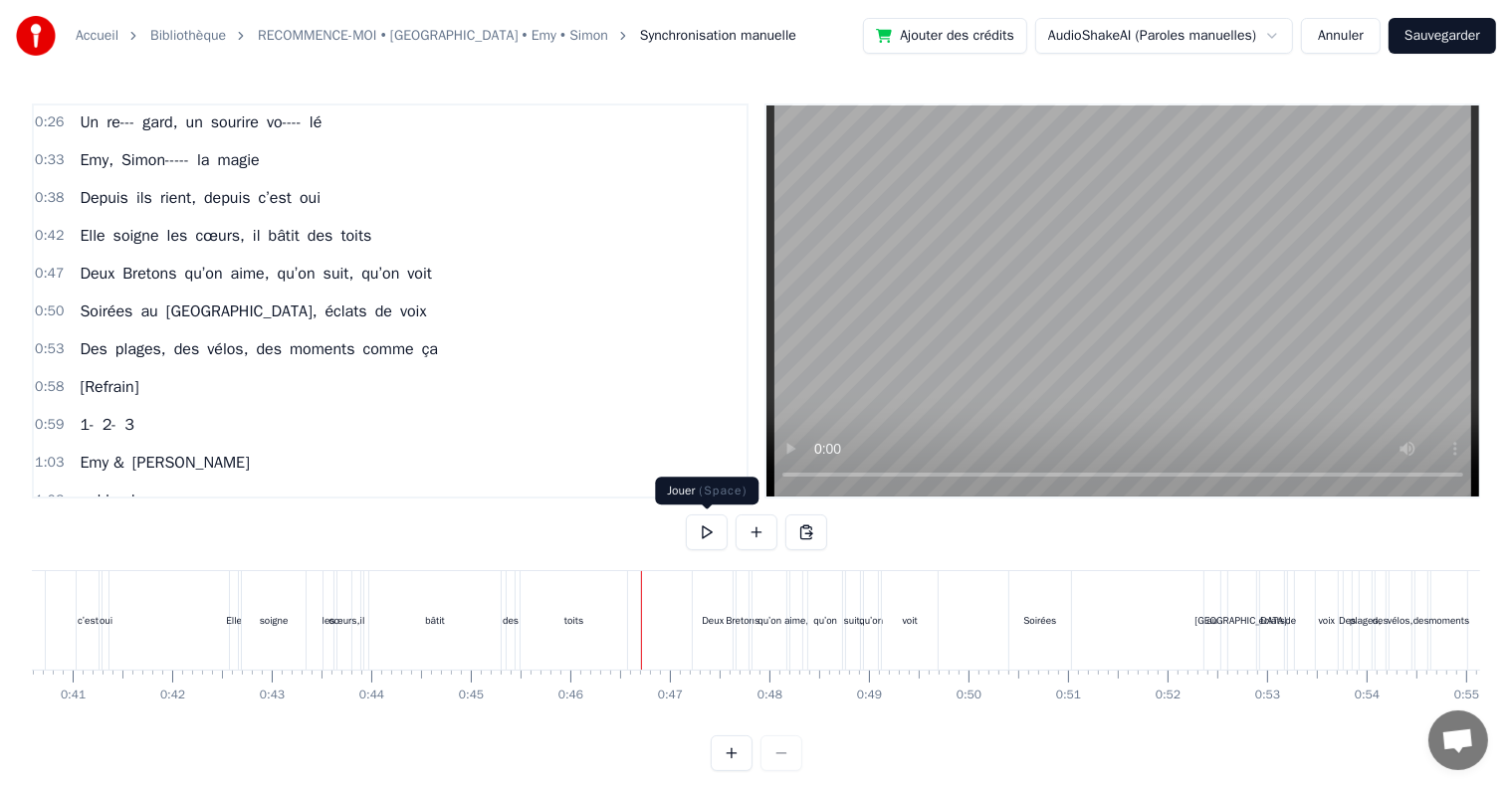 click at bounding box center (707, 532) 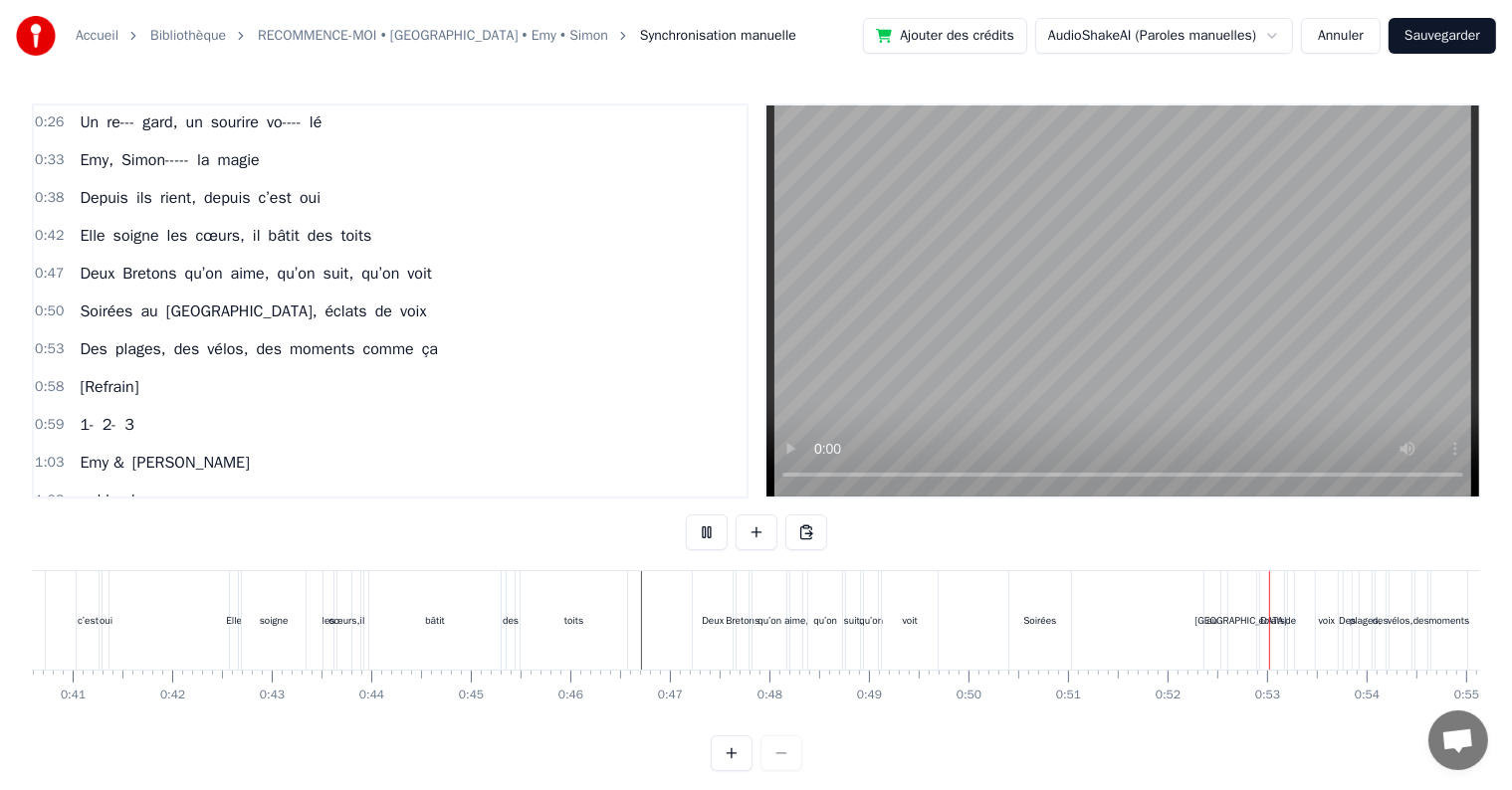 click at bounding box center (707, 532) 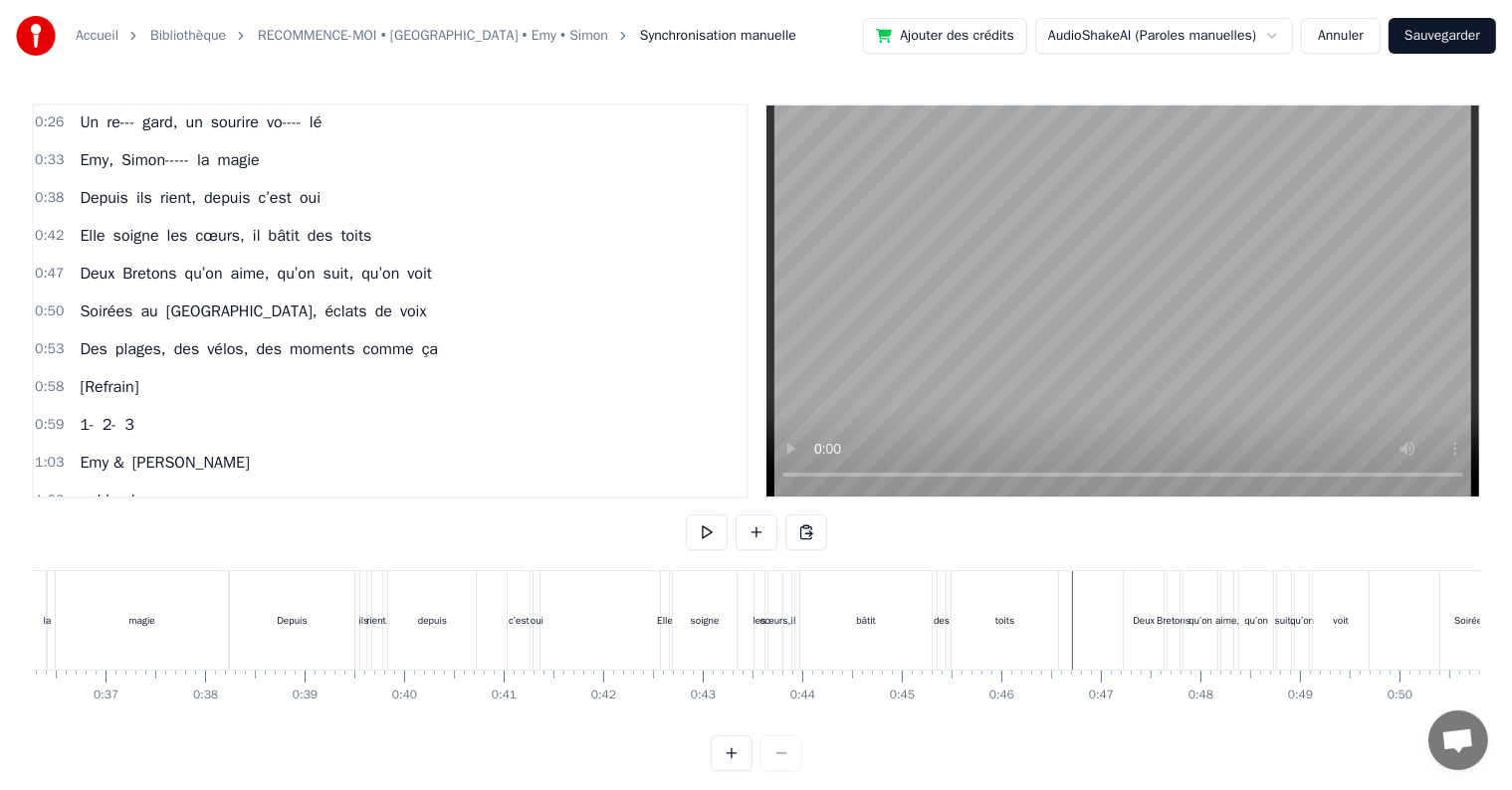 scroll, scrollTop: 0, scrollLeft: 3610, axis: horizontal 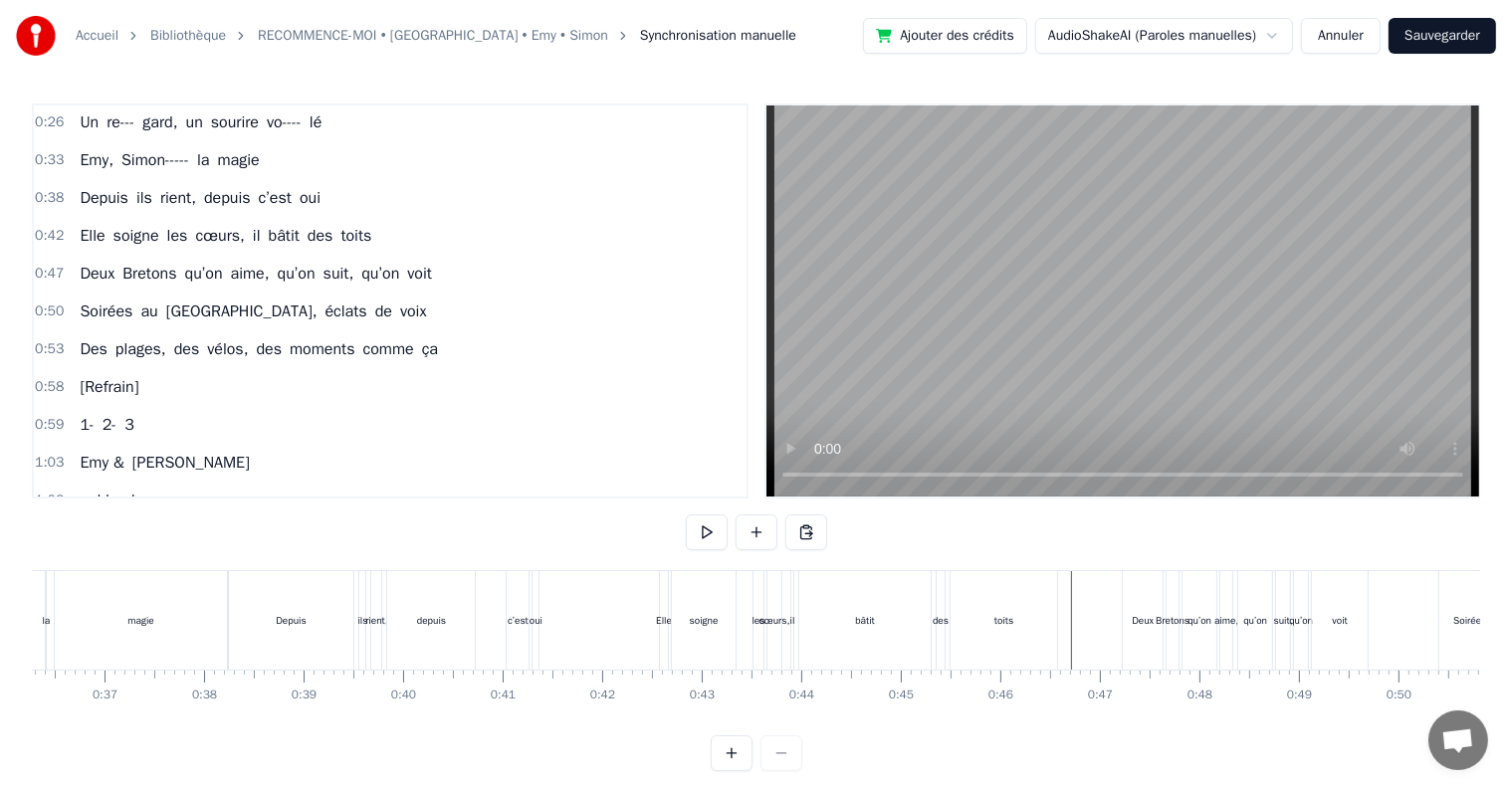 click on "Elle" at bounding box center (664, 620) 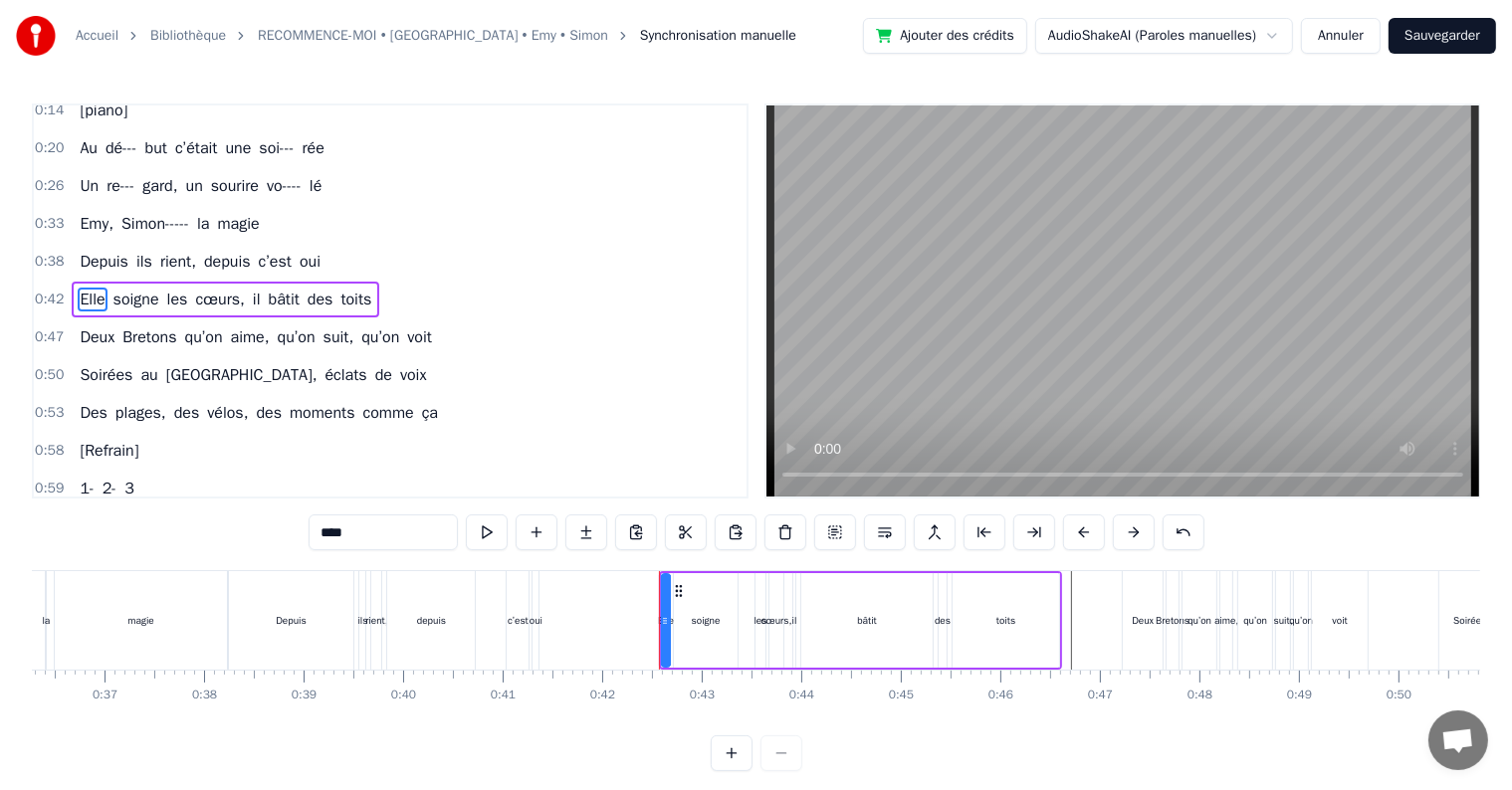 scroll, scrollTop: 42, scrollLeft: 0, axis: vertical 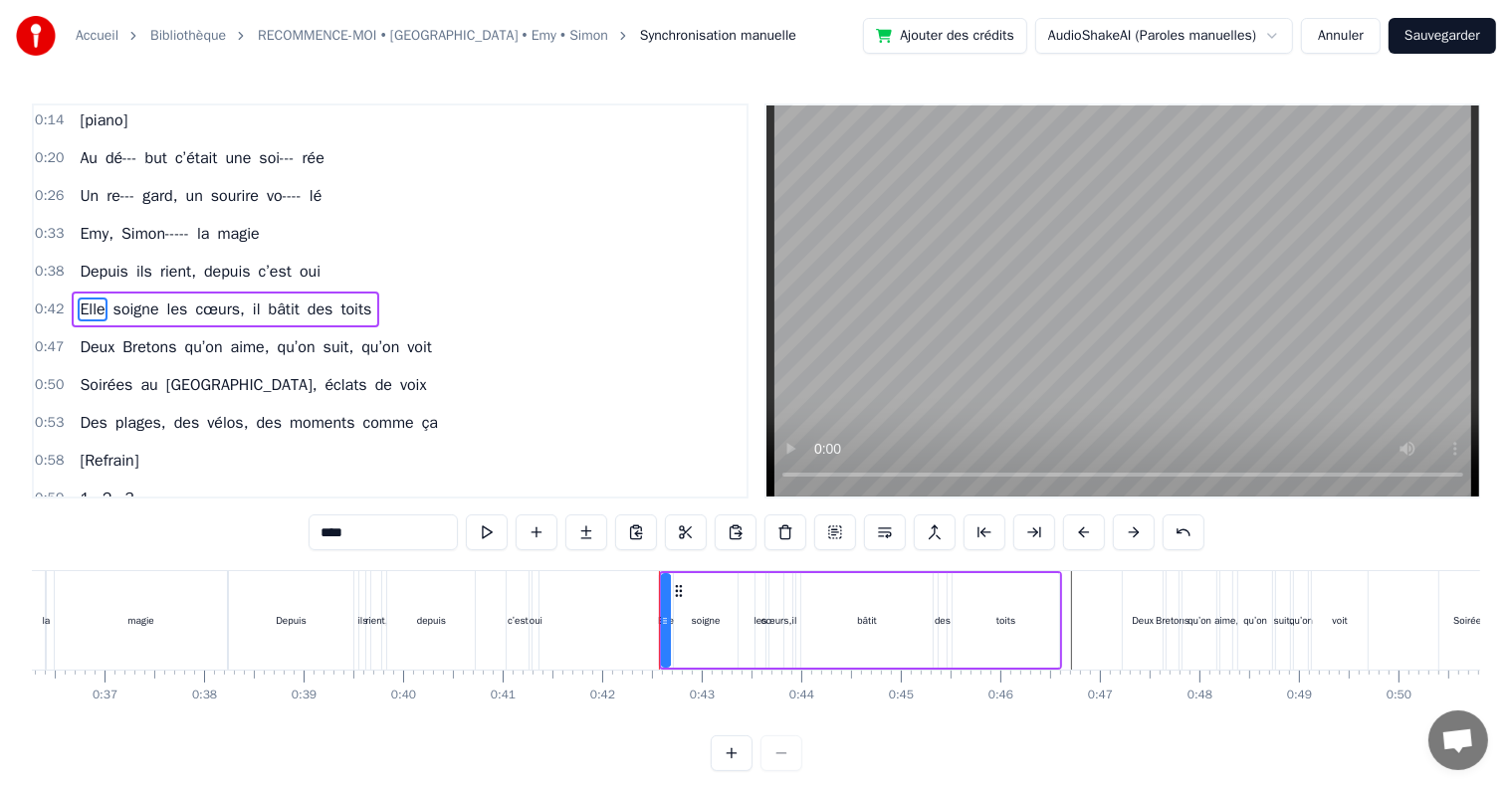 click on "soigne" at bounding box center [706, 620] 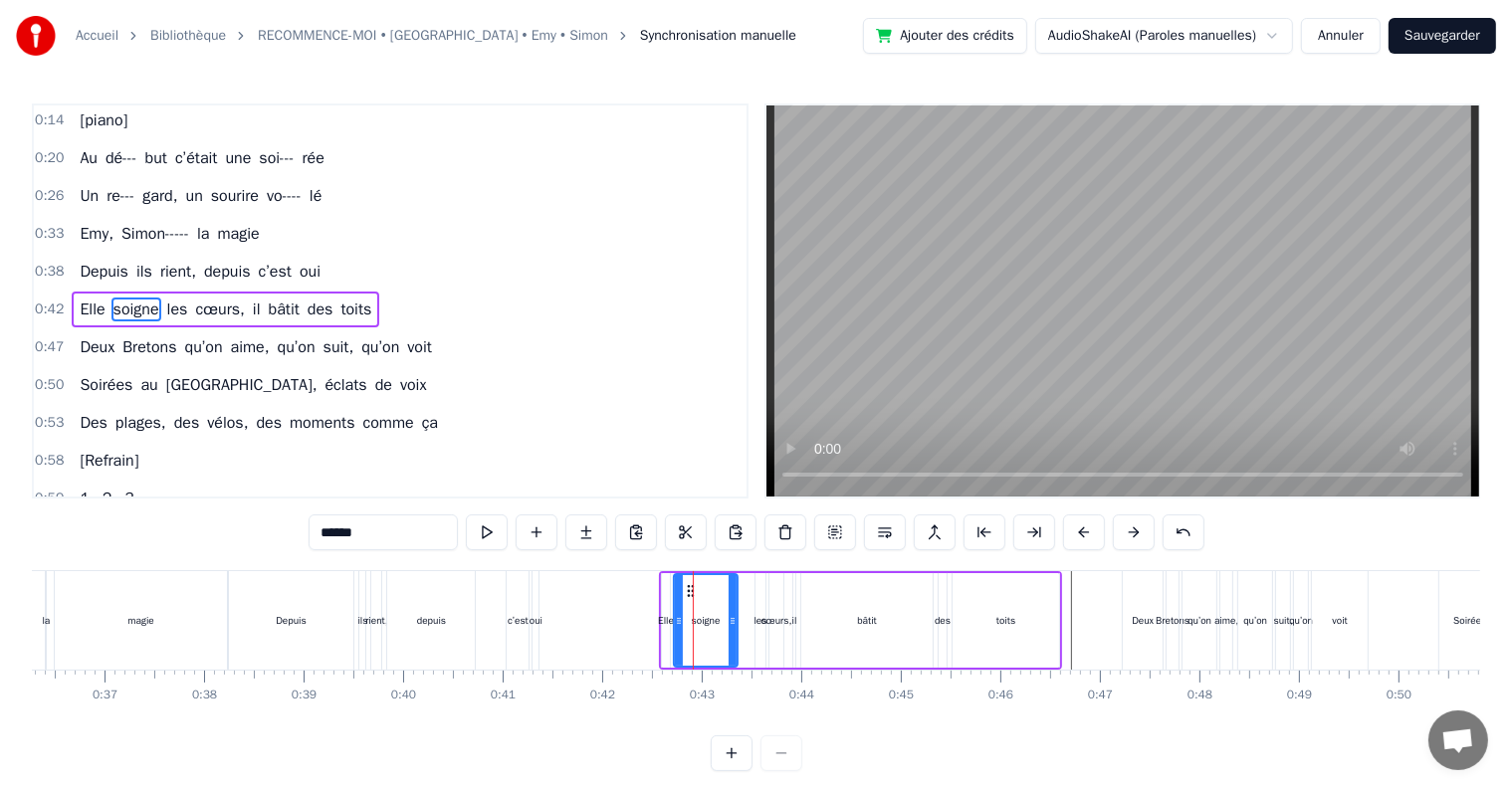 click at bounding box center (6730, 620) 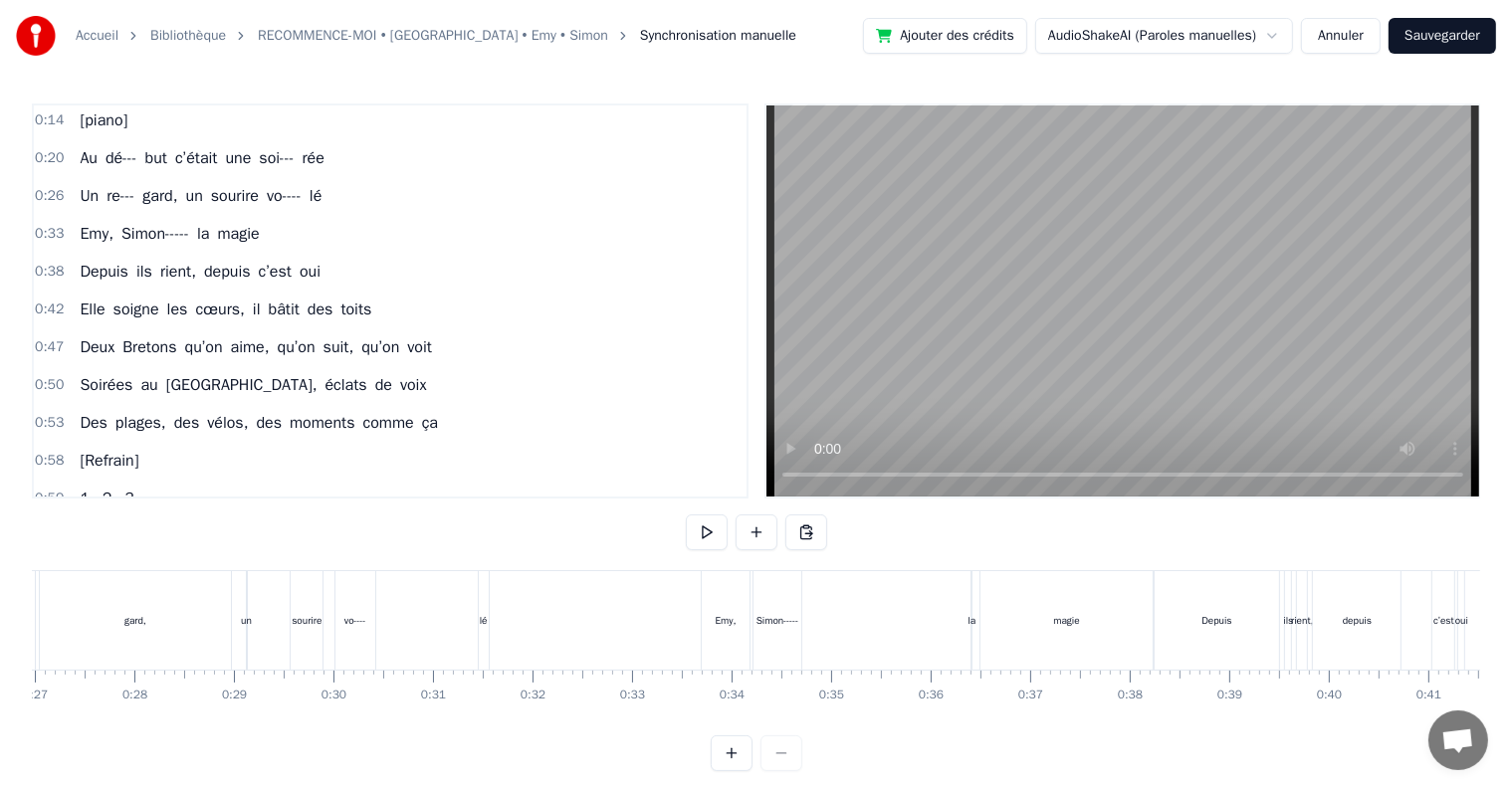 scroll, scrollTop: 0, scrollLeft: 2603, axis: horizontal 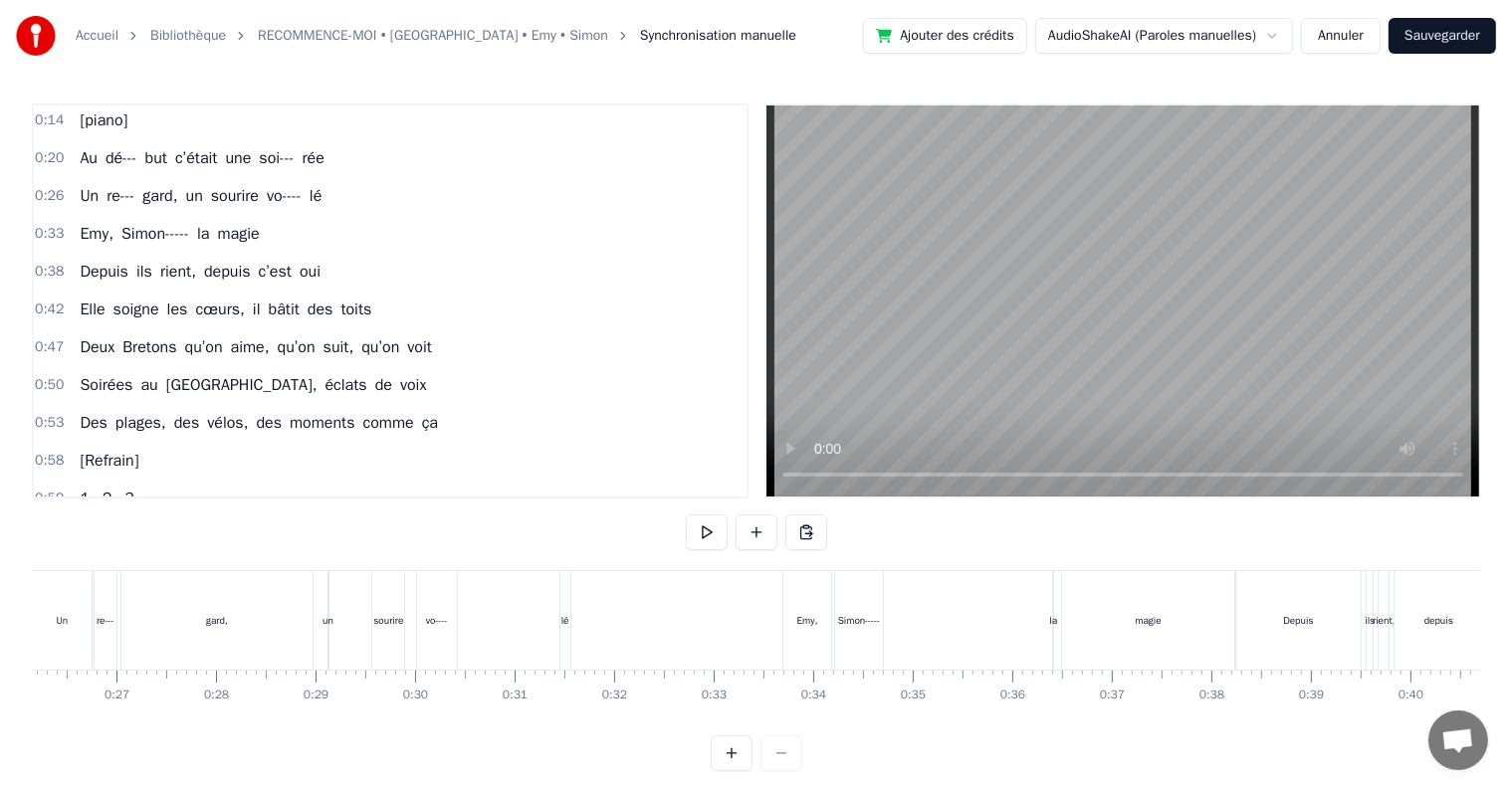 click at bounding box center [7737, 620] 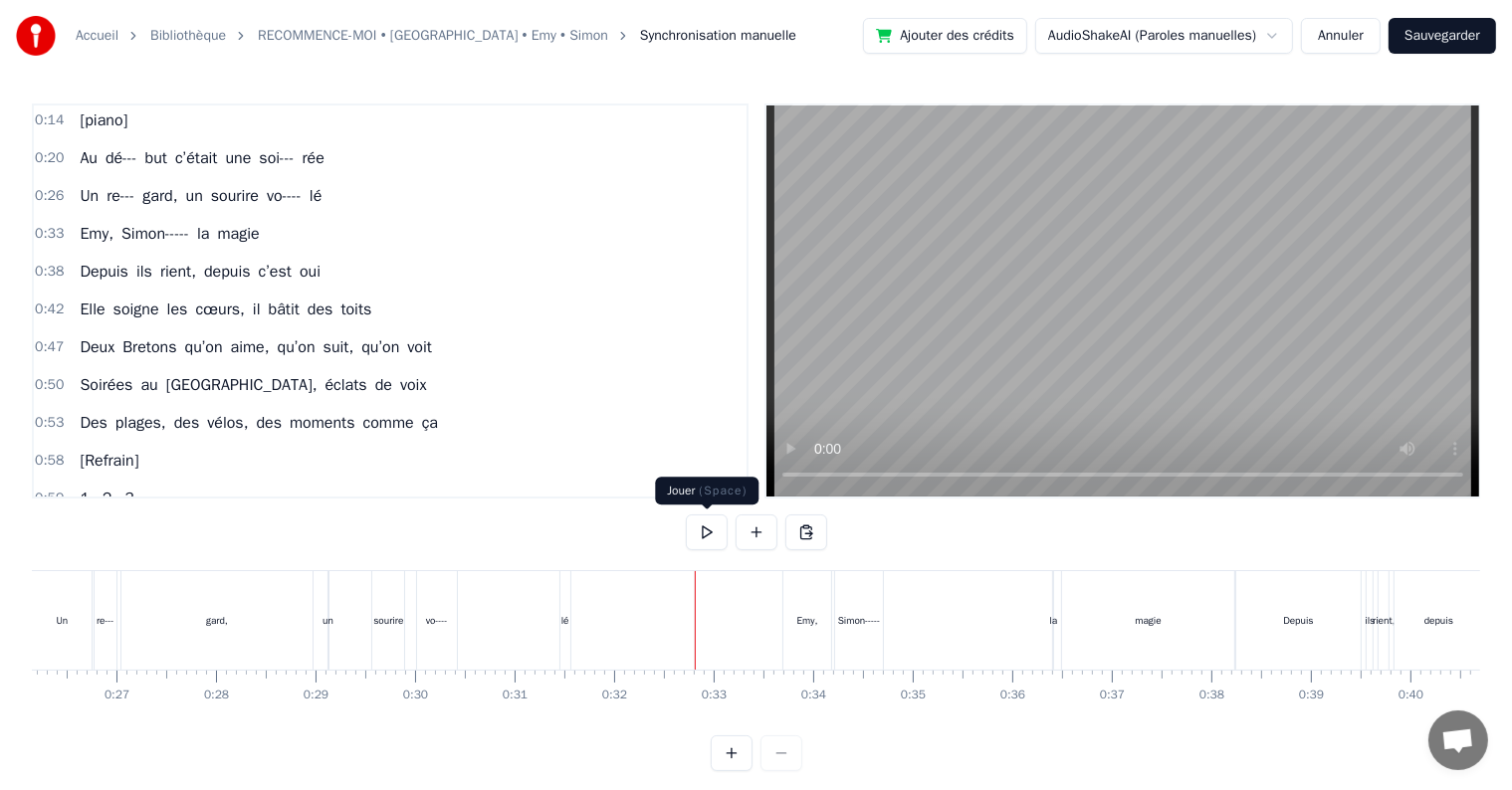 click at bounding box center (707, 532) 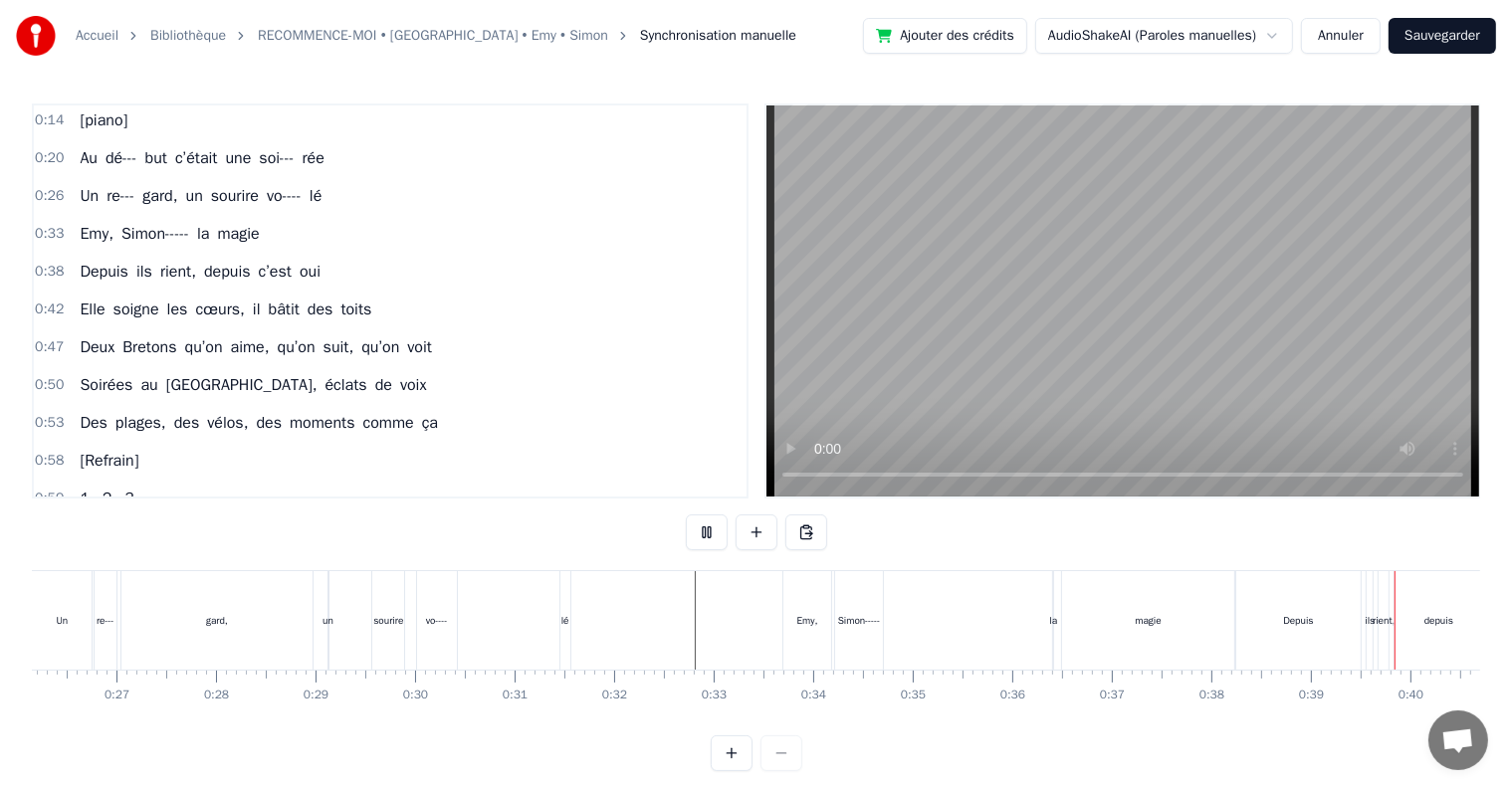 click at bounding box center (707, 532) 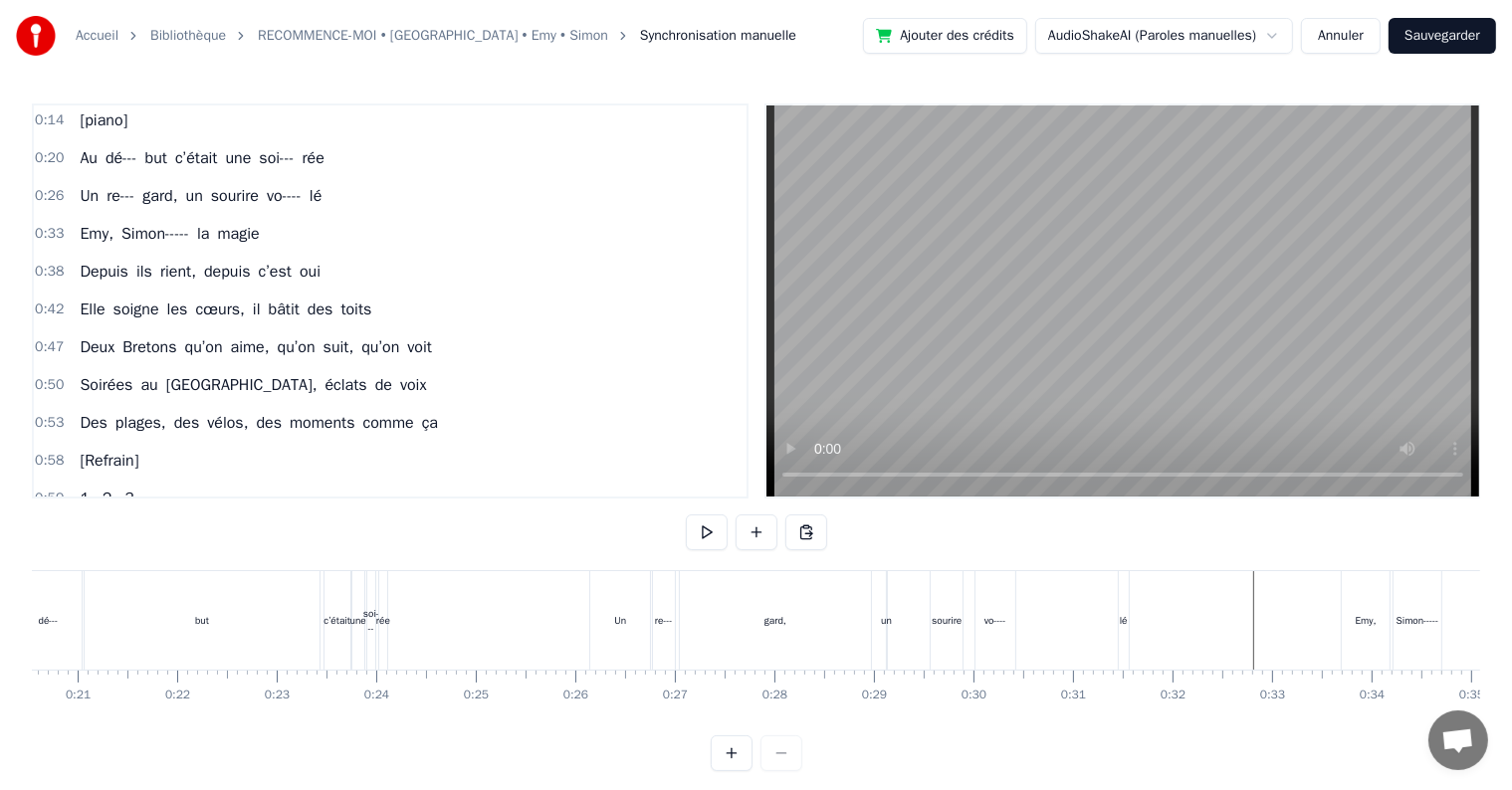scroll, scrollTop: 0, scrollLeft: 1589, axis: horizontal 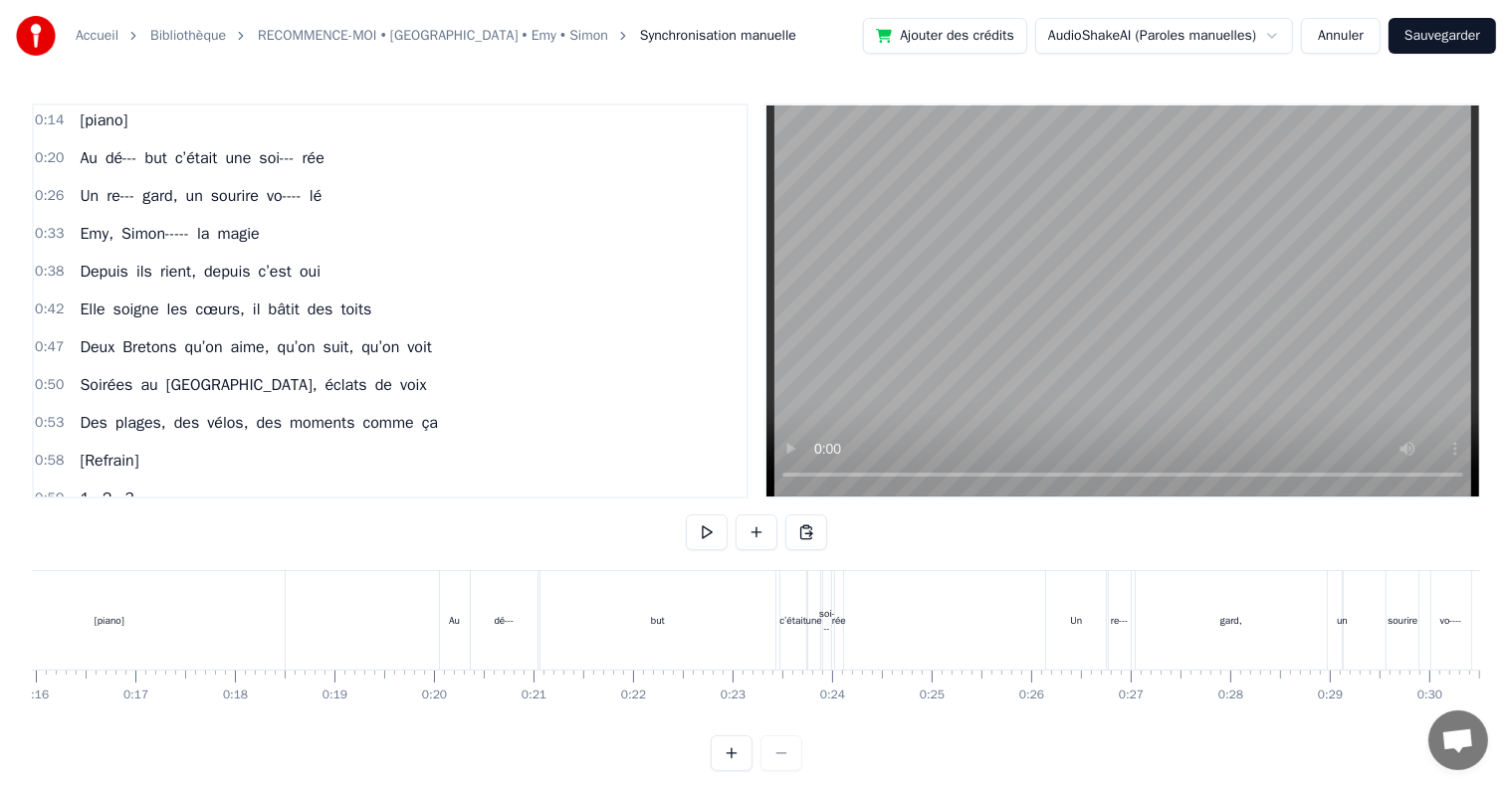 click at bounding box center [8751, 620] 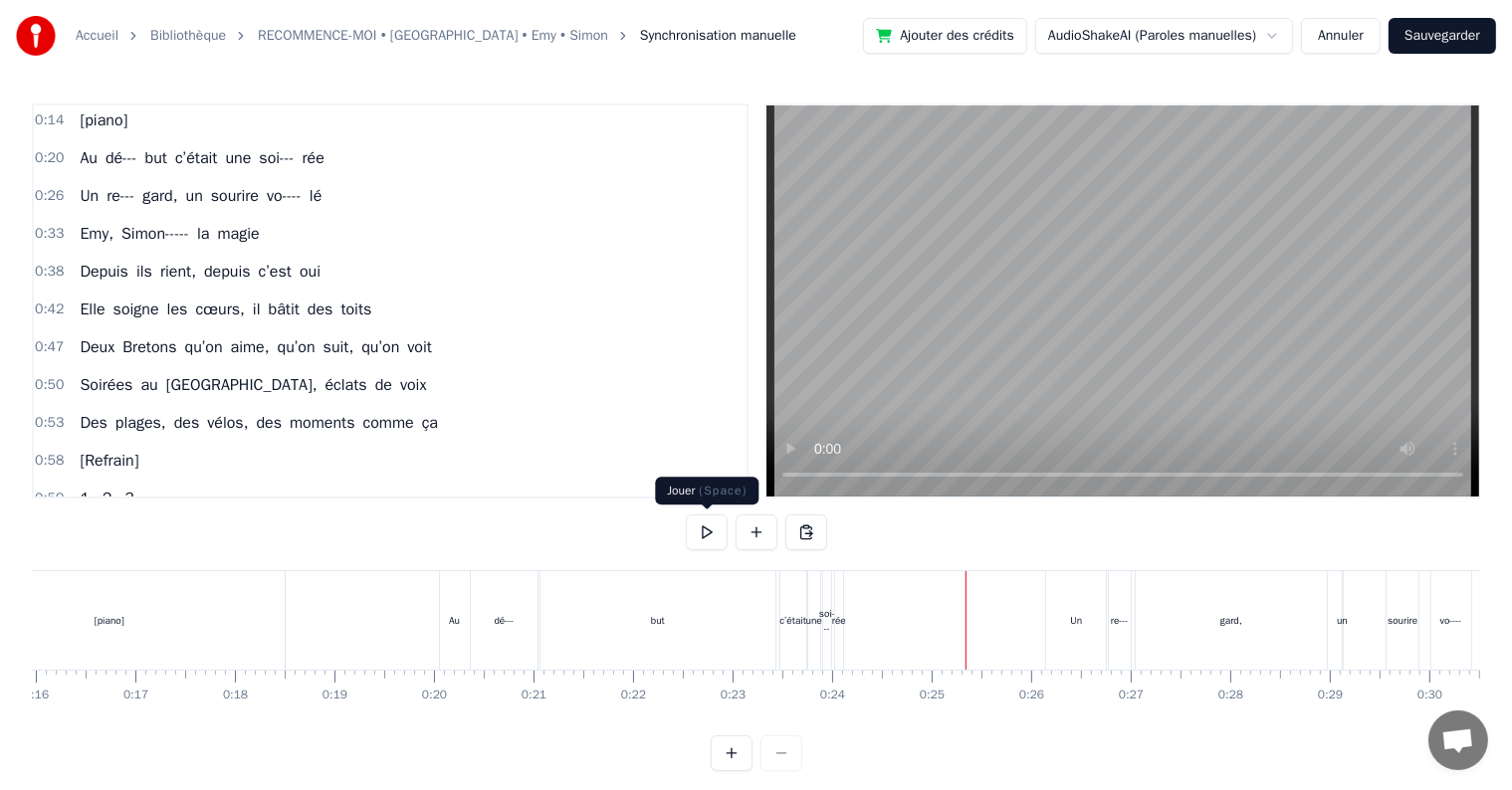 click at bounding box center [707, 532] 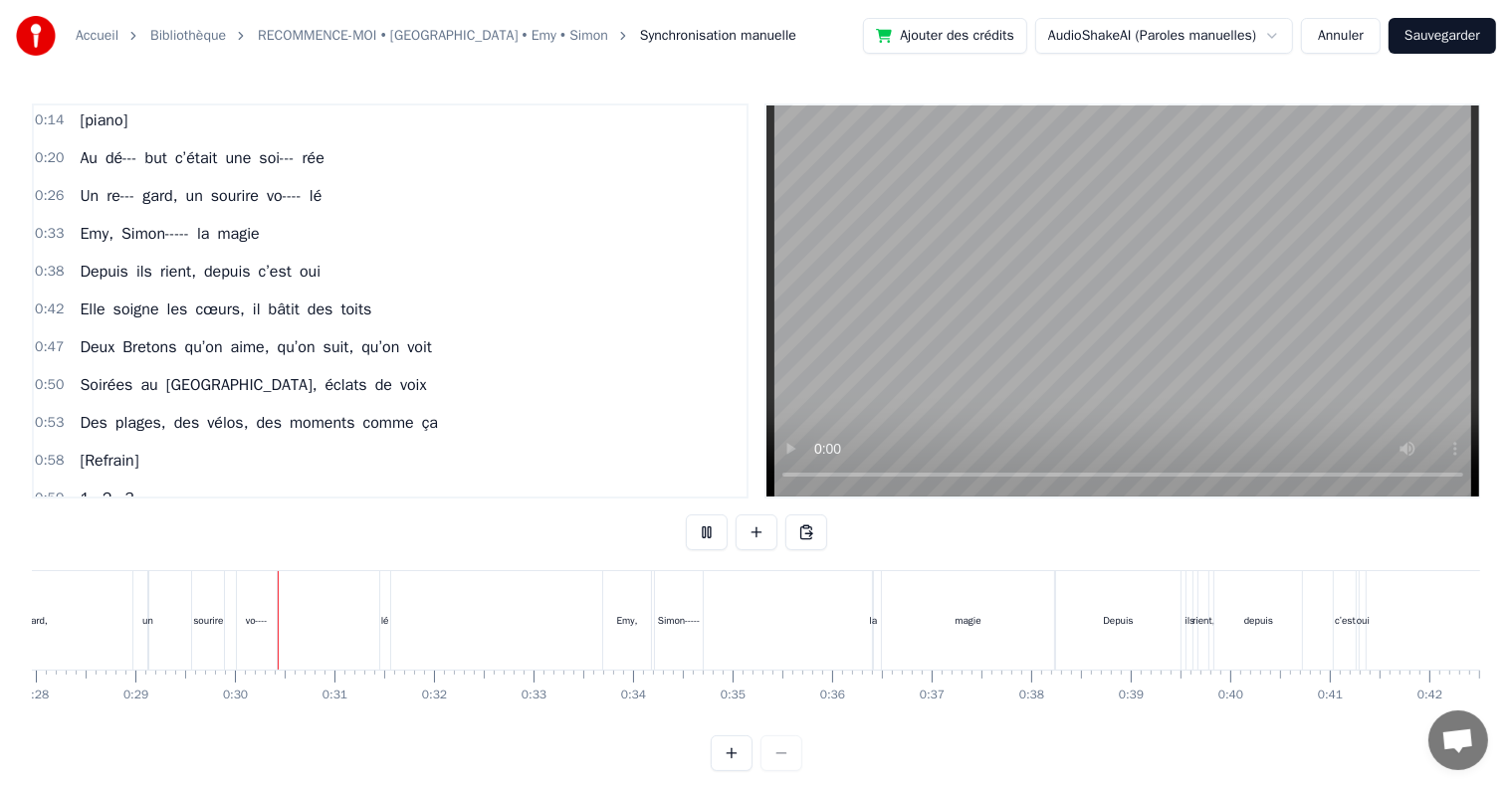 scroll, scrollTop: 0, scrollLeft: 2863, axis: horizontal 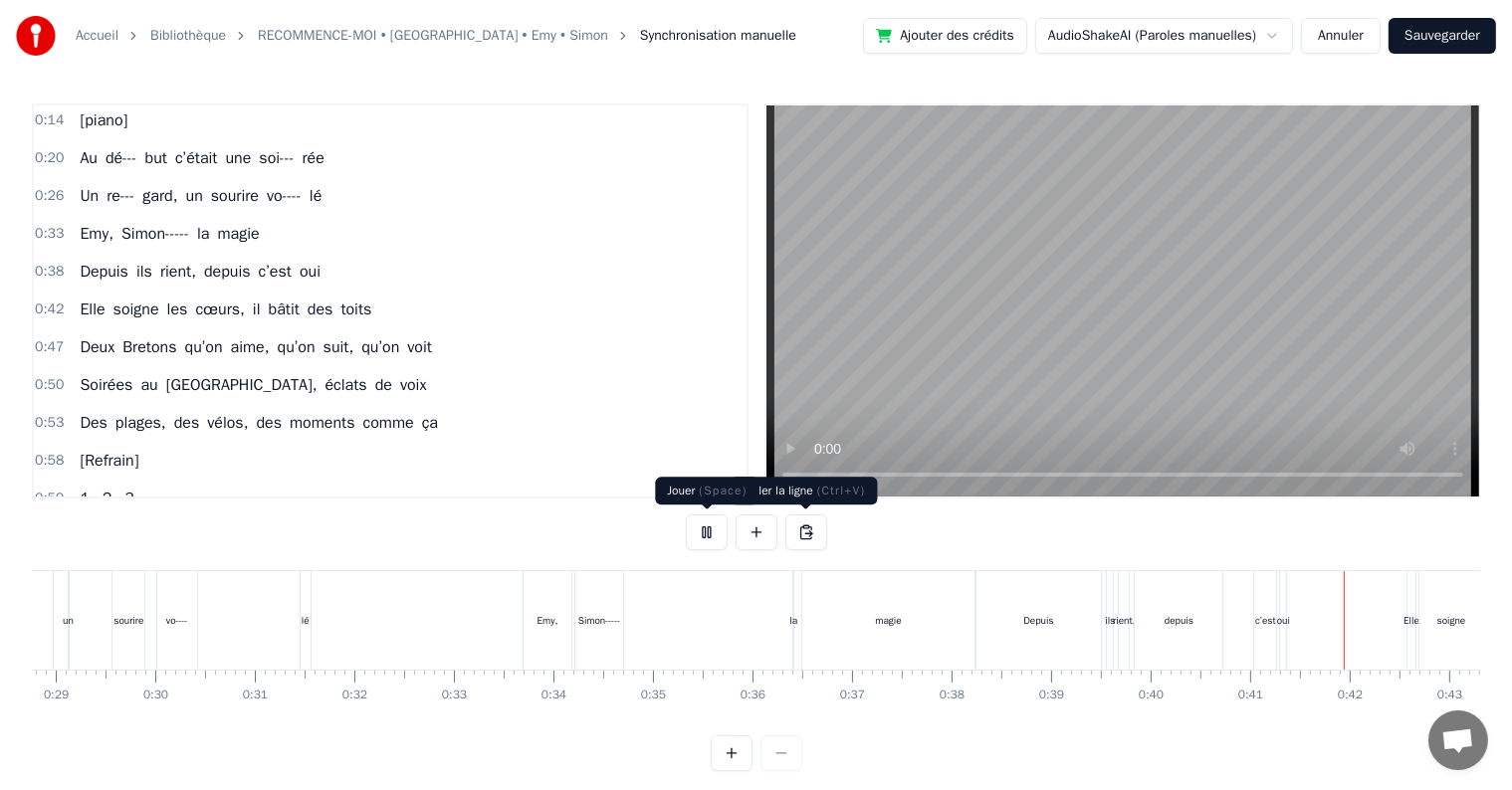 click at bounding box center [707, 532] 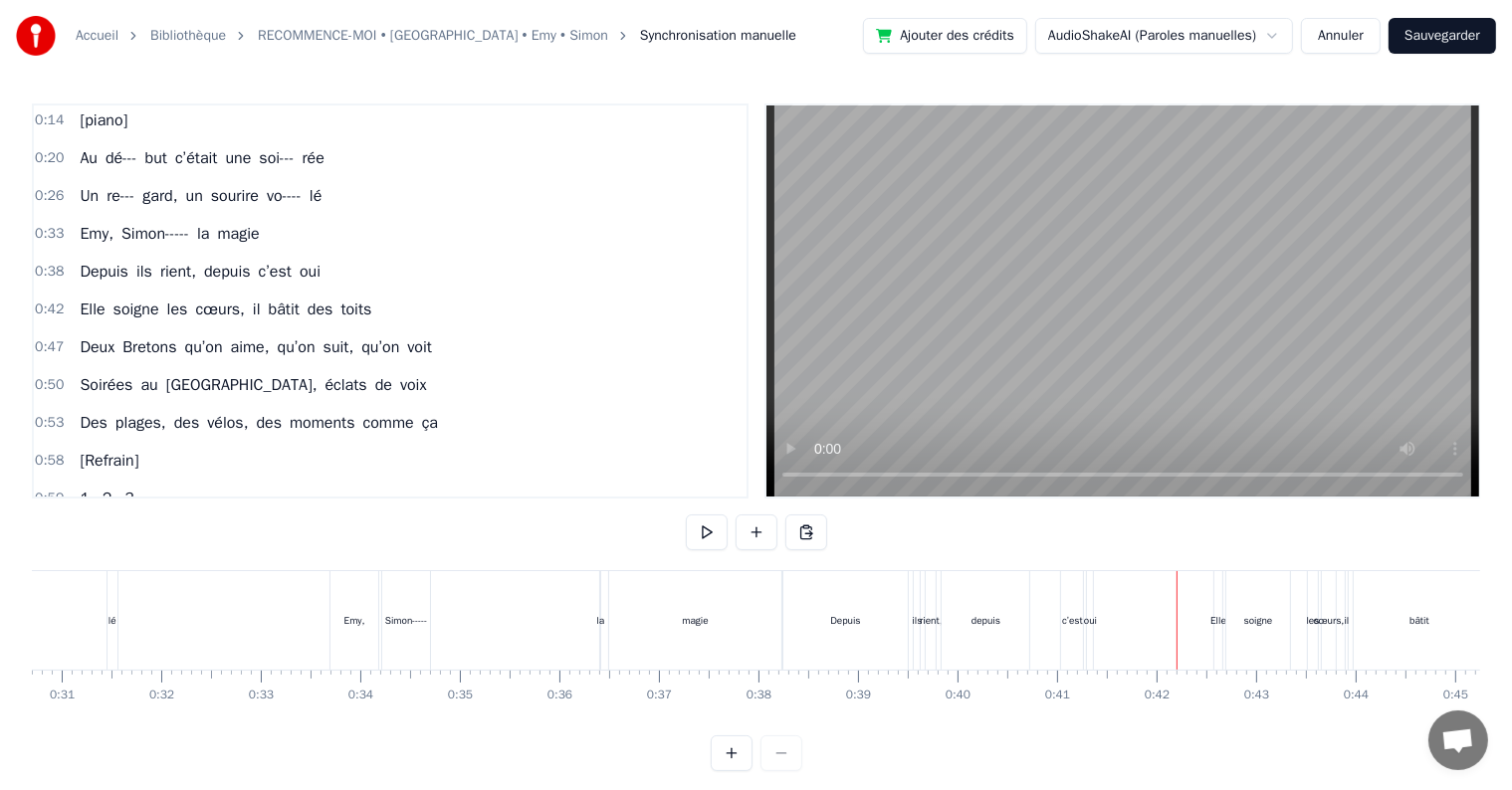 scroll, scrollTop: 0, scrollLeft: 3057, axis: horizontal 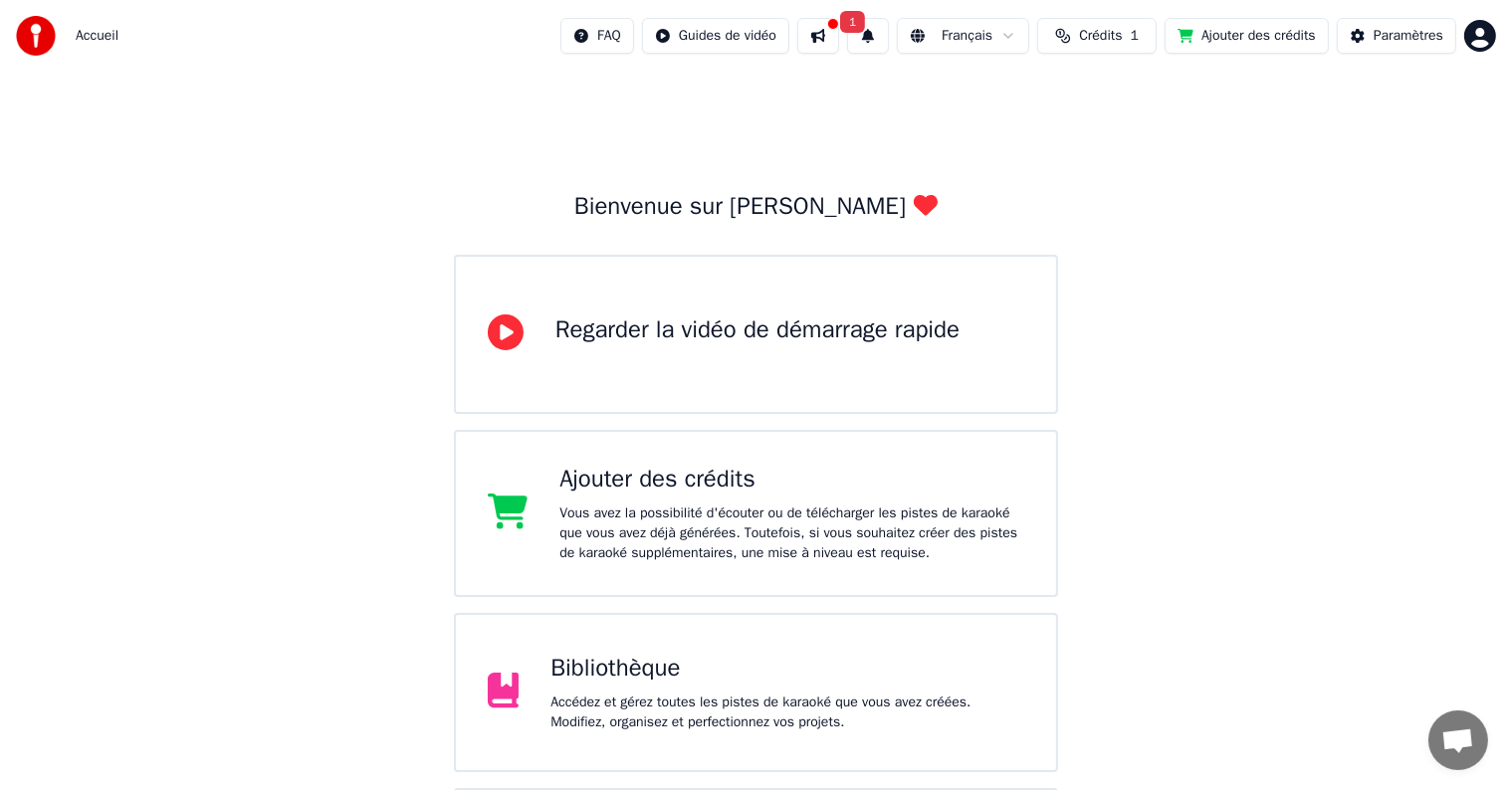 click on "Crédits" at bounding box center [1100, 36] 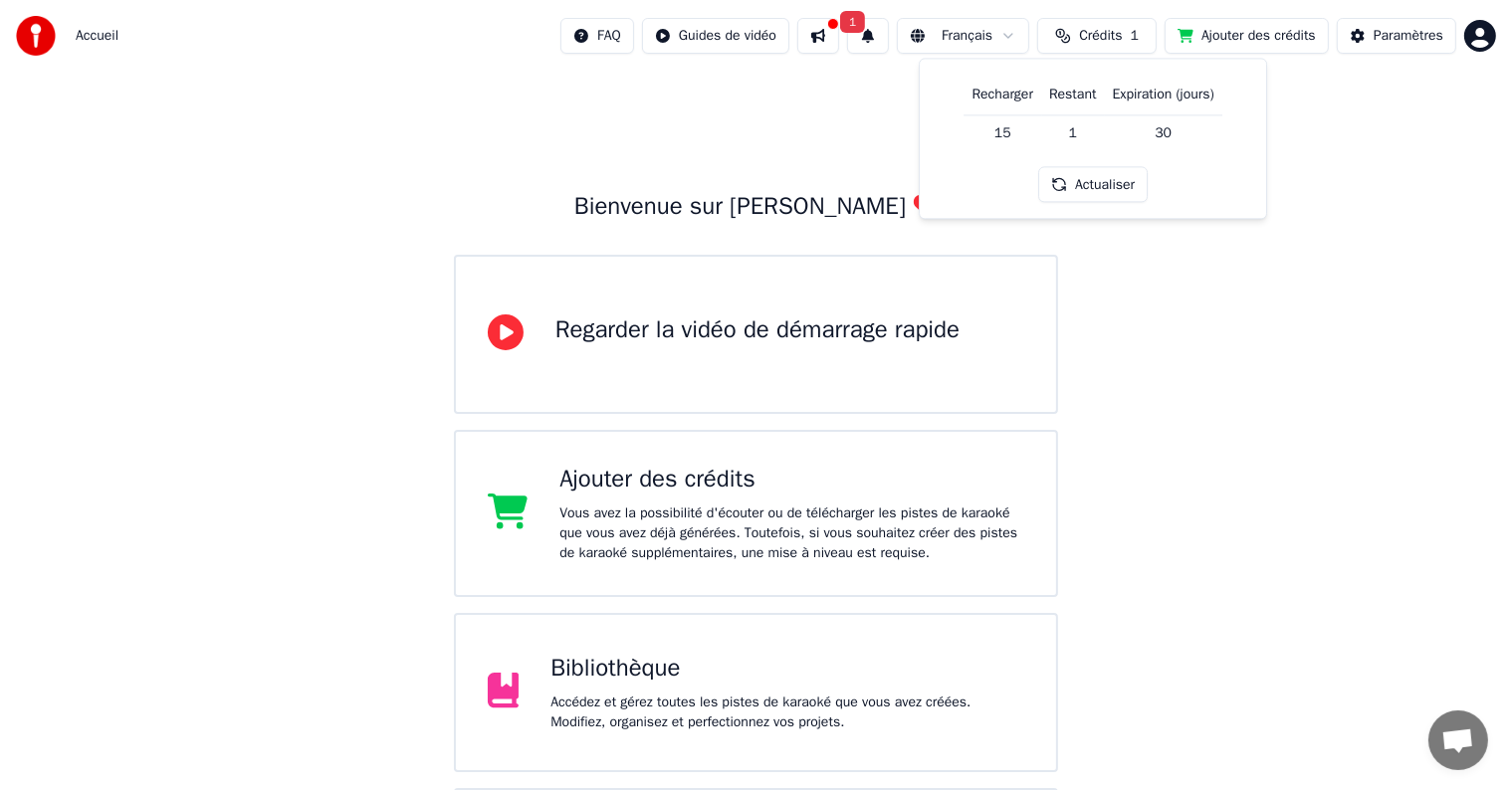 click on "Bienvenue sur Youka Regarder la vidéo de démarrage rapide Ajouter des crédits Vous avez la possibilité d'écouter ou de télécharger les pistes de karaoké que vous avez déjà générées. Toutefois, si vous souhaitez créer des pistes de karaoké supplémentaires, une mise à niveau est requise. Bibliothèque Accédez et gérez toutes les pistes de karaoké que vous avez créées. Modifiez, organisez et perfectionnez vos projets. Créer un Karaoké Créez un karaoké à partir de fichiers audio ou vidéo (MP3, MP4 et plus), ou collez une URL pour générer instantanément une vidéo de karaoké avec des paroles synchronisées." at bounding box center (756, 513) 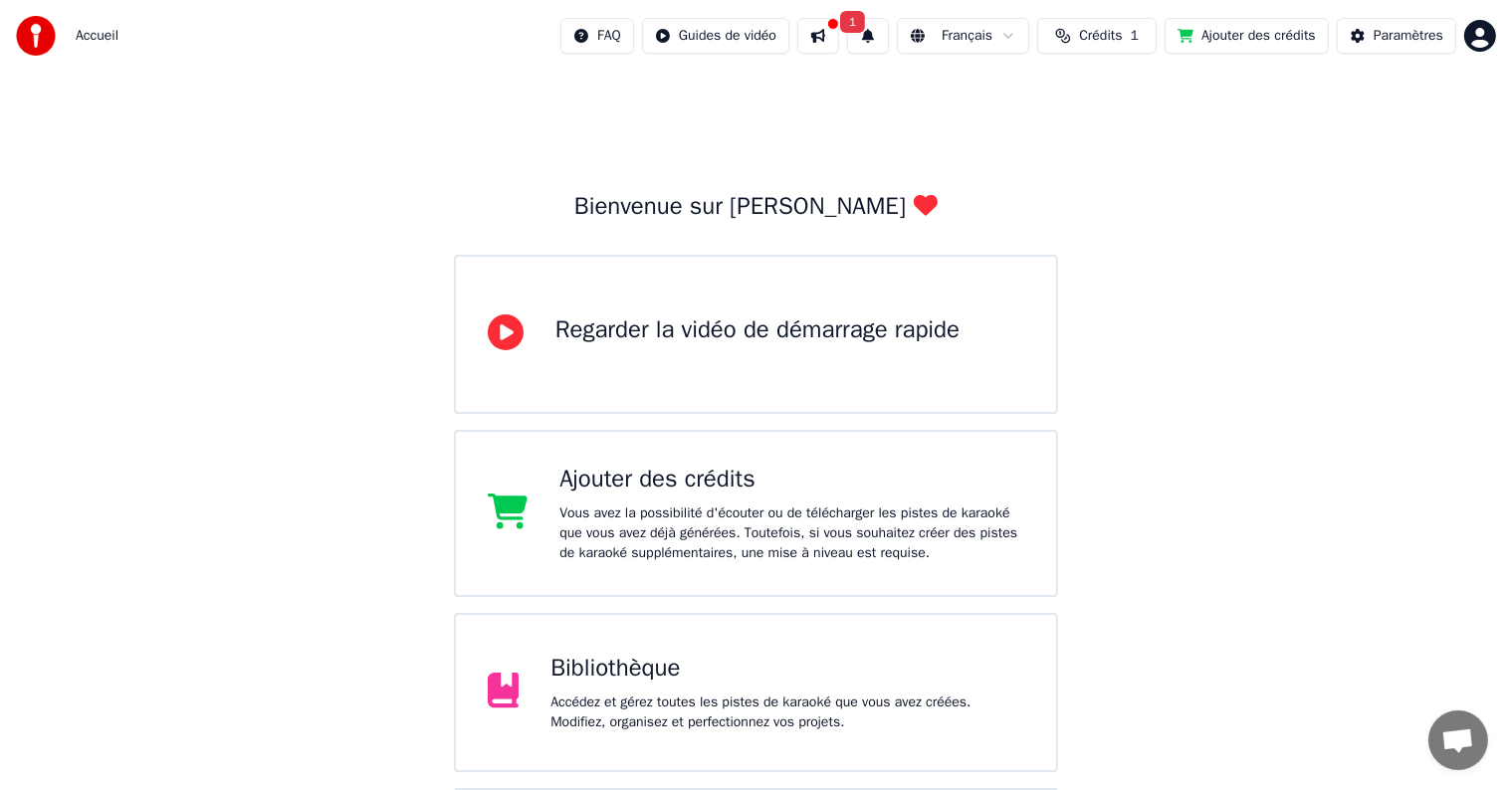 click on "Accueil FAQ Guides de vidéo 1 Français Crédits 1 Ajouter des crédits Paramètres Bienvenue sur Youka Regarder la vidéo de démarrage rapide Ajouter des crédits Vous avez la possibilité d'écouter ou de télécharger les pistes de karaoké que vous avez déjà générées. Toutefois, si vous souhaitez créer des pistes de karaoké supplémentaires, une mise à niveau est requise. Bibliothèque Accédez et gérez toutes les pistes de karaoké que vous avez créées. Modifiez, organisez et perfectionnez vos projets. Créer un Karaoké Créez un karaoké à partir de fichiers audio ou vidéo (MP3, MP4 et plus), ou collez une URL pour générer instantanément une vidéo de karaoké avec des paroles synchronisées." at bounding box center (756, 478) 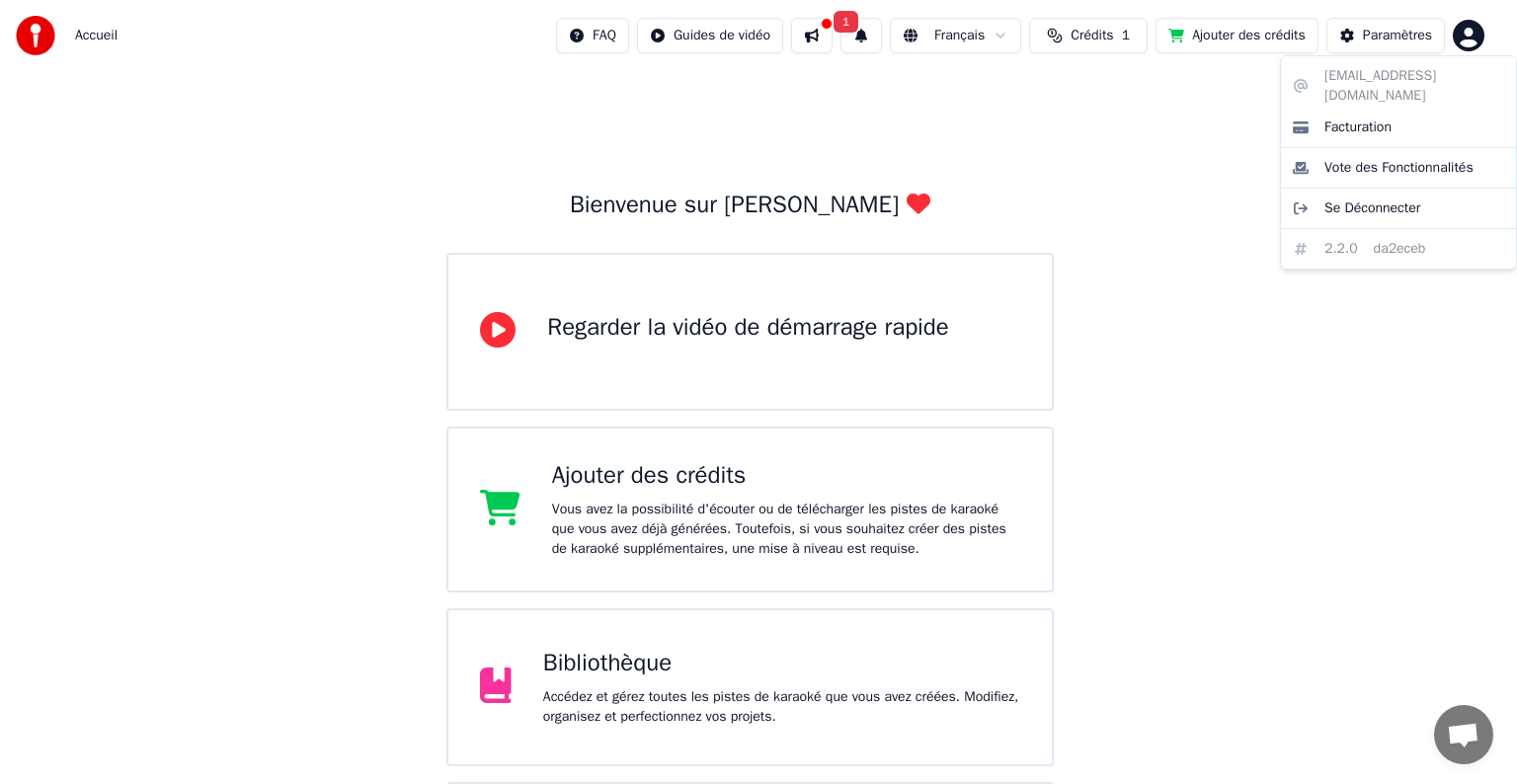 click on "Accueil FAQ Guides de vidéo 1 Français Crédits 1 Ajouter des crédits Paramètres Bienvenue sur Youka Regarder la vidéo de démarrage rapide Ajouter des crédits Vous avez la possibilité d'écouter ou de télécharger les pistes de karaoké que vous avez déjà générées. Toutefois, si vous souhaitez créer des pistes de karaoké supplémentaires, une mise à niveau est requise. Bibliothèque Accédez et gérez toutes les pistes de karaoké que vous avez créées. Modifiez, organisez et perfectionnez vos projets. Créer un Karaoké Créez un karaoké à partir de fichiers audio ou vidéo (MP3, MP4 et plus), ou collez une URL pour générer instantanément une vidéo de karaoké avec des paroles synchronisées. lastef_4435@hotmail.fr Facturation Vote des Fonctionnalités Se Déconnecter 2.2.0 da2eceb" at bounding box center (758, 474) 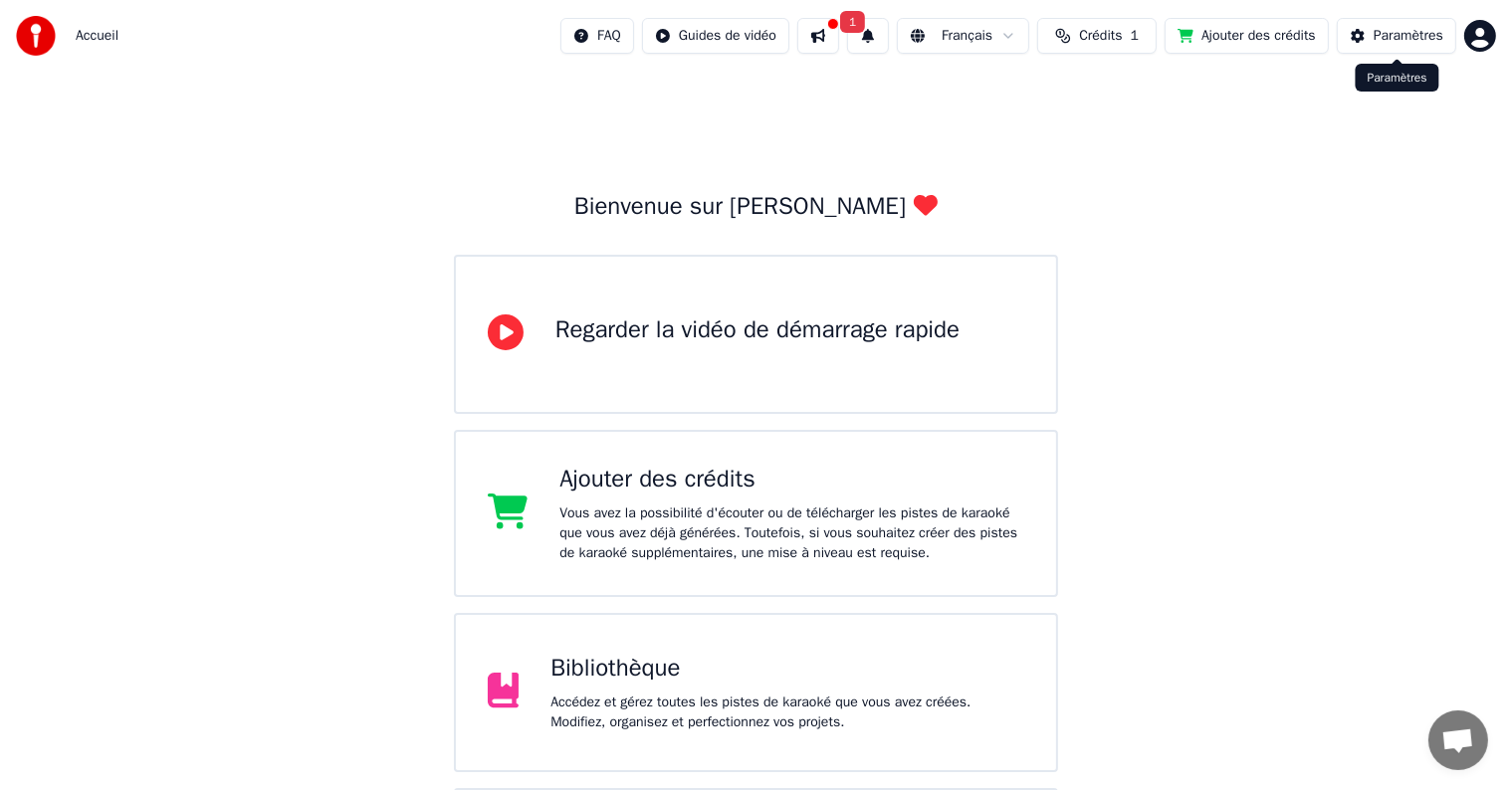 click on "Paramètres" at bounding box center (1397, 36) 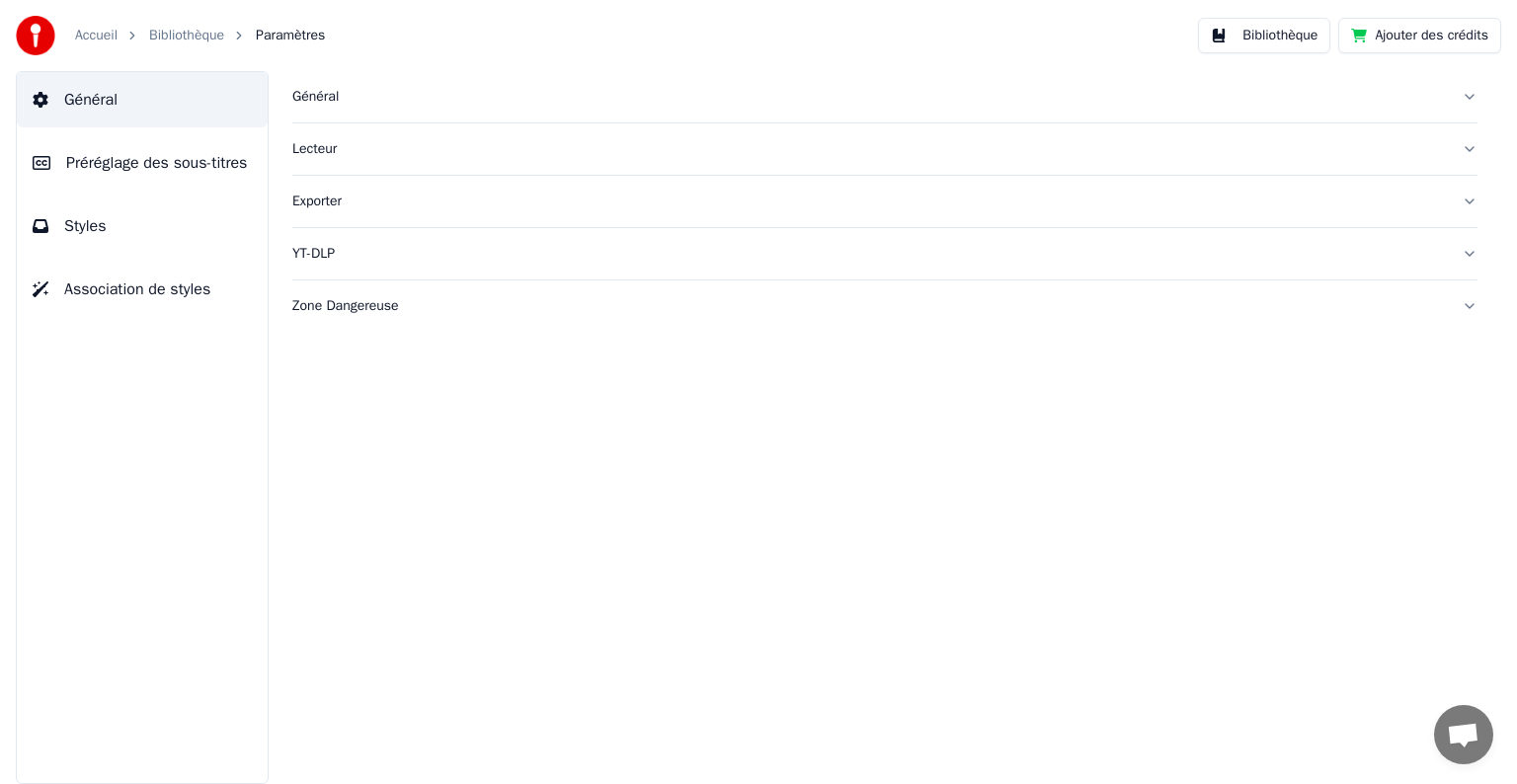 click on "Bibliothèque" at bounding box center (1264, 36) 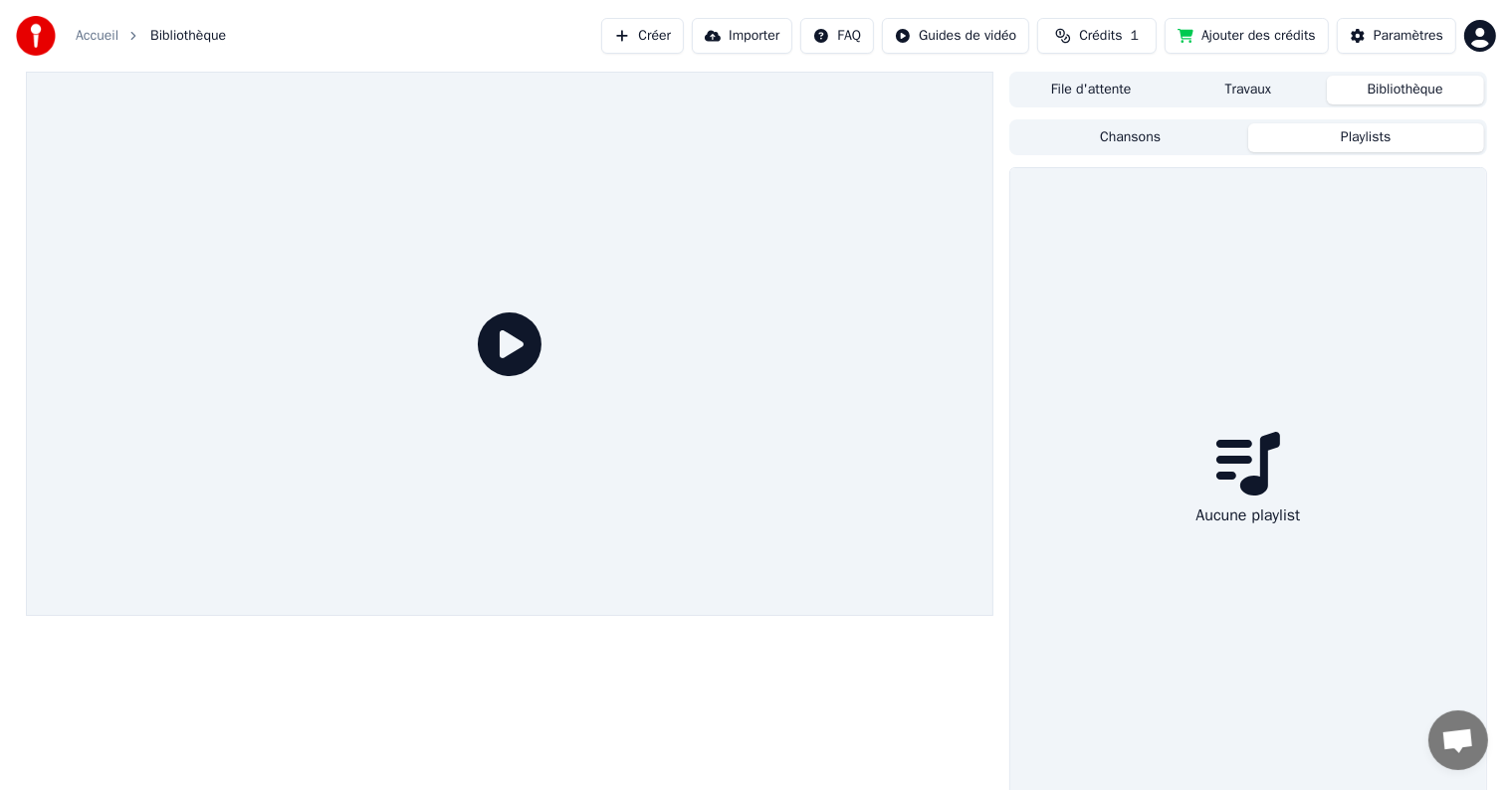 click on "Playlists" at bounding box center (1366, 137) 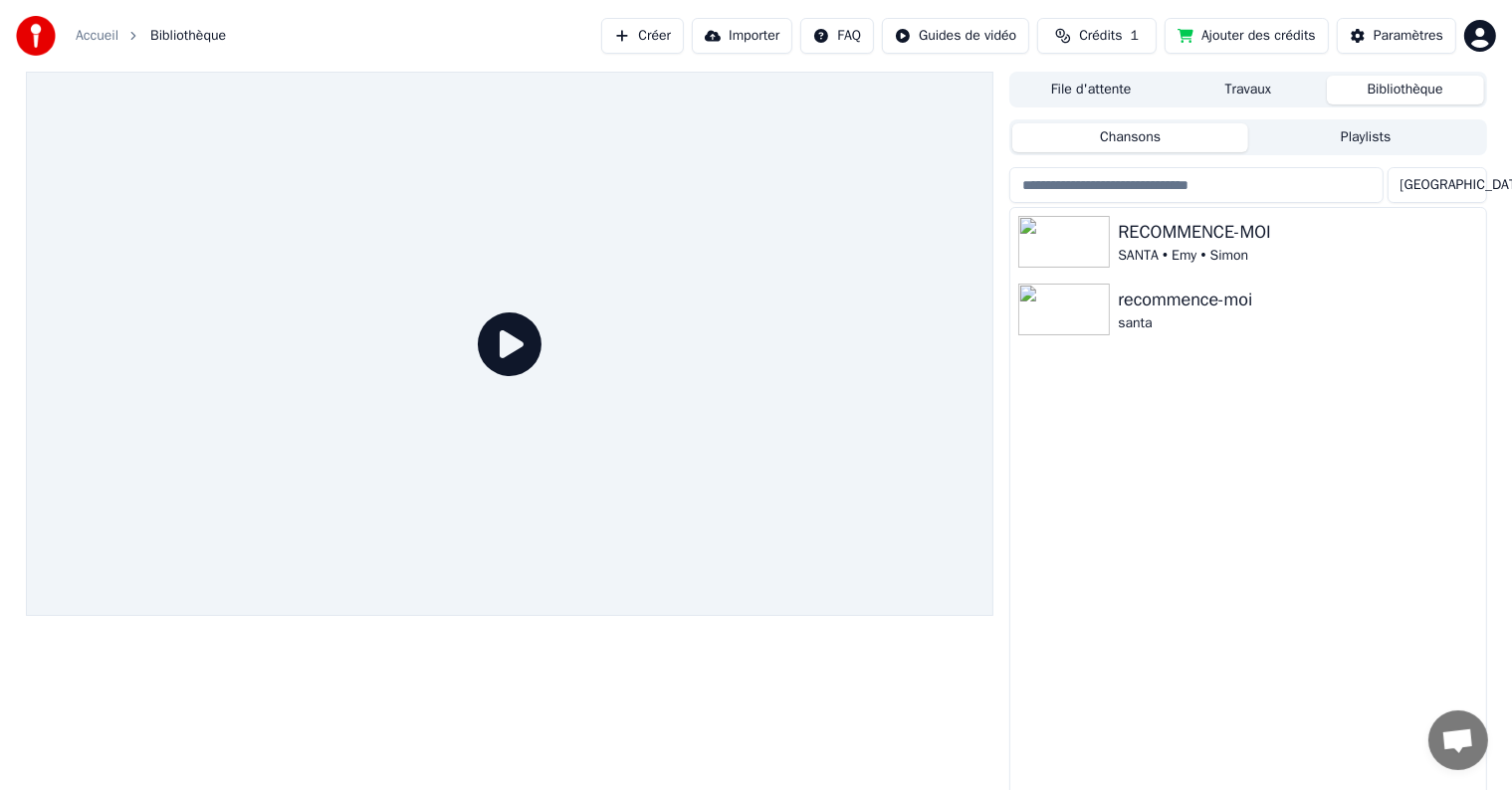 click on "Chansons" at bounding box center (1130, 137) 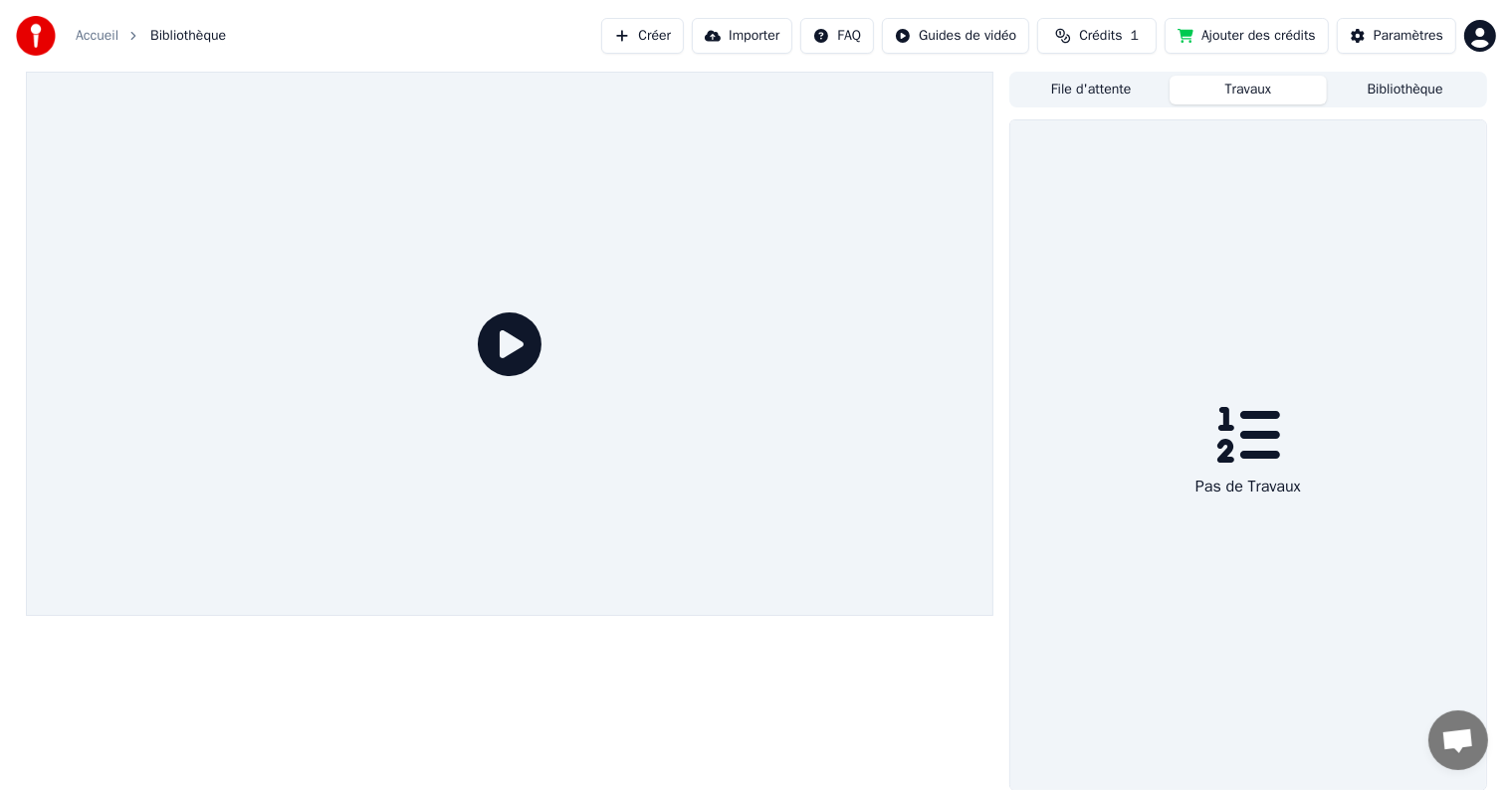 click on "Travaux" at bounding box center [1248, 90] 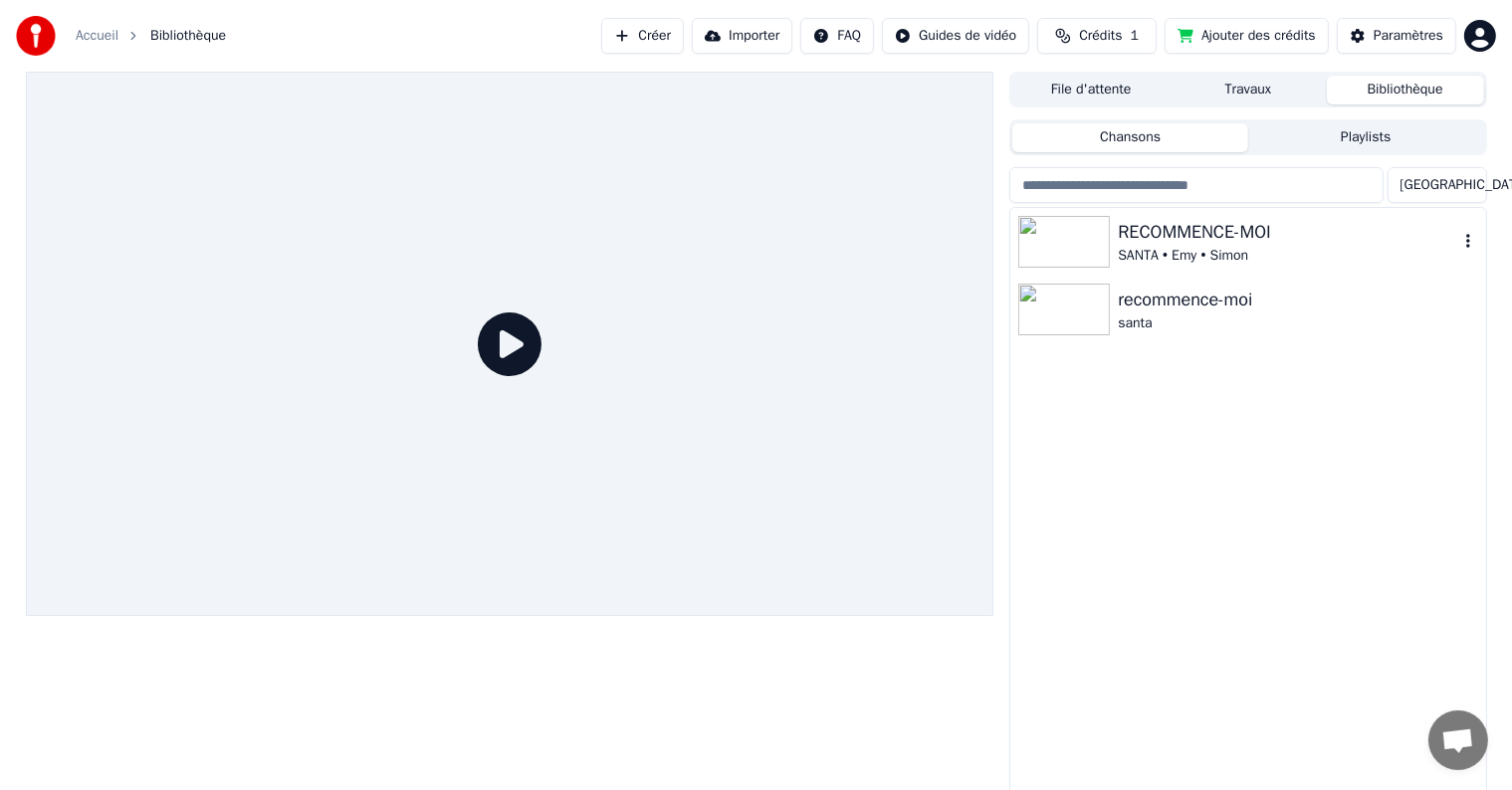 click on "RECOMMENCE-MOI" at bounding box center [1287, 232] 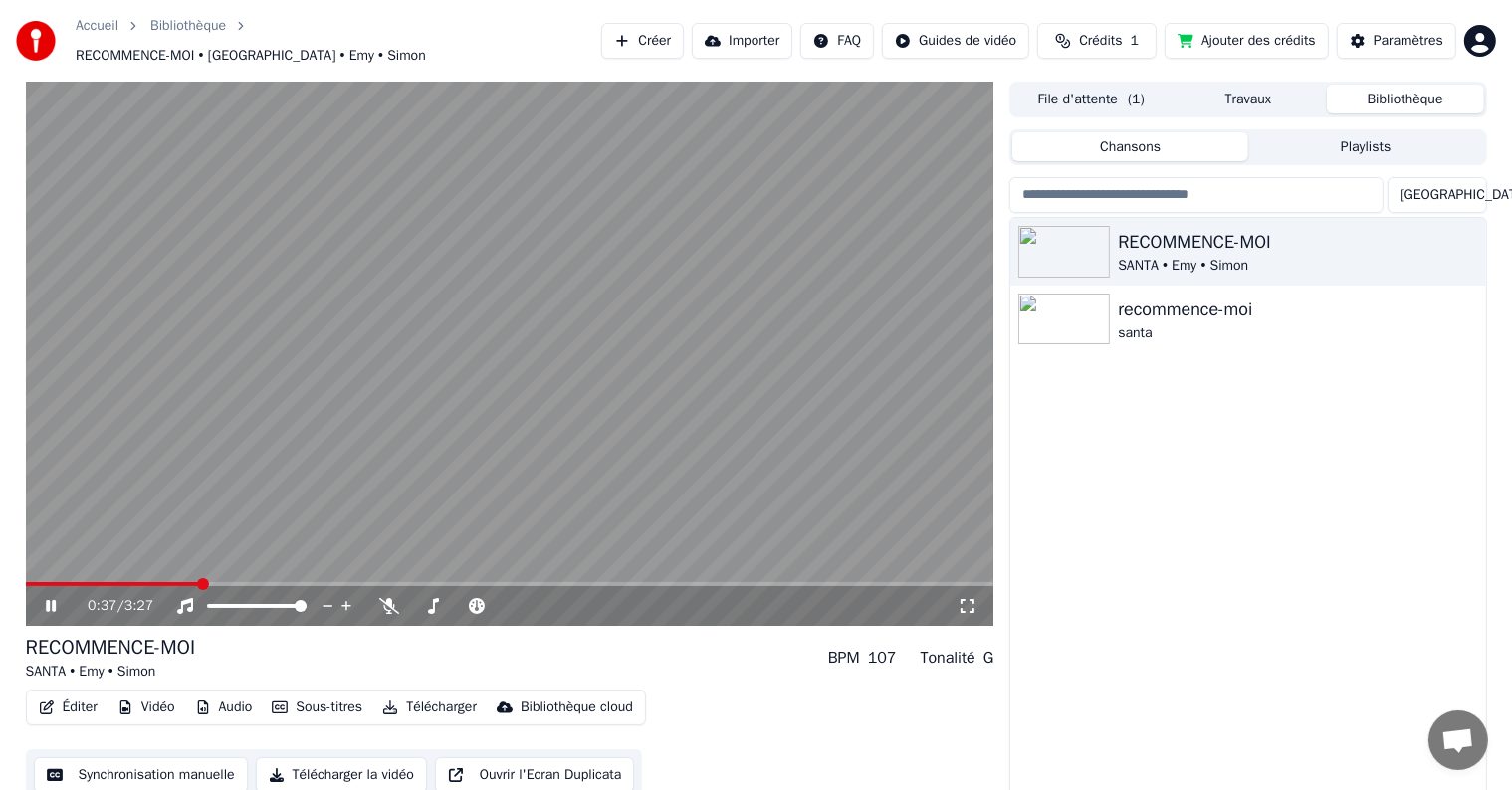 click on "0:37  /  3:27" at bounding box center [510, 606] 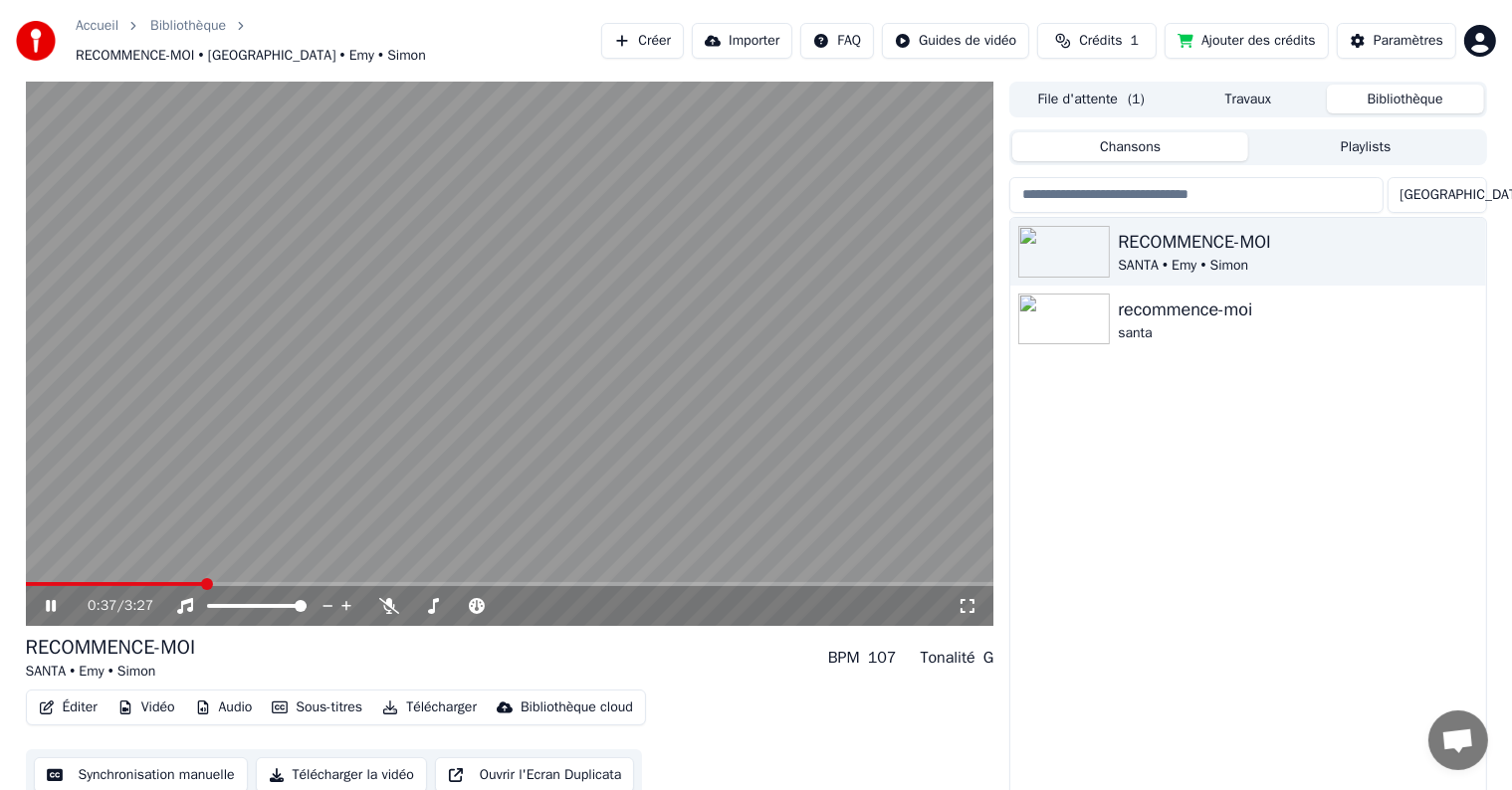 click 